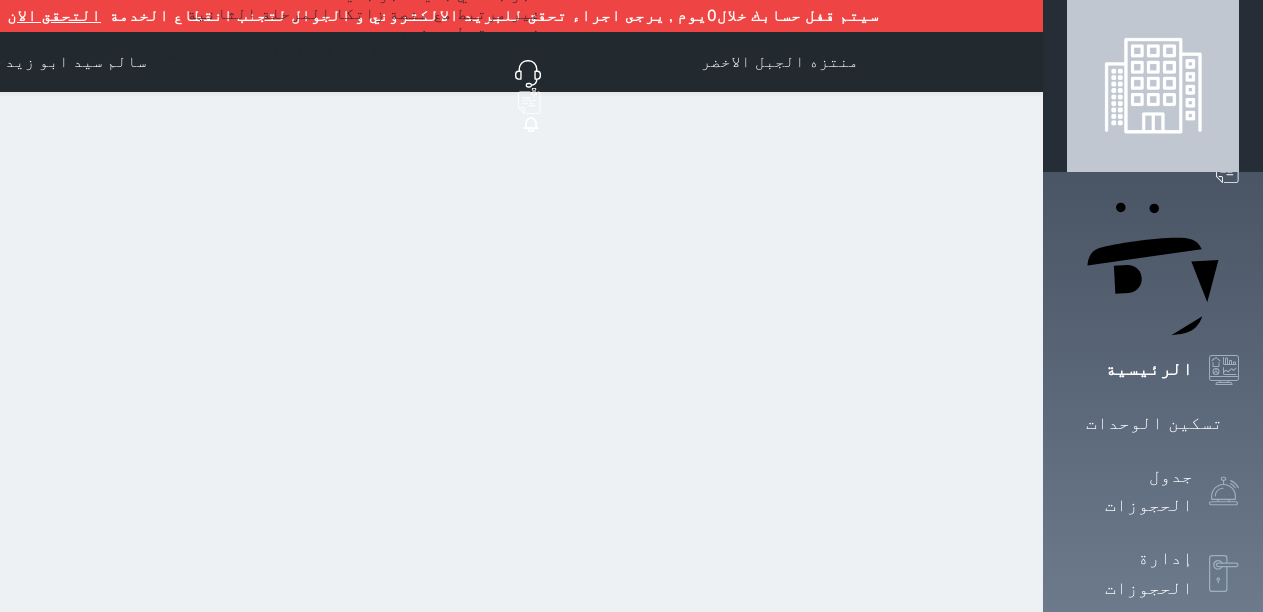 scroll, scrollTop: 0, scrollLeft: 0, axis: both 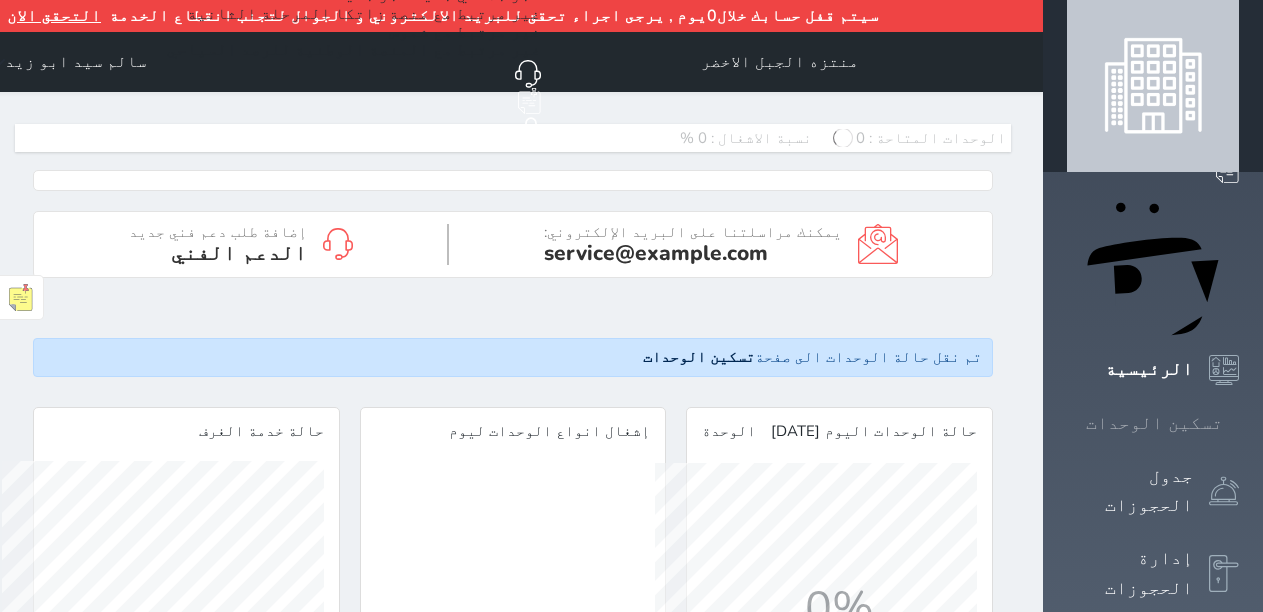 click 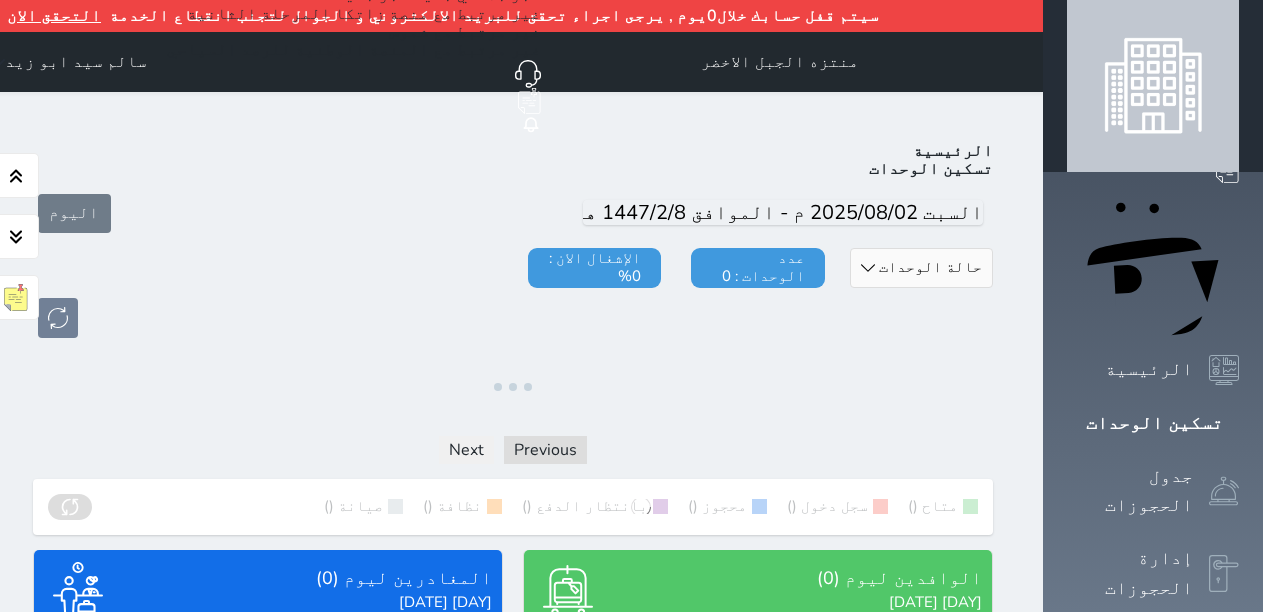 scroll, scrollTop: 220, scrollLeft: 0, axis: vertical 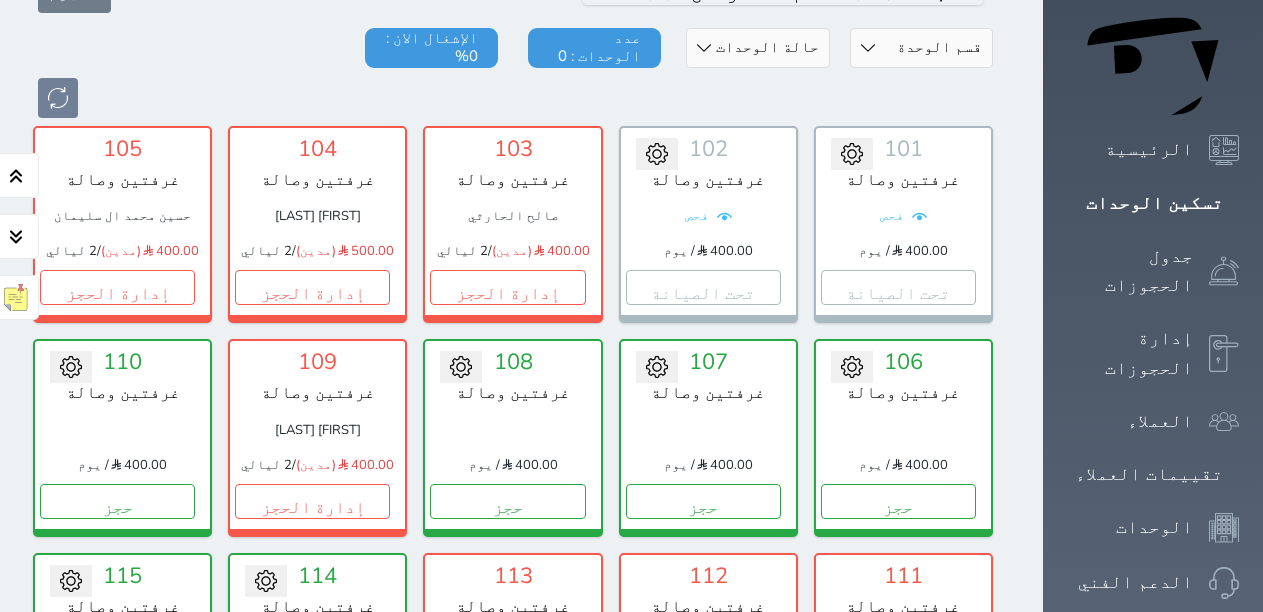 click on "تحويل لتحت الصيانة
تحويل لتحت التنظيف
114   غرفتين وصالة
400.00
/ يوم       حجز                   تغيير الحالة الى صيانة                   التاريخ المتوقع للانتهاء       حفظ" at bounding box center (317, 651) 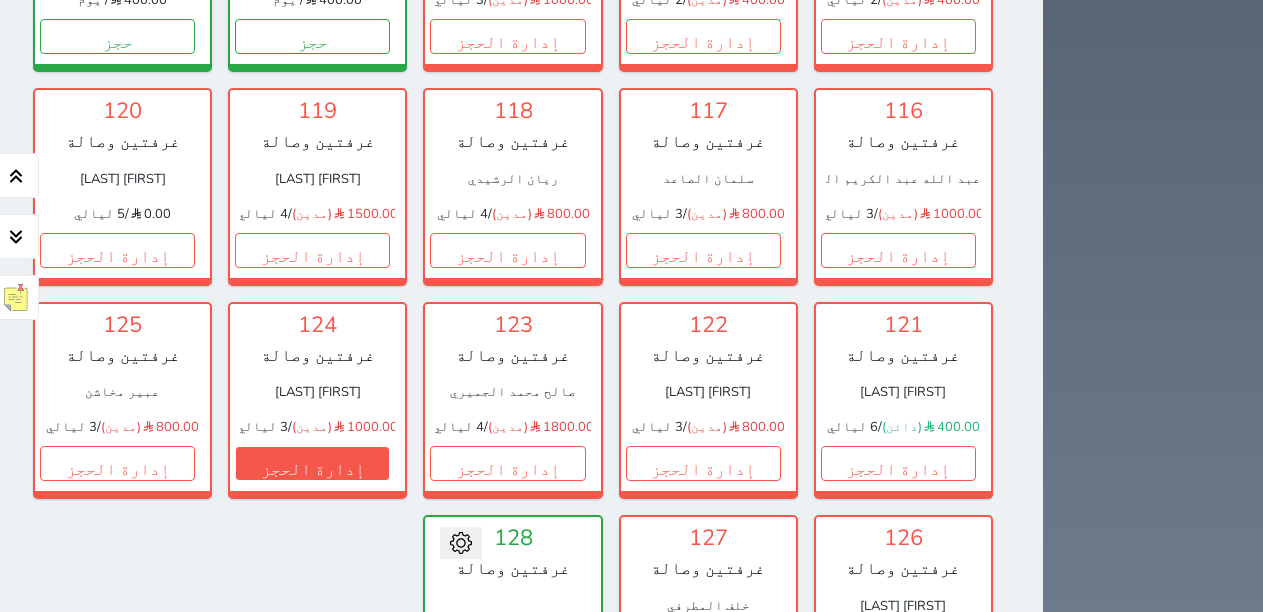 scroll, scrollTop: 1320, scrollLeft: 0, axis: vertical 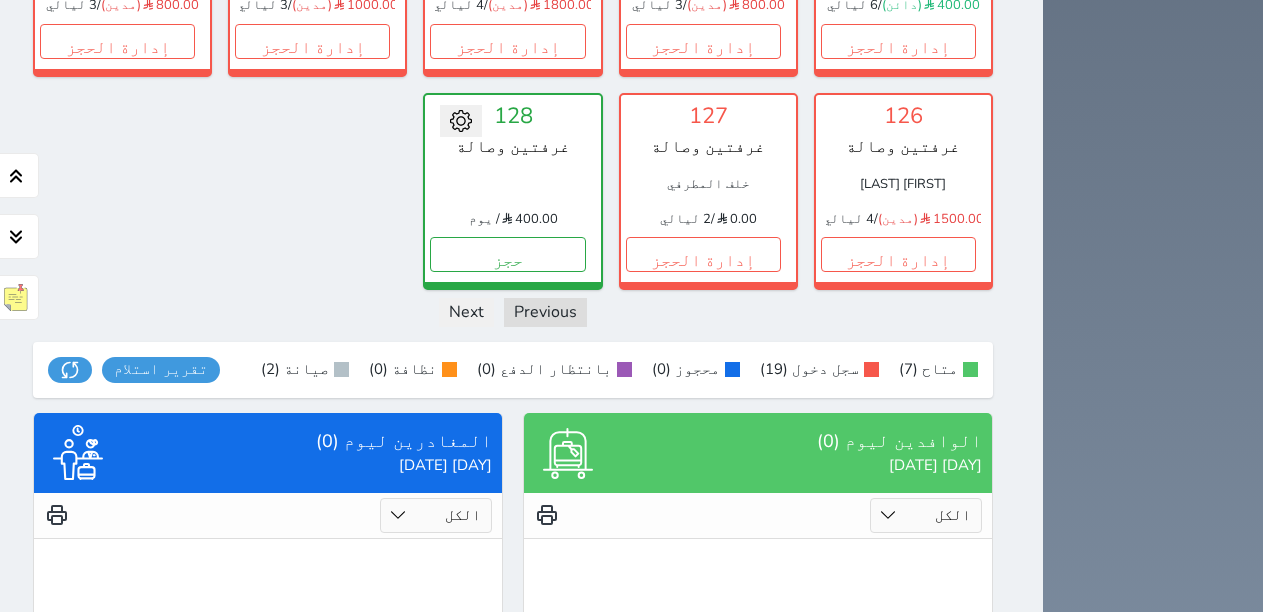 click on "عرض المغادرين" at bounding box center [268, 632] 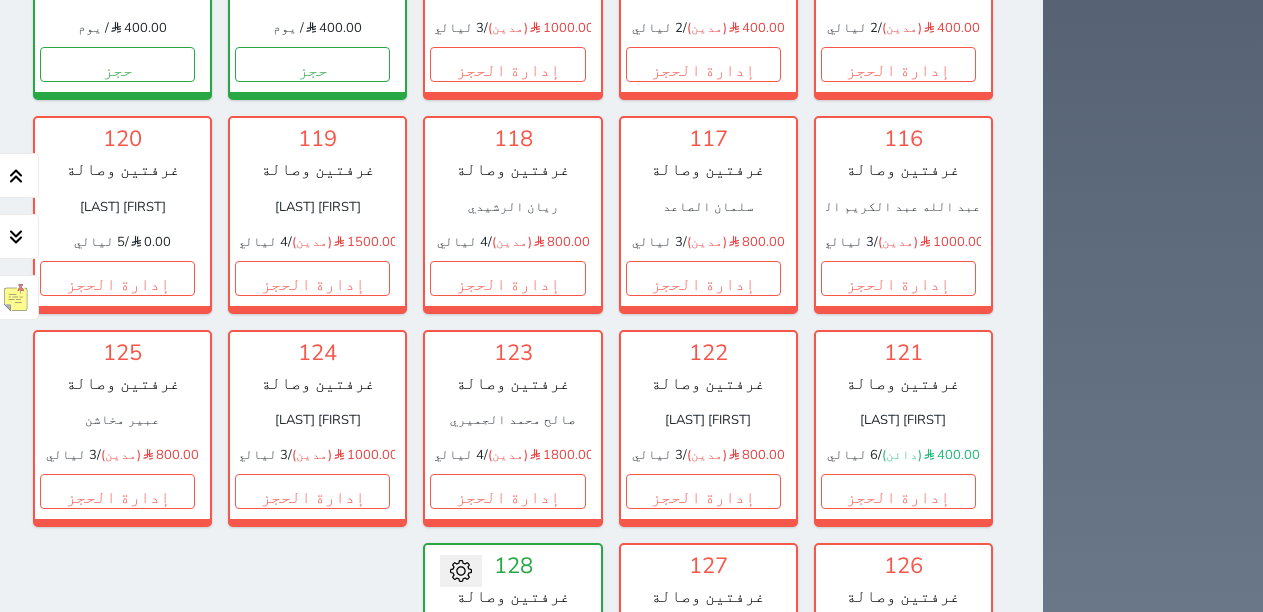 scroll, scrollTop: 920, scrollLeft: 0, axis: vertical 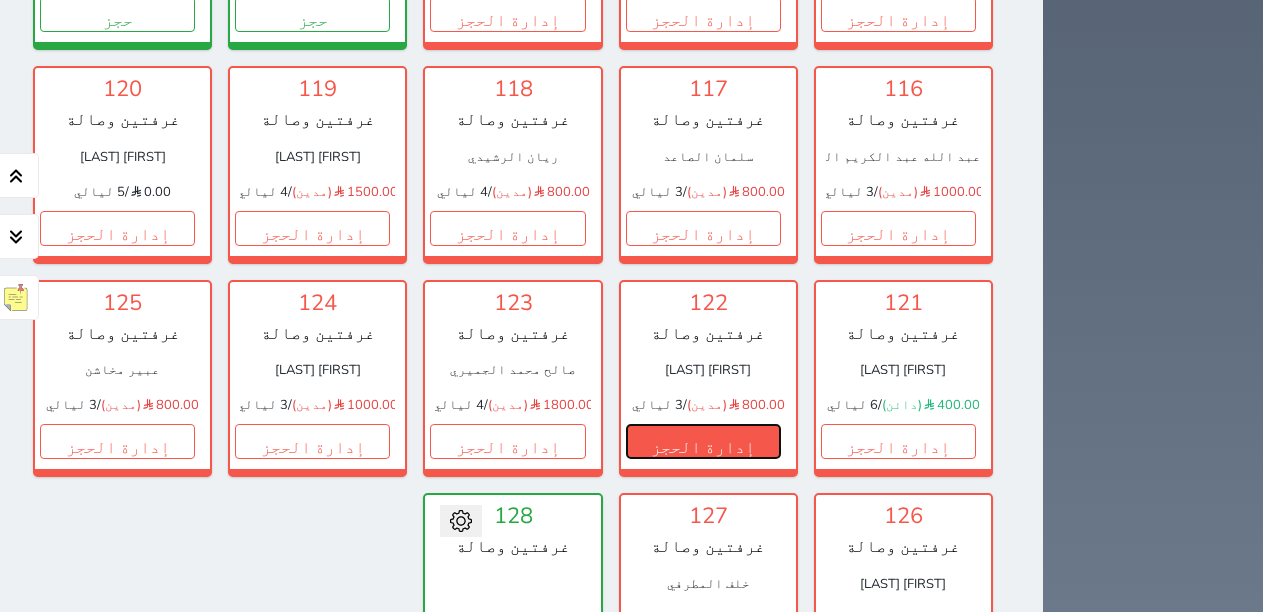 click on "إدارة الحجز" at bounding box center (703, 441) 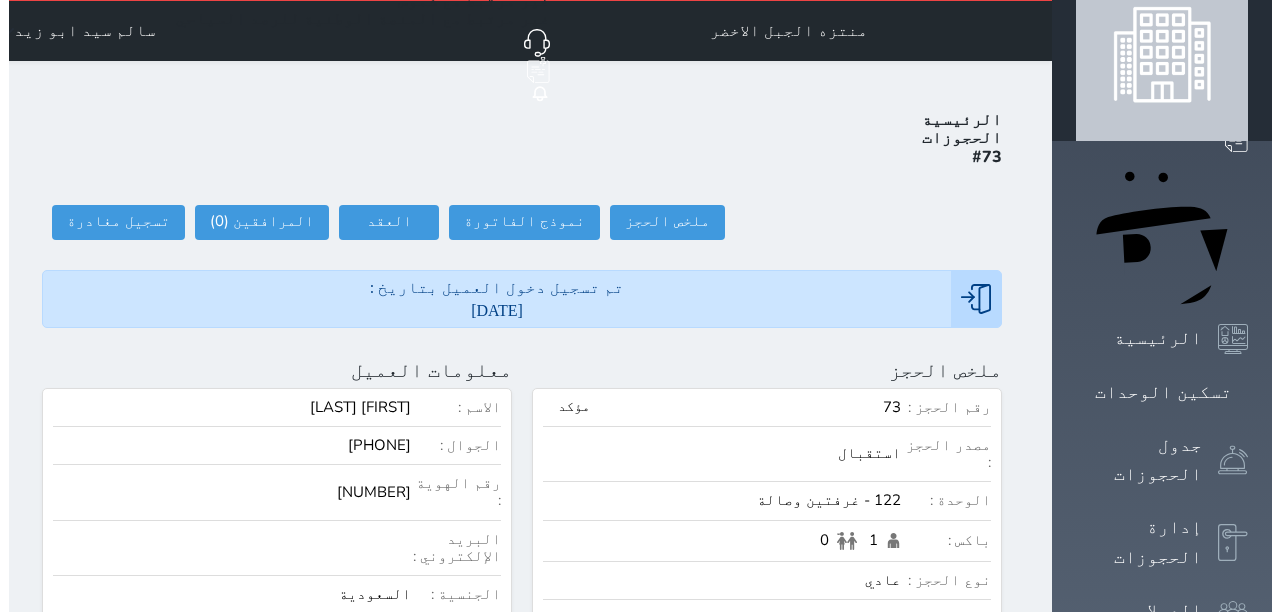 scroll, scrollTop: 0, scrollLeft: 0, axis: both 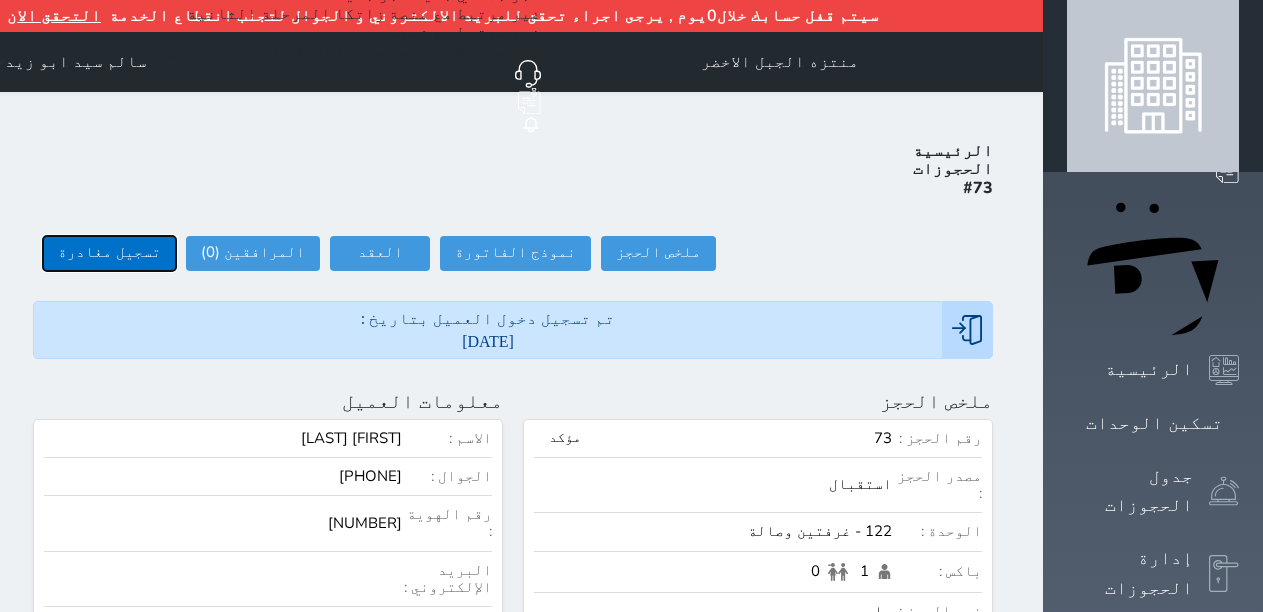 click on "تسجيل مغادرة" at bounding box center (109, 253) 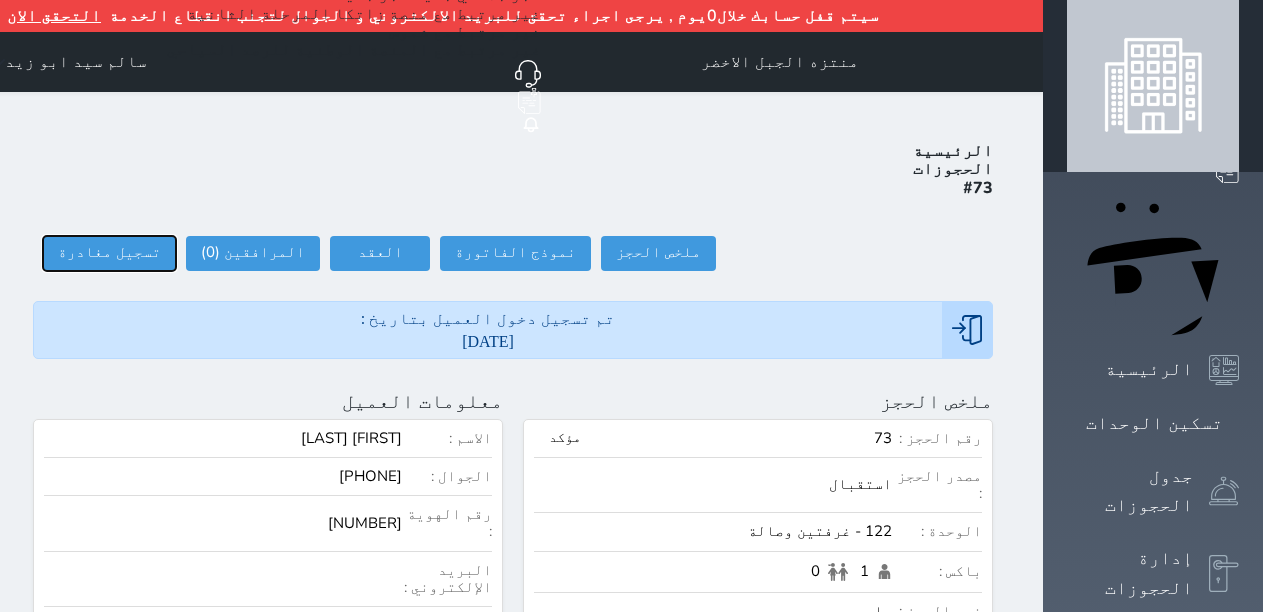 select 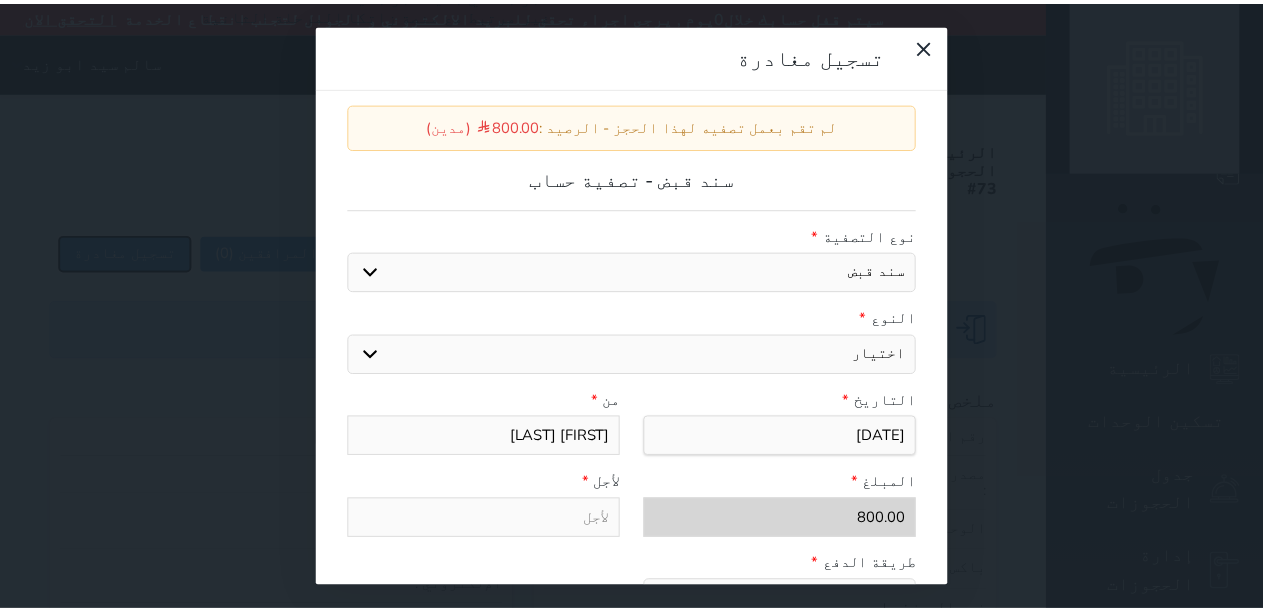 scroll, scrollTop: 0, scrollLeft: 0, axis: both 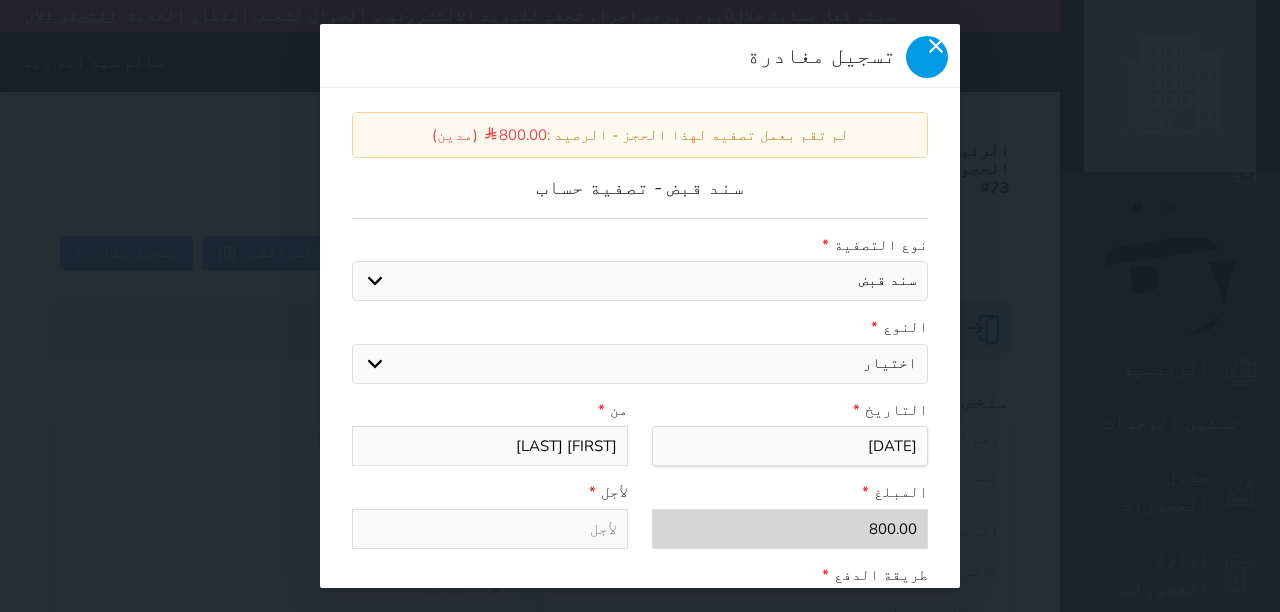 click 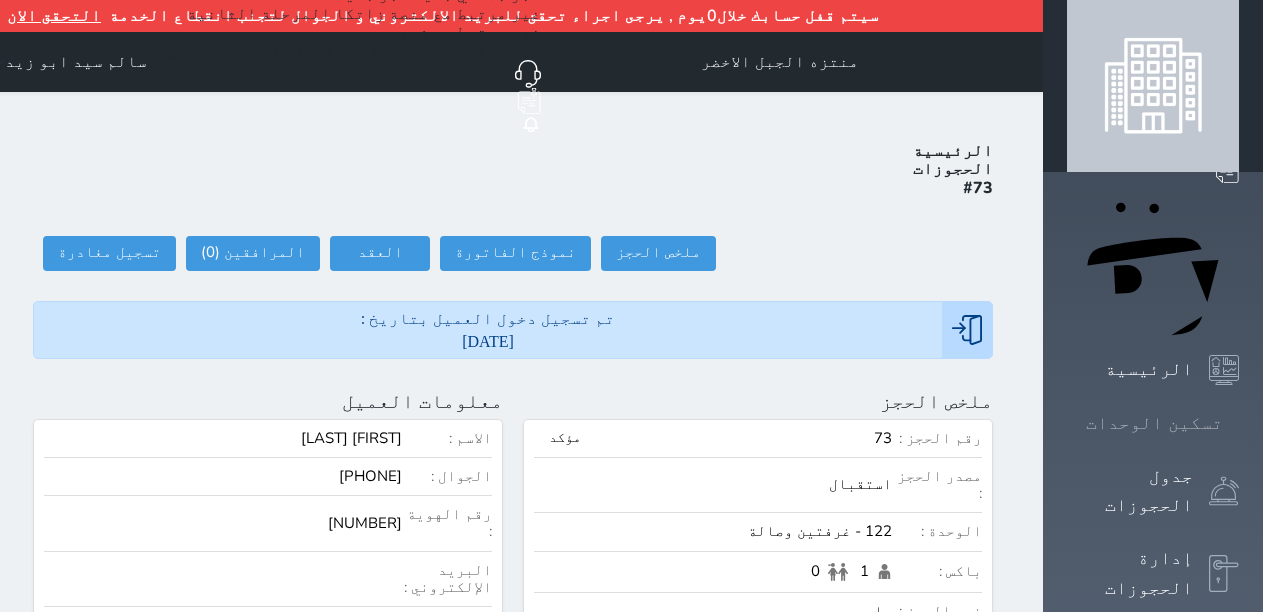click at bounding box center (1239, 423) 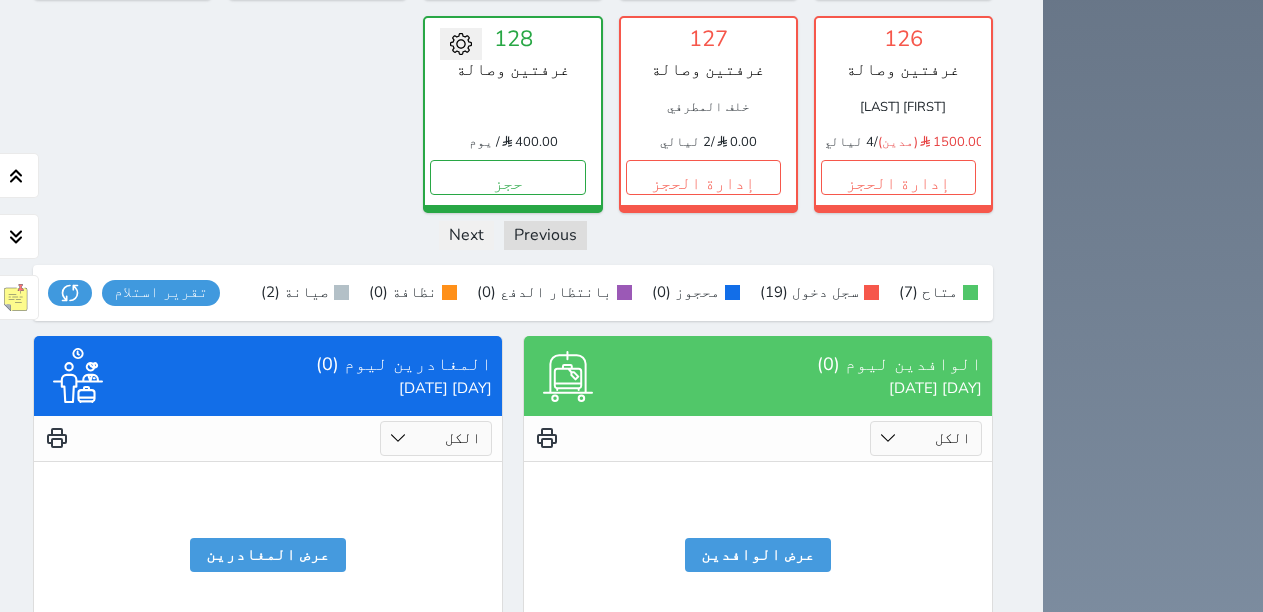 scroll, scrollTop: 1403, scrollLeft: 0, axis: vertical 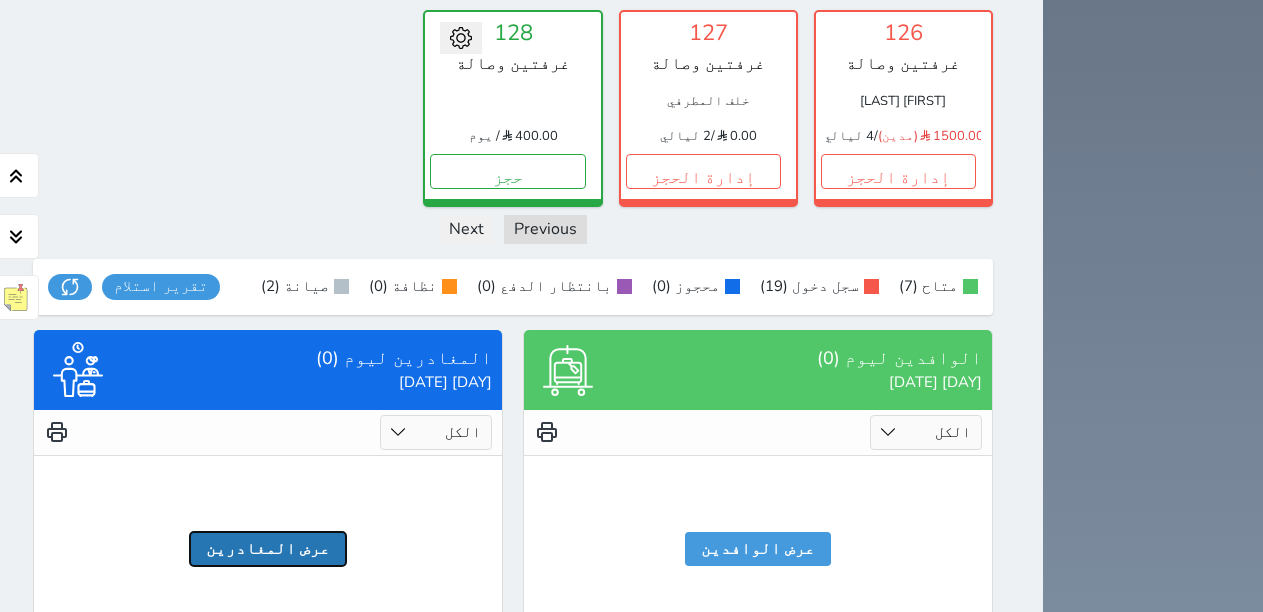 click on "عرض المغادرين" at bounding box center [268, 549] 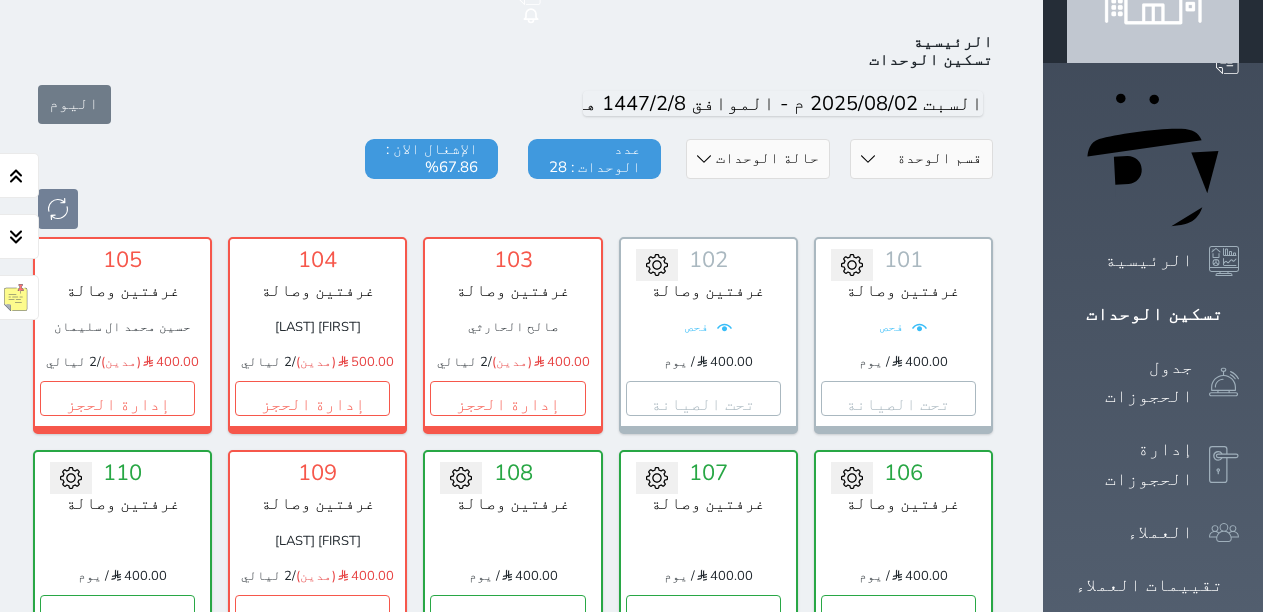 scroll, scrollTop: 93, scrollLeft: 0, axis: vertical 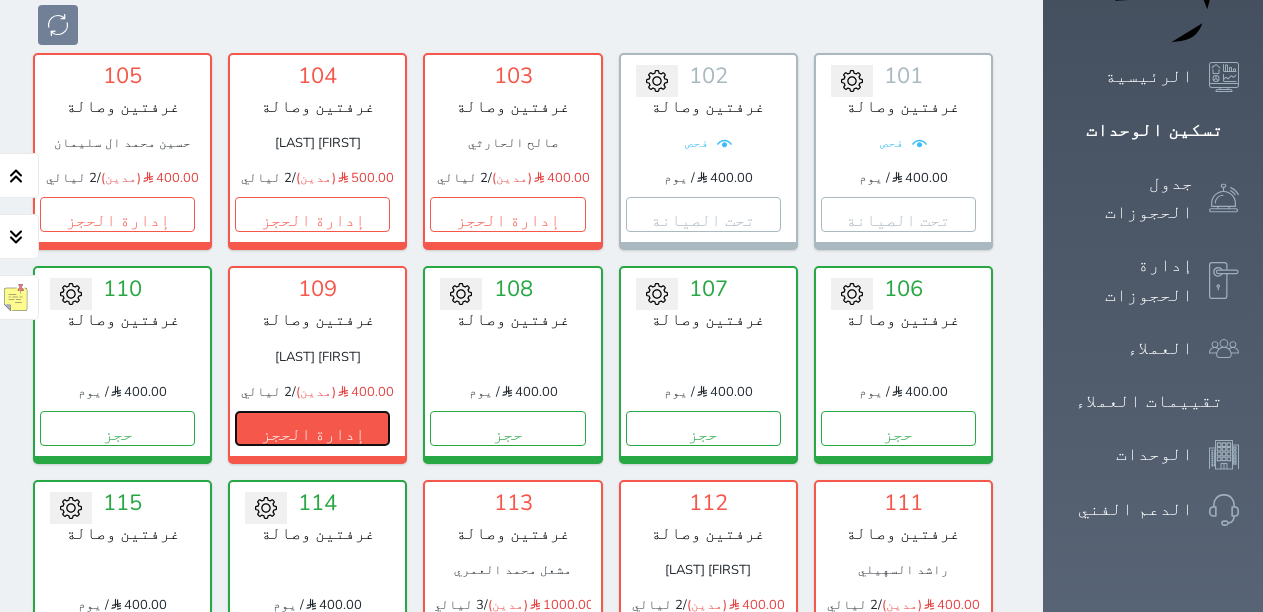 click on "إدارة الحجز" at bounding box center (312, 428) 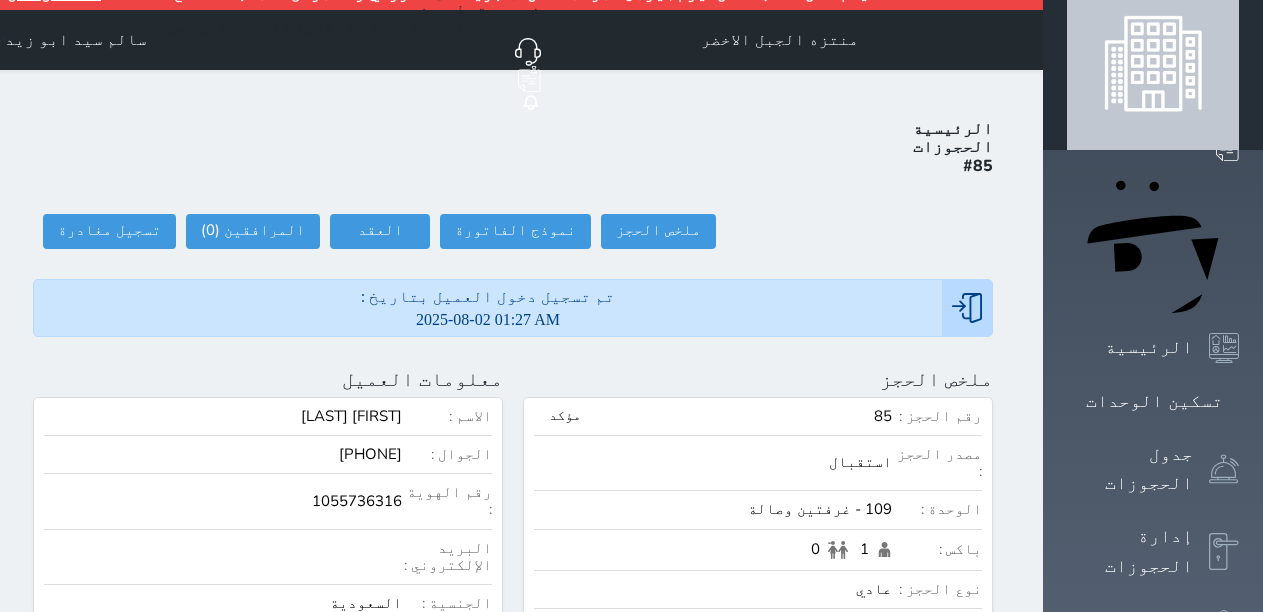 scroll, scrollTop: 0, scrollLeft: 0, axis: both 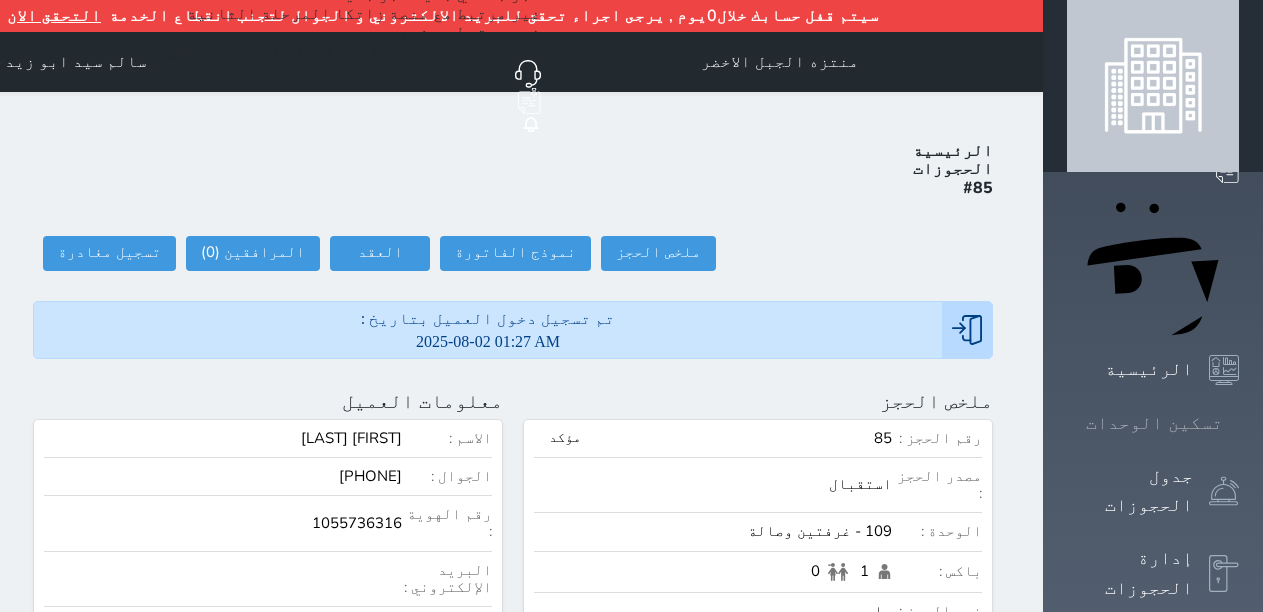 click 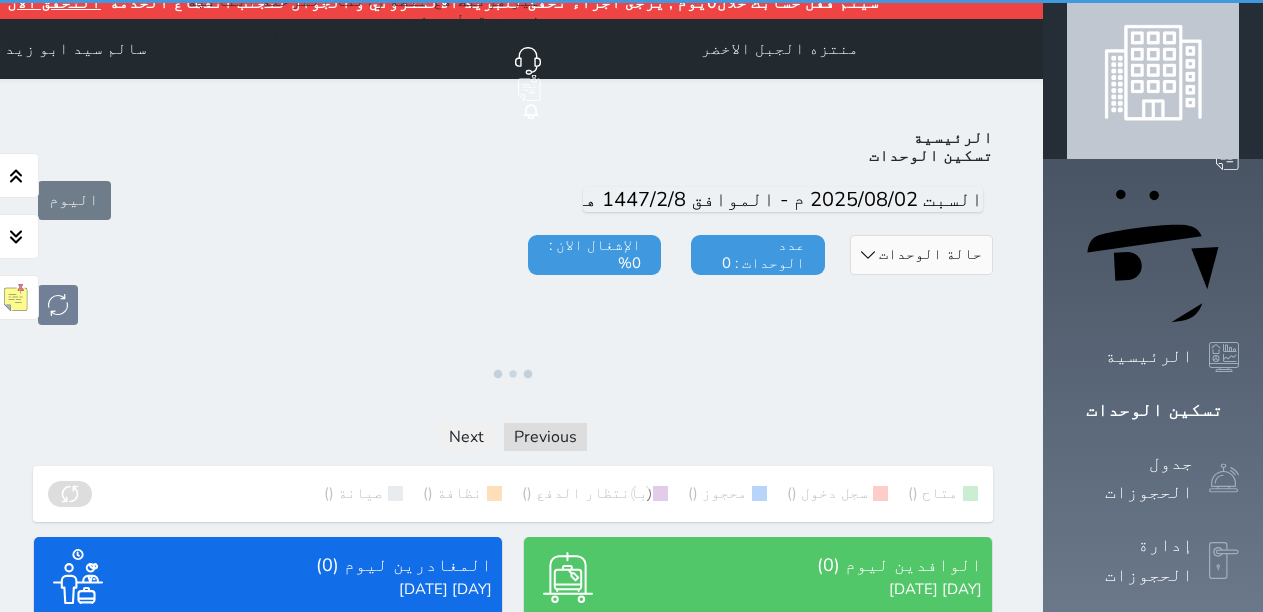 scroll, scrollTop: 220, scrollLeft: 0, axis: vertical 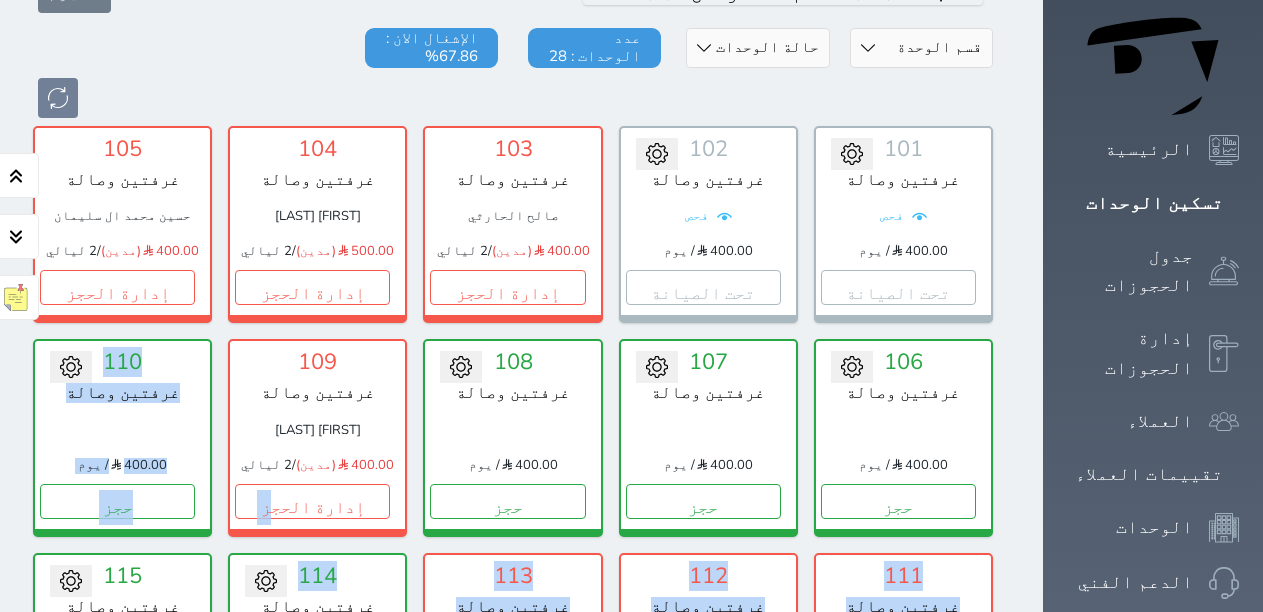 drag, startPoint x: 311, startPoint y: 515, endPoint x: 316, endPoint y: 491, distance: 24.5153 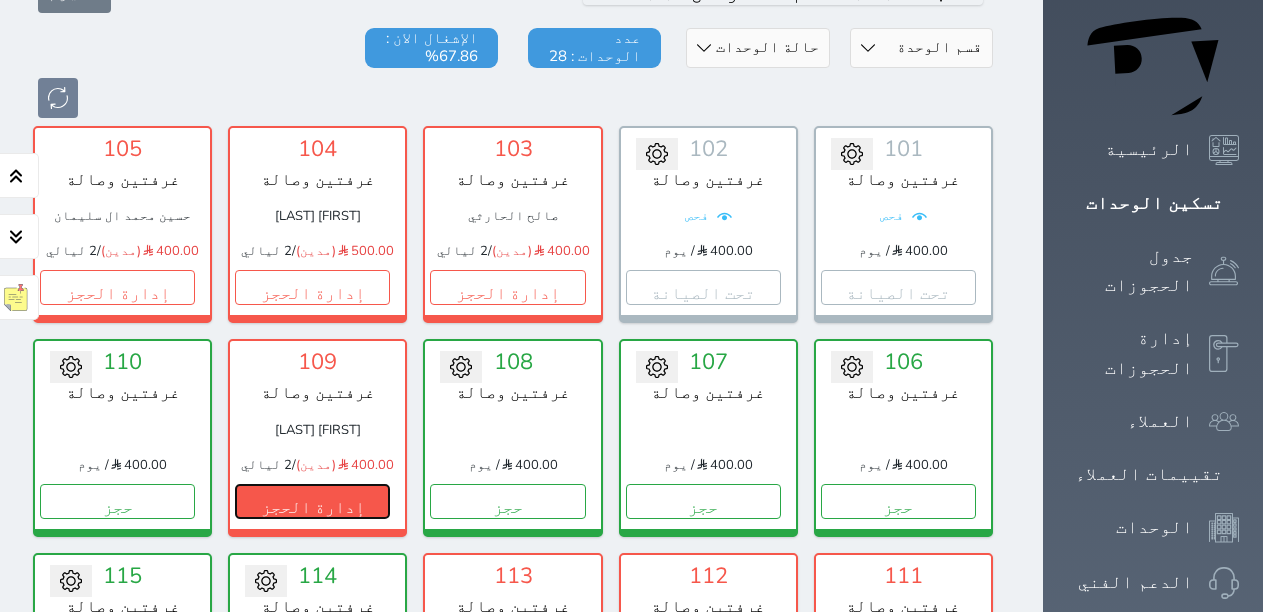 click on "إدارة الحجز" at bounding box center [312, 501] 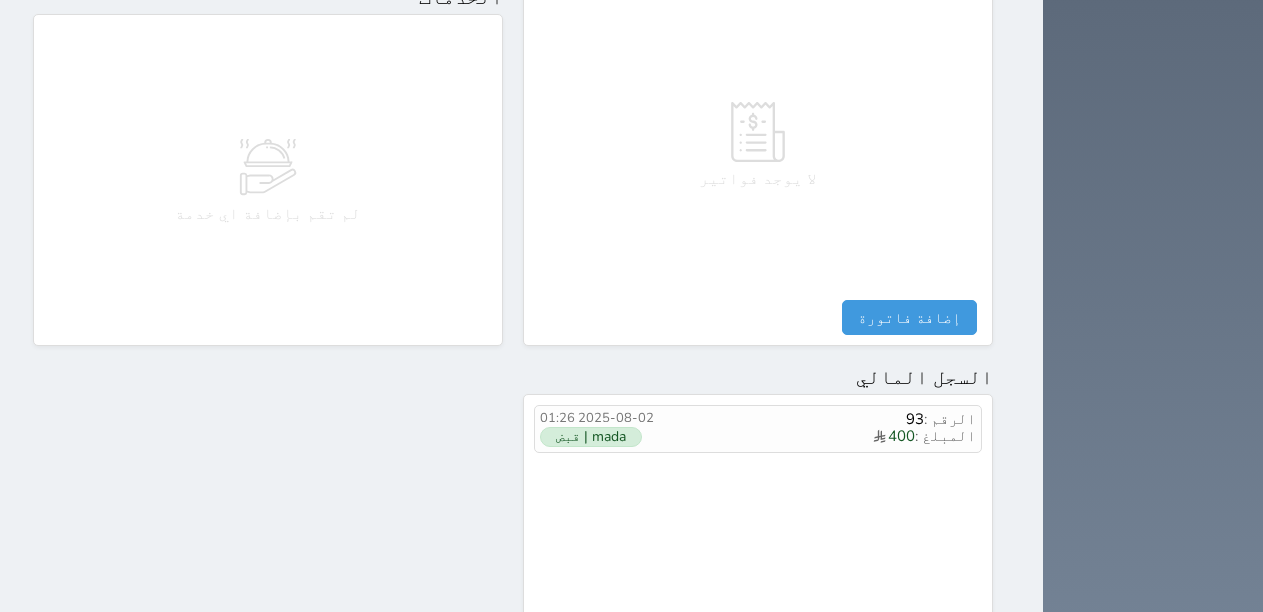 scroll, scrollTop: 1145, scrollLeft: 0, axis: vertical 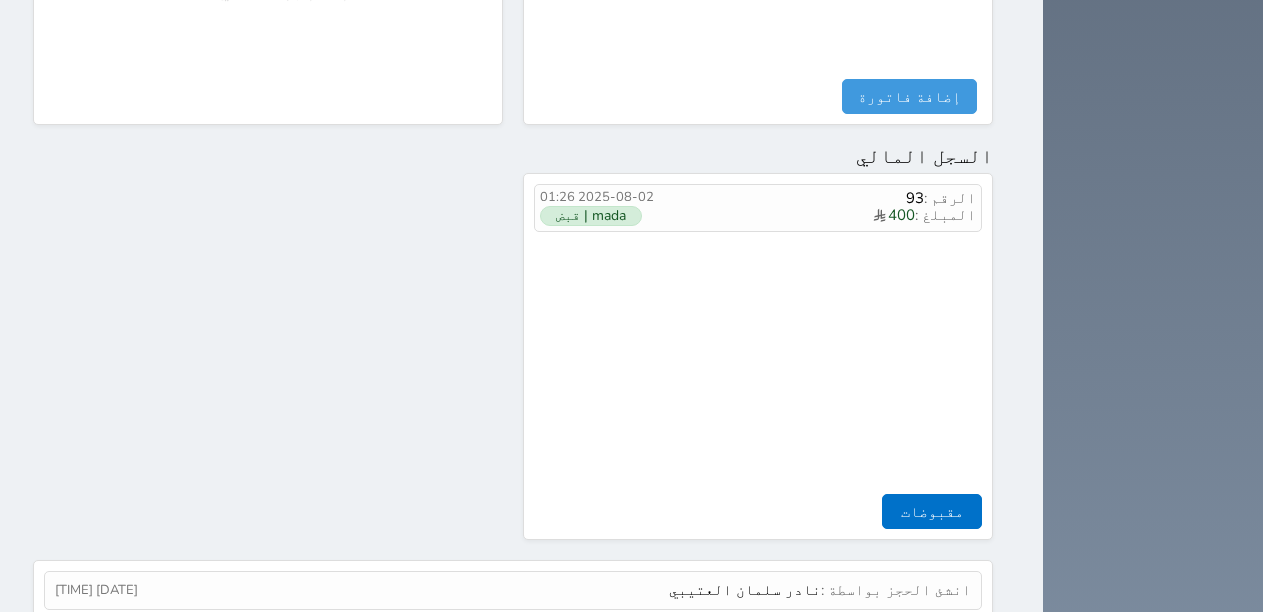 select 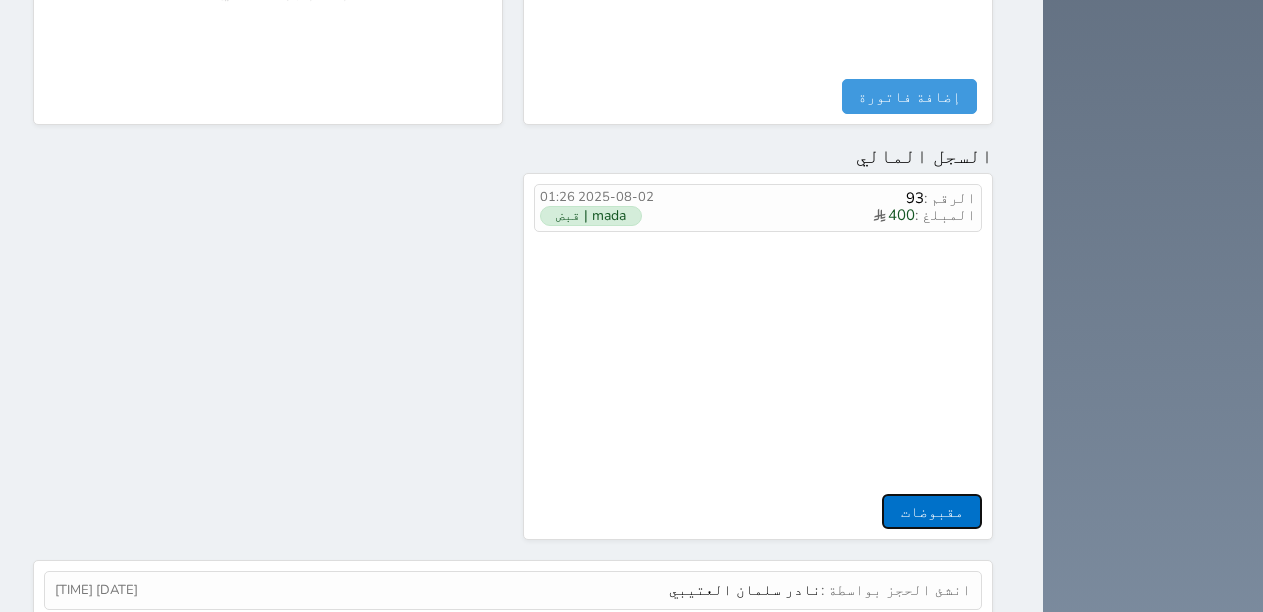 click on "مقبوضات" at bounding box center [932, 511] 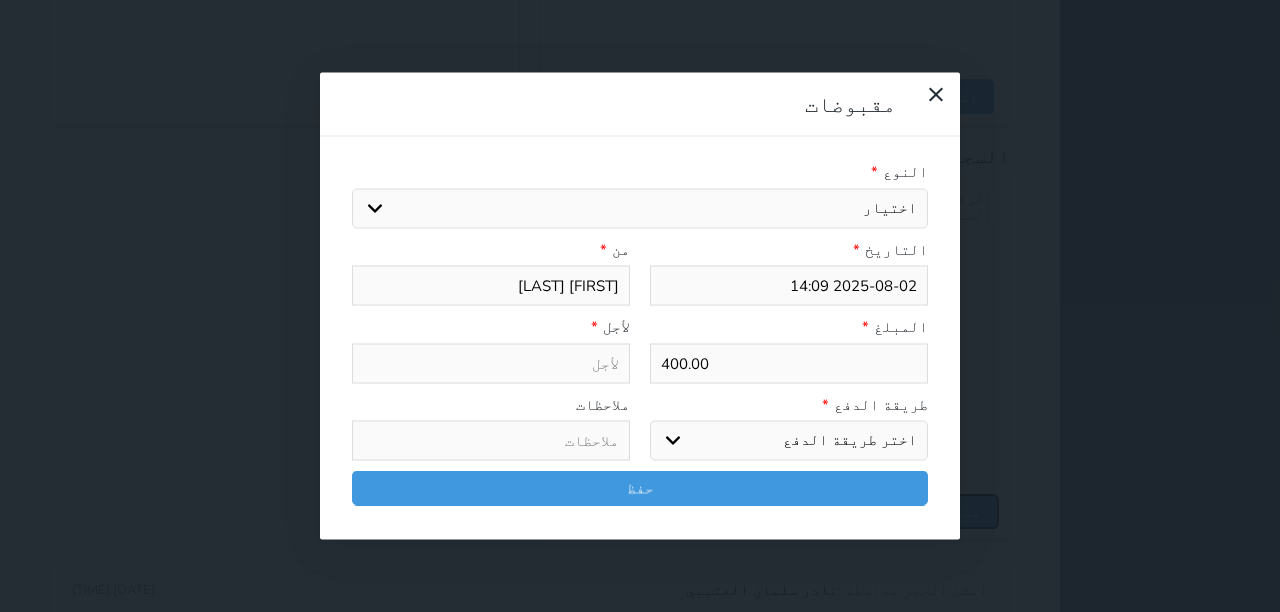 select 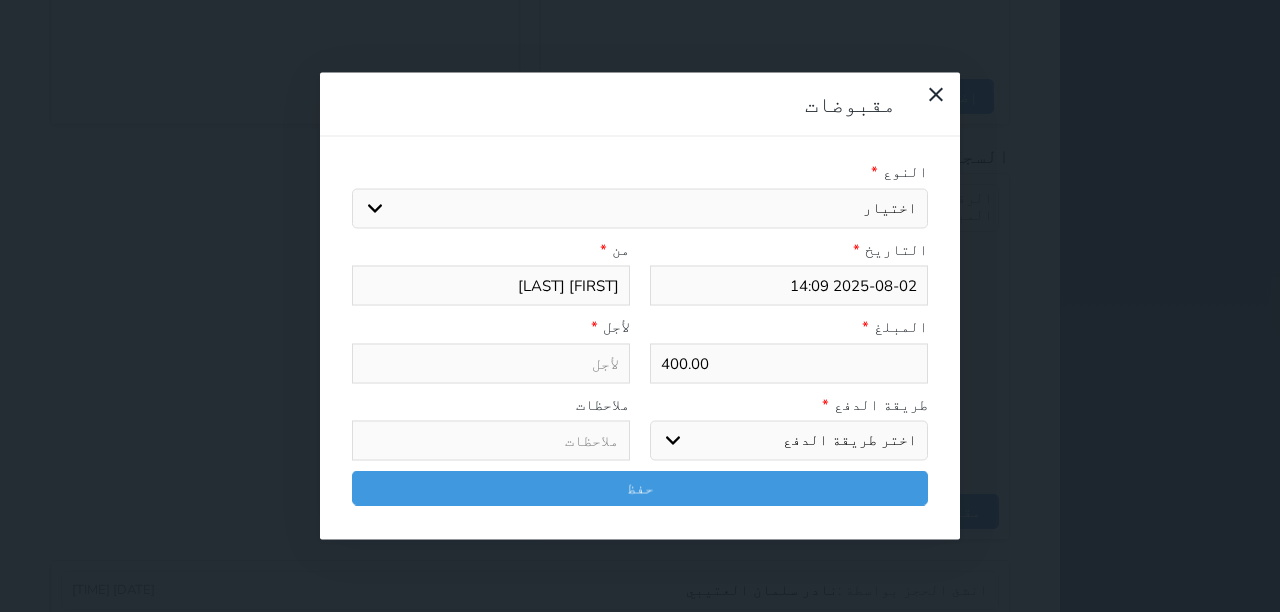drag, startPoint x: 810, startPoint y: 308, endPoint x: 895, endPoint y: 298, distance: 85.58621 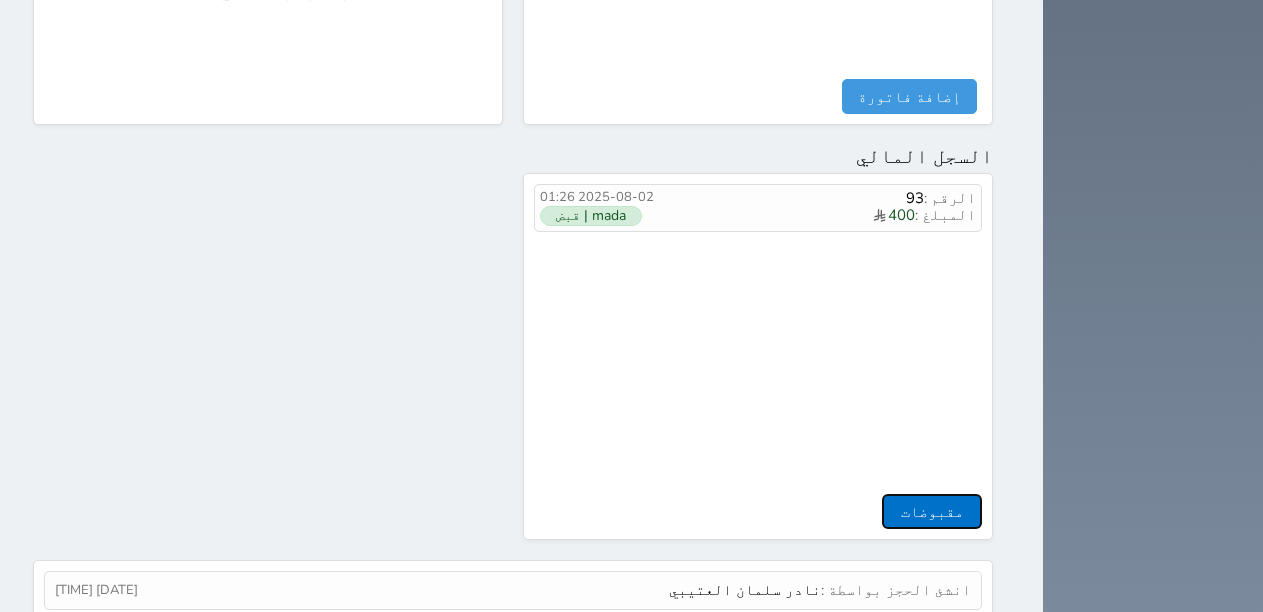 click on "مقبوضات" at bounding box center (932, 511) 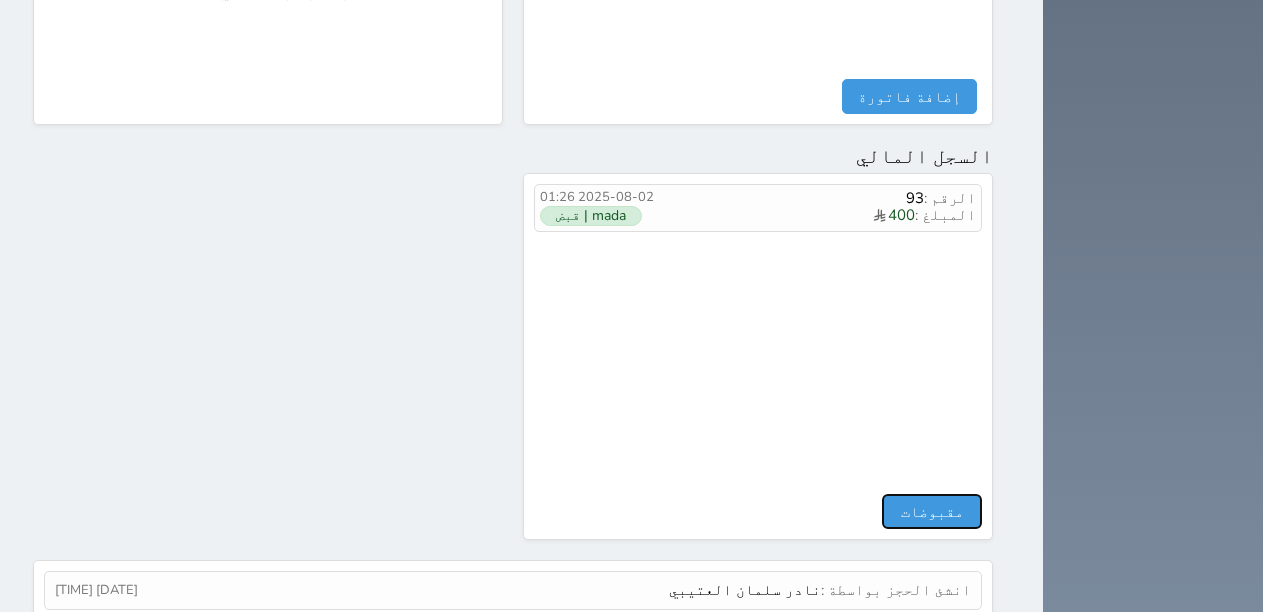 select 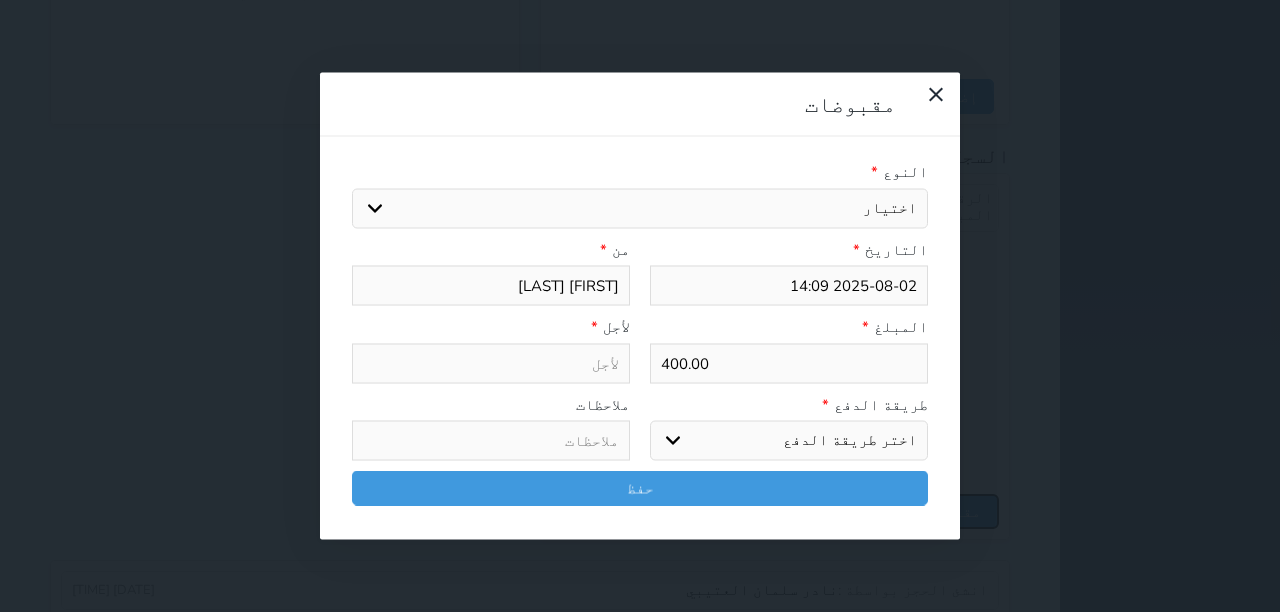select 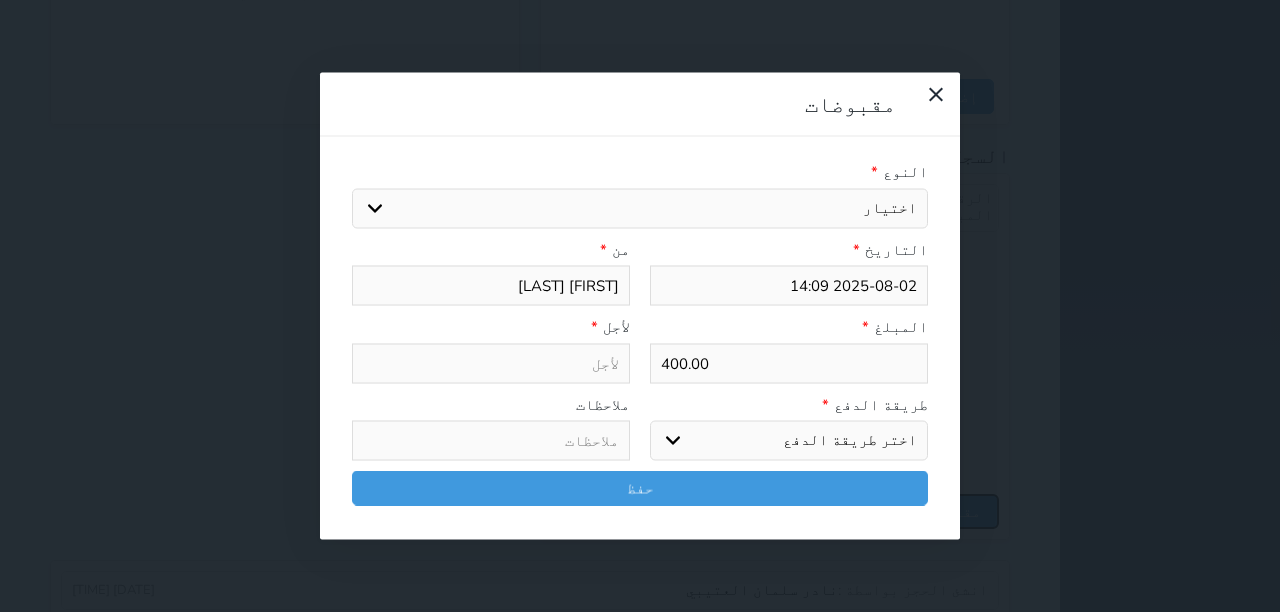 select 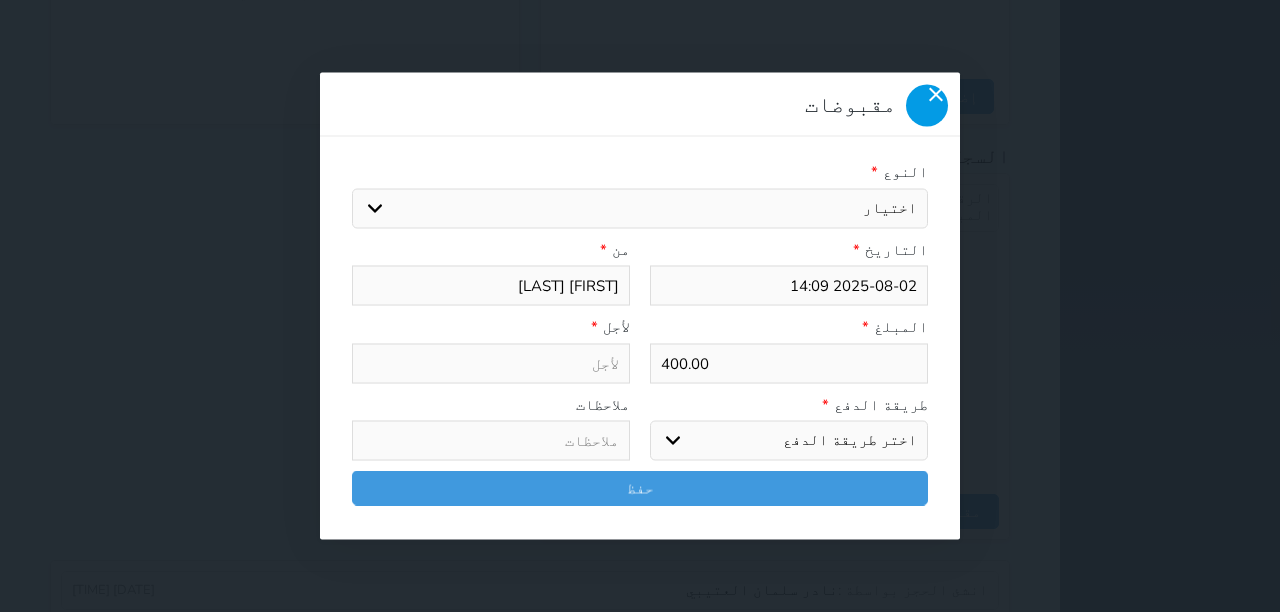 click 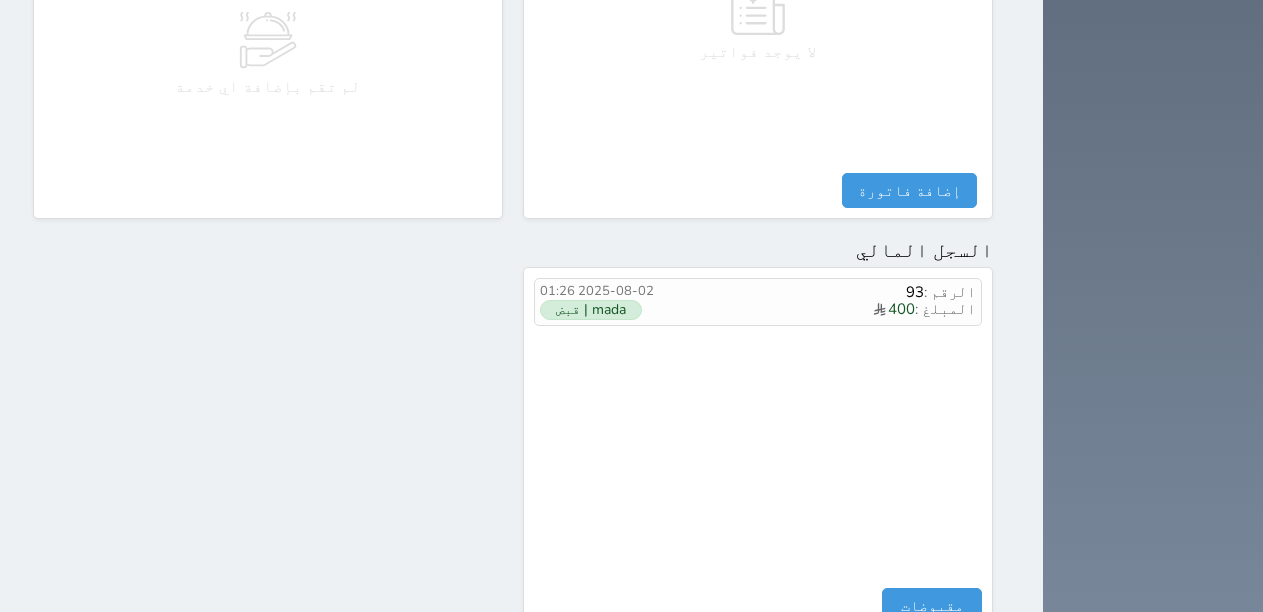 scroll, scrollTop: 1045, scrollLeft: 0, axis: vertical 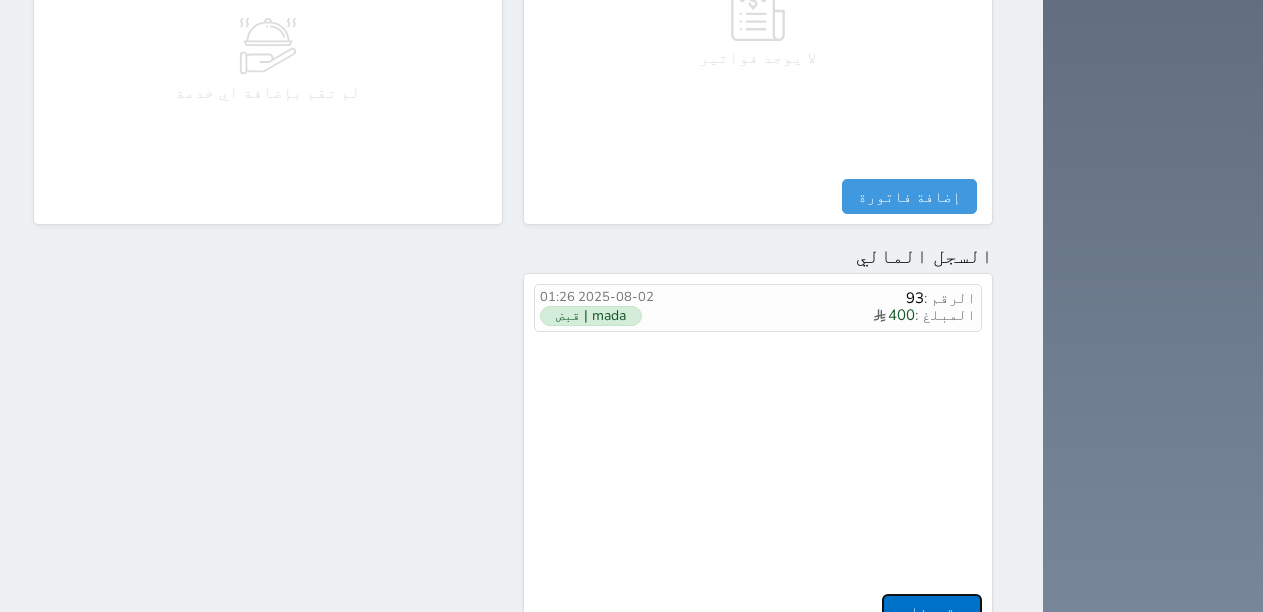 click on "مقبوضات" at bounding box center (932, 611) 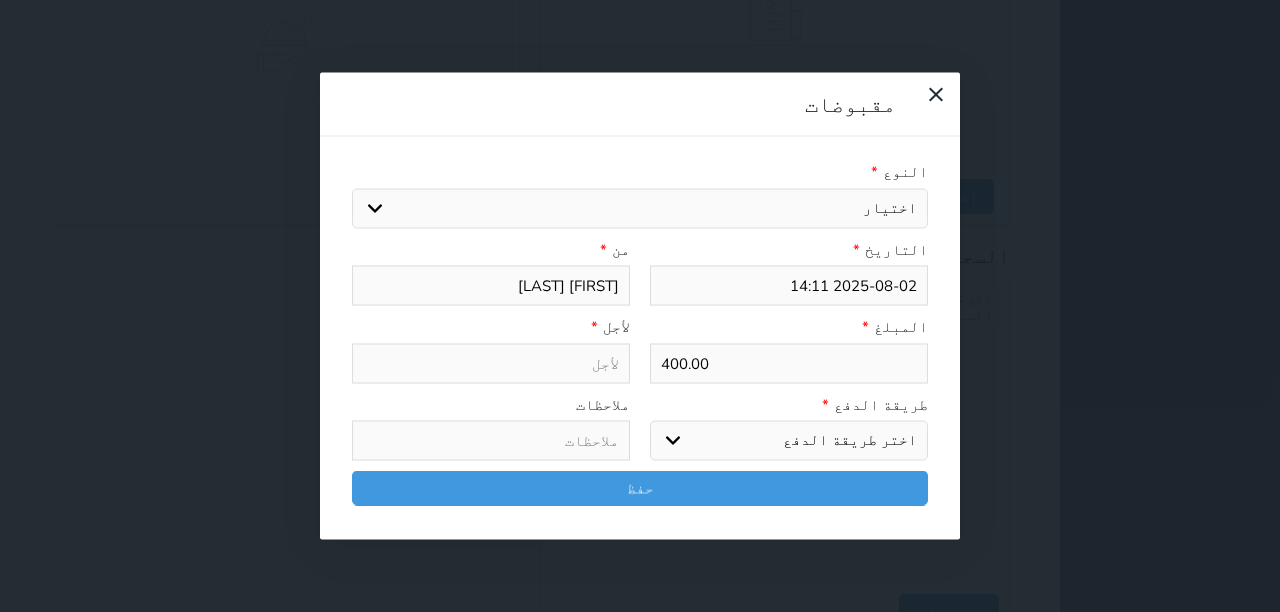 drag, startPoint x: 852, startPoint y: 293, endPoint x: 943, endPoint y: 291, distance: 91.02197 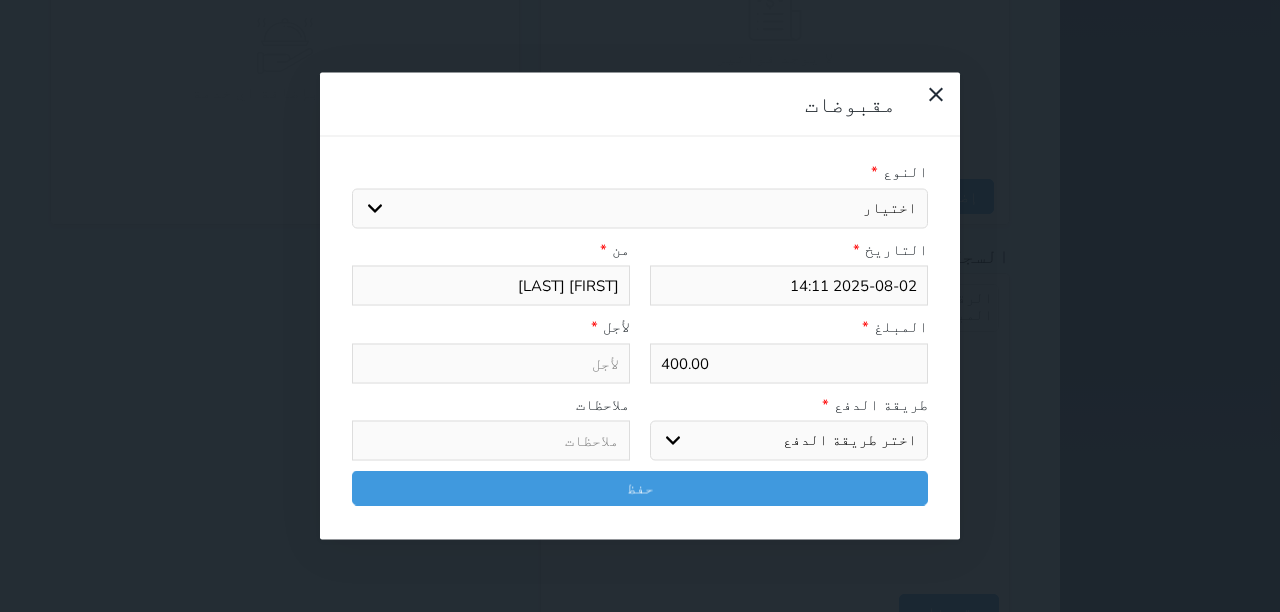 click on "400.00" at bounding box center [789, 363] 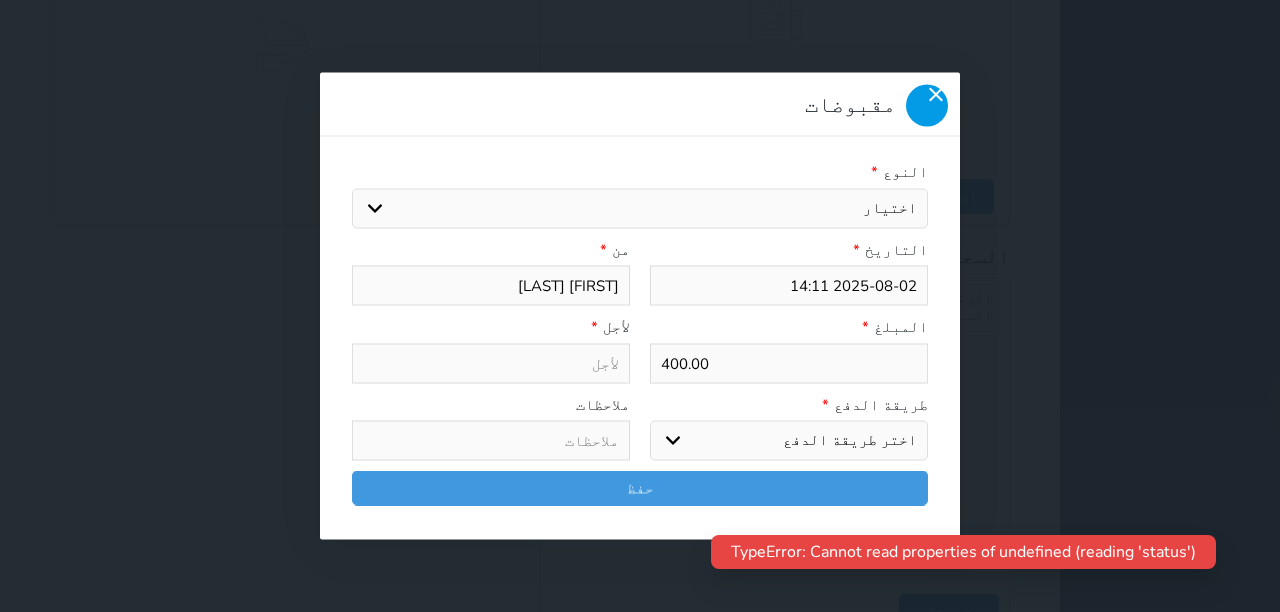 click at bounding box center (927, 106) 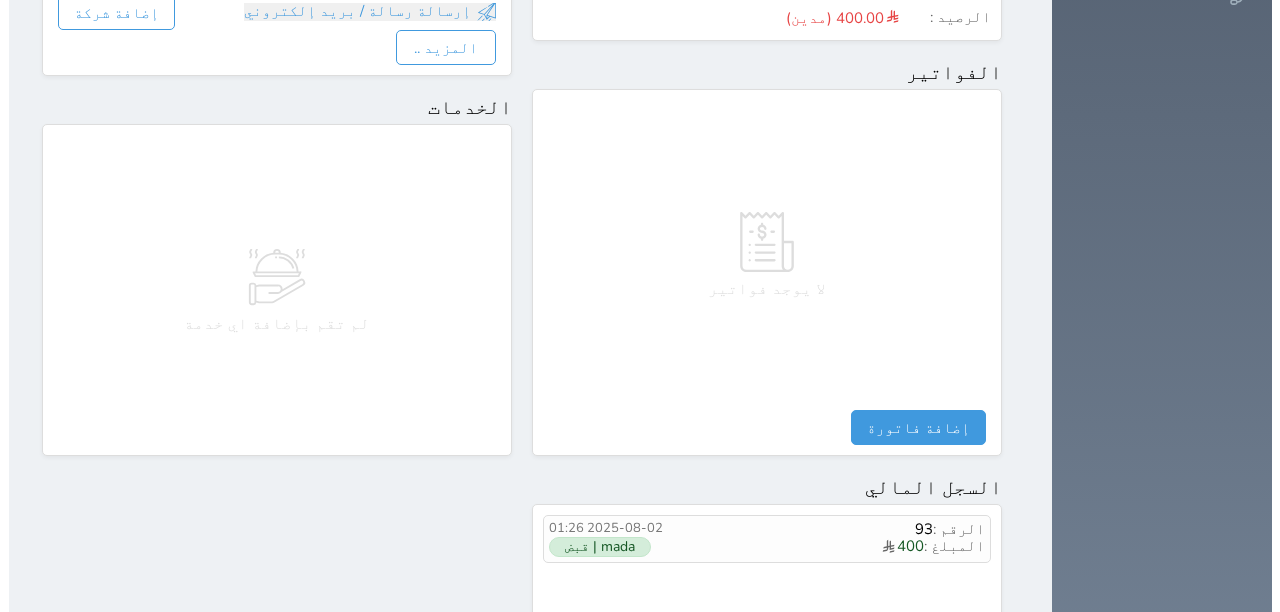 scroll, scrollTop: 1100, scrollLeft: 0, axis: vertical 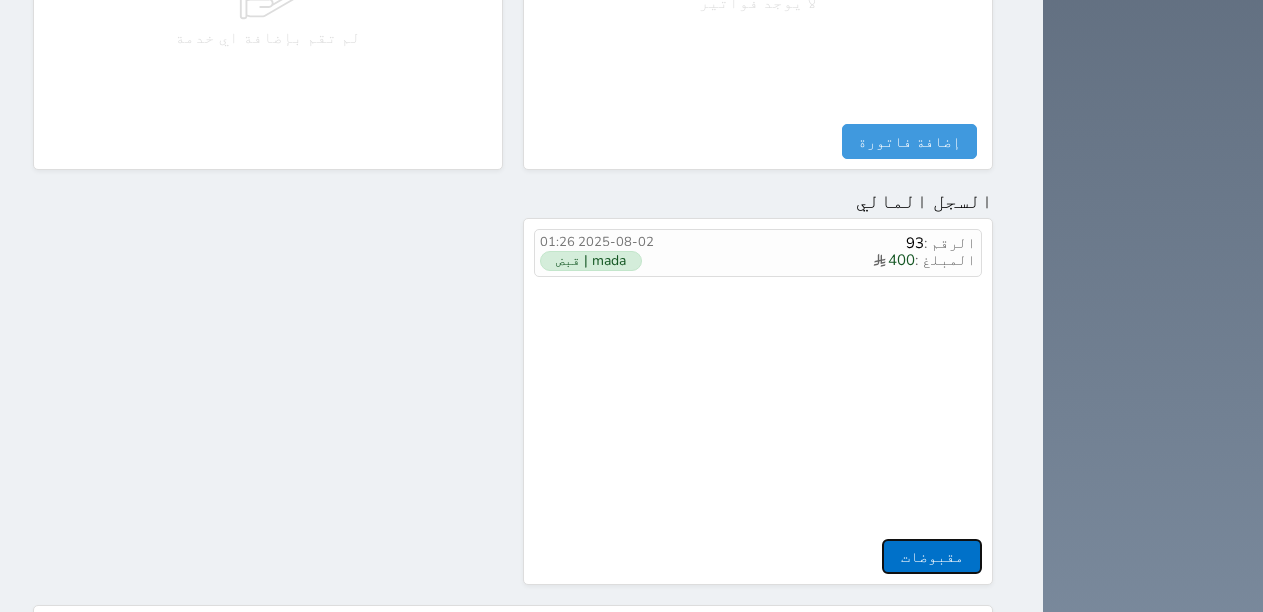 click on "مقبوضات" at bounding box center [932, 556] 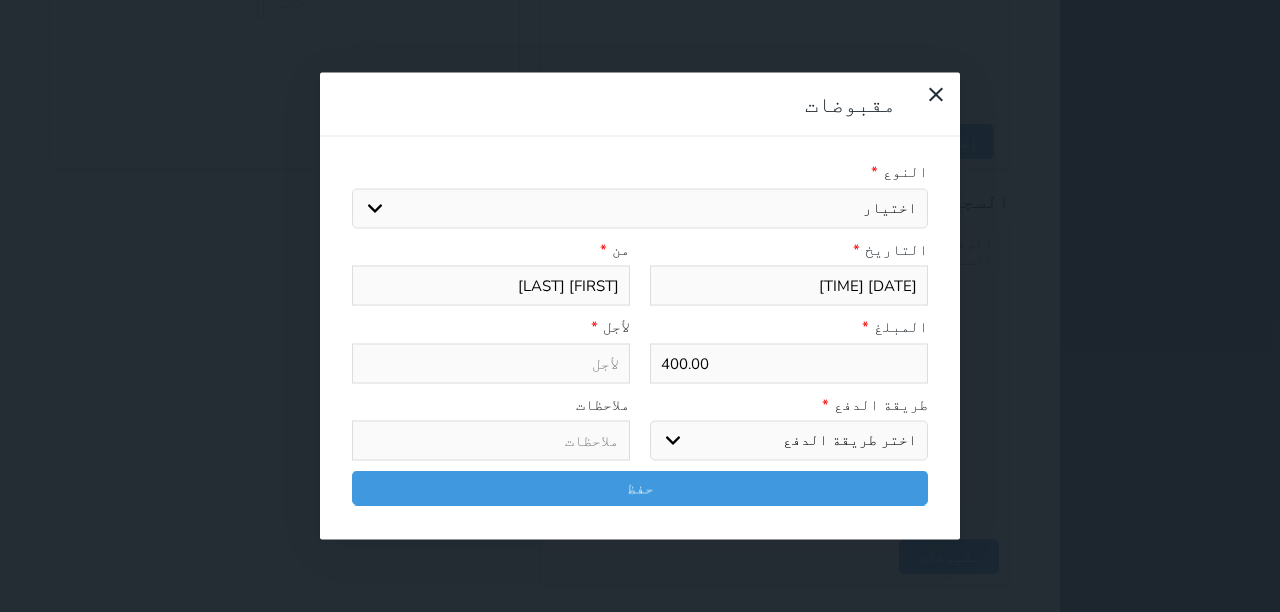 drag, startPoint x: 875, startPoint y: 296, endPoint x: 993, endPoint y: 292, distance: 118.06778 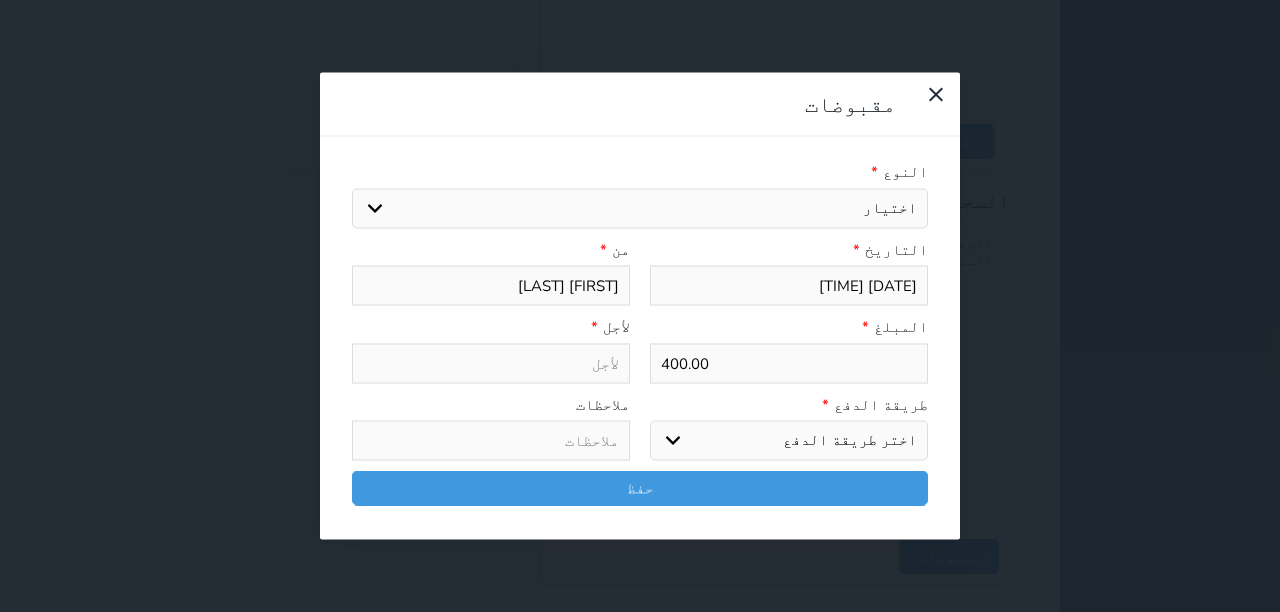 click on "مقبوضات                 النوع  *    اختيار   مقبوضات عامة قيمة إيجار فواتير تامين عربون لا ينطبق آخر مغسلة واي فاي - الإنترنت مواقف السيارات طعام الأغذية والمشروبات مشروبات المشروبات الباردة المشروبات الساخنة الإفطار غداء عشاء مخبز و كعك حمام سباحة الصالة الرياضية سبا و خدمات الجمال اختيار وإسقاط (خدمات النقل) ميني بار كابل - تلفزيون سرير إضافي تصفيف الشعر التسوق خدمات الجولات السياحية المنظمة خدمات الدليل السياحي   التاريخ *   [DATE] [TIME]   من *   [FIRST] [LAST]   المبلغ *   [PRICE]   لأجل *     طريقة الدفع *   اختر طريقة الدفع   دفع نقدى   تحويل بنكى   مدى   بطاقة ائتمان   آجل" at bounding box center [640, 306] 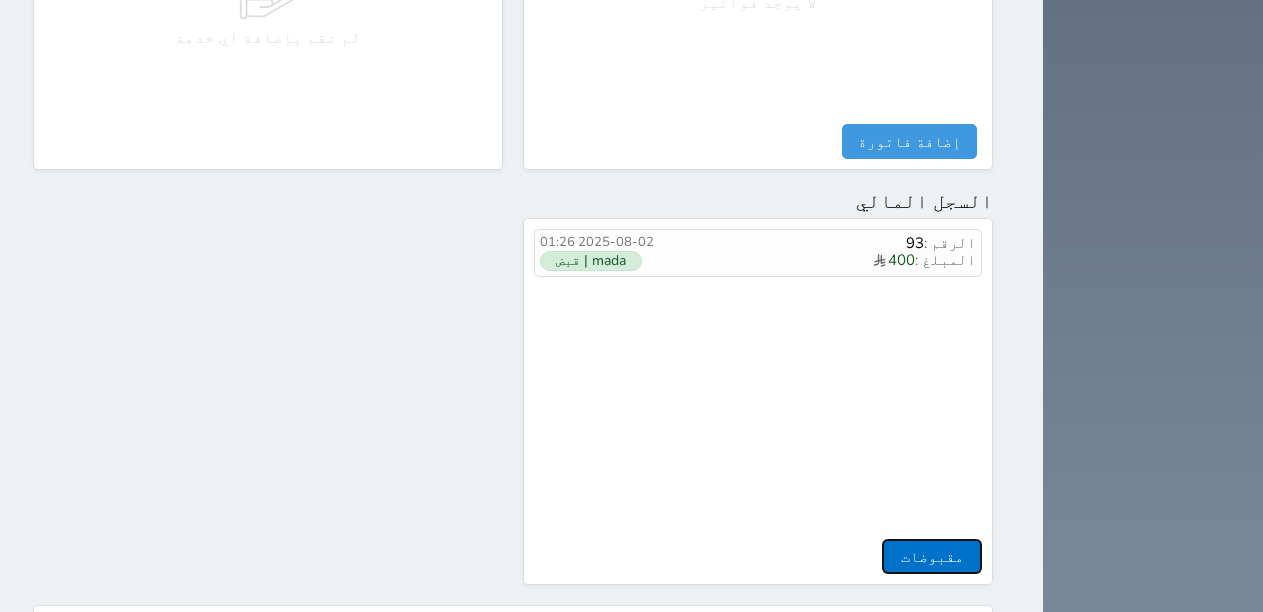 click on "مقبوضات" at bounding box center (932, 556) 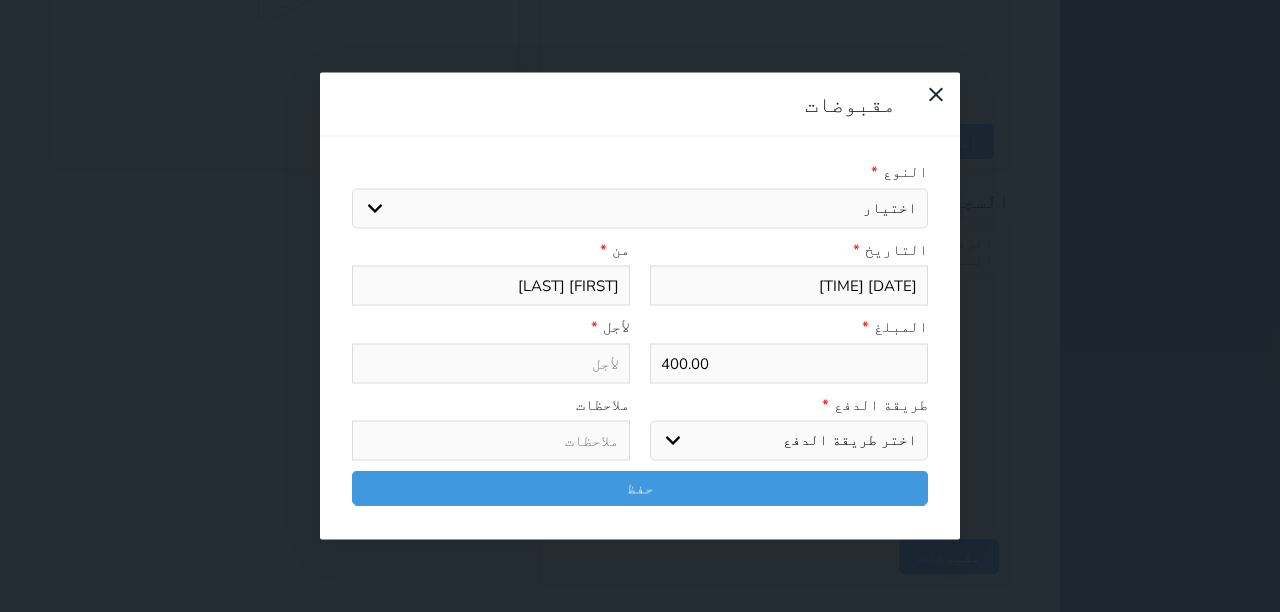 click on "اختيار   مقبوضات عامة قيمة إيجار فواتير تامين عربون لا ينطبق آخر مغسلة واي فاي - الإنترنت مواقف السيارات طعام الأغذية والمشروبات مشروبات المشروبات الباردة المشروبات الساخنة الإفطار غداء عشاء مخبز و كعك حمام سباحة الصالة الرياضية سبا و خدمات الجمال اختيار وإسقاط (خدمات النقل) ميني بار كابل - تلفزيون سرير إضافي تصفيف الشعر التسوق خدمات الجولات السياحية المنظمة خدمات الدليل السياحي" at bounding box center (640, 208) 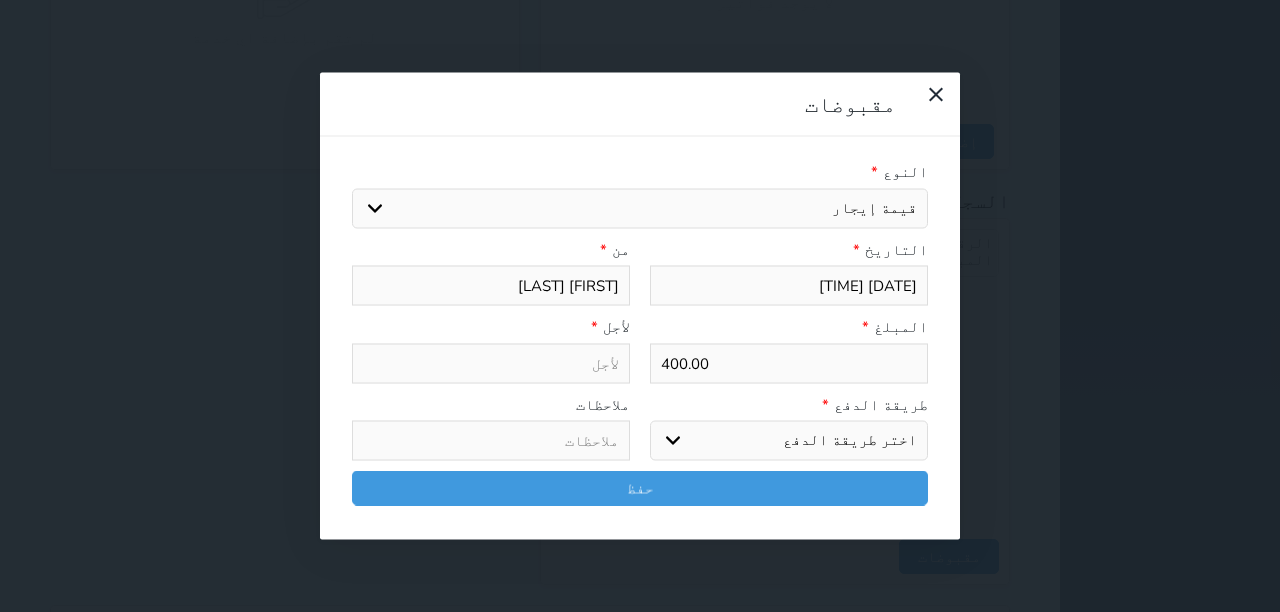 click on "اختيار   مقبوضات عامة قيمة إيجار فواتير تامين عربون لا ينطبق آخر مغسلة واي فاي - الإنترنت مواقف السيارات طعام الأغذية والمشروبات مشروبات المشروبات الباردة المشروبات الساخنة الإفطار غداء عشاء مخبز و كعك حمام سباحة الصالة الرياضية سبا و خدمات الجمال اختيار وإسقاط (خدمات النقل) ميني بار كابل - تلفزيون سرير إضافي تصفيف الشعر التسوق خدمات الجولات السياحية المنظمة خدمات الدليل السياحي" at bounding box center [640, 208] 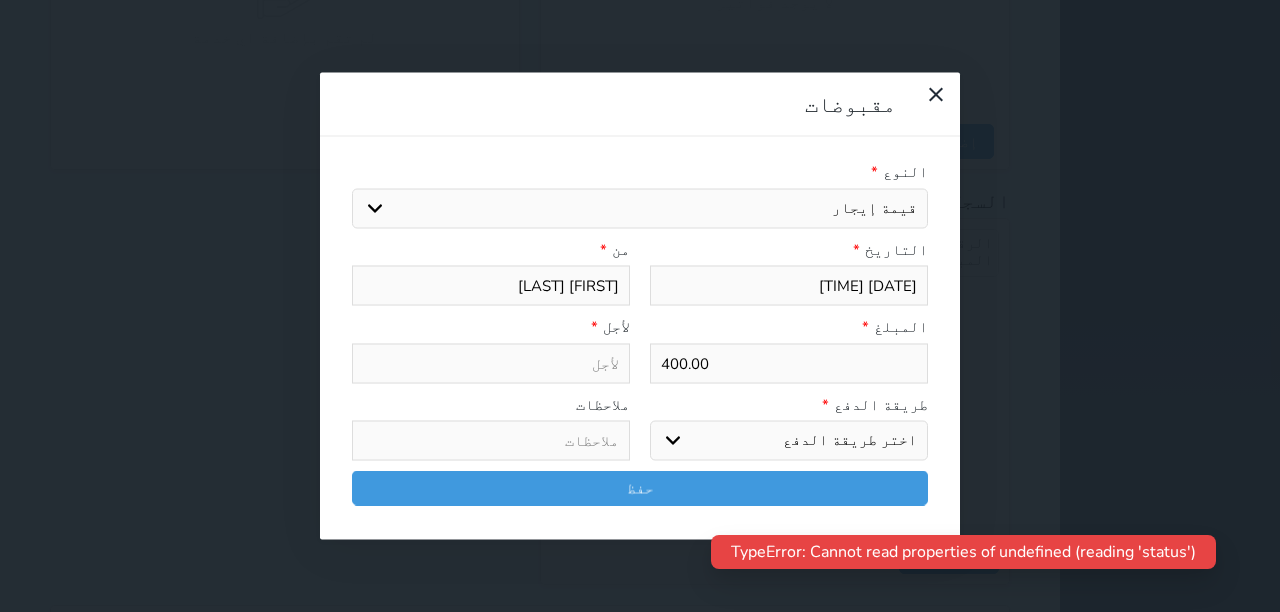 drag, startPoint x: 825, startPoint y: 301, endPoint x: 952, endPoint y: 302, distance: 127.00394 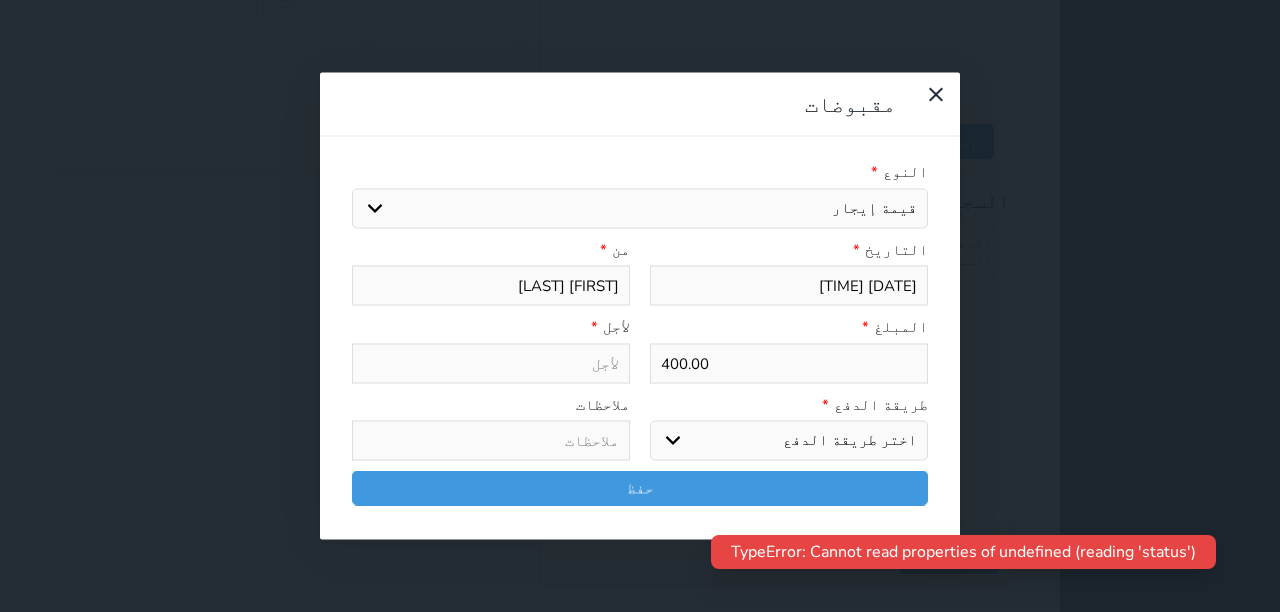 click on "المبلغ *   400.00" at bounding box center (789, 350) 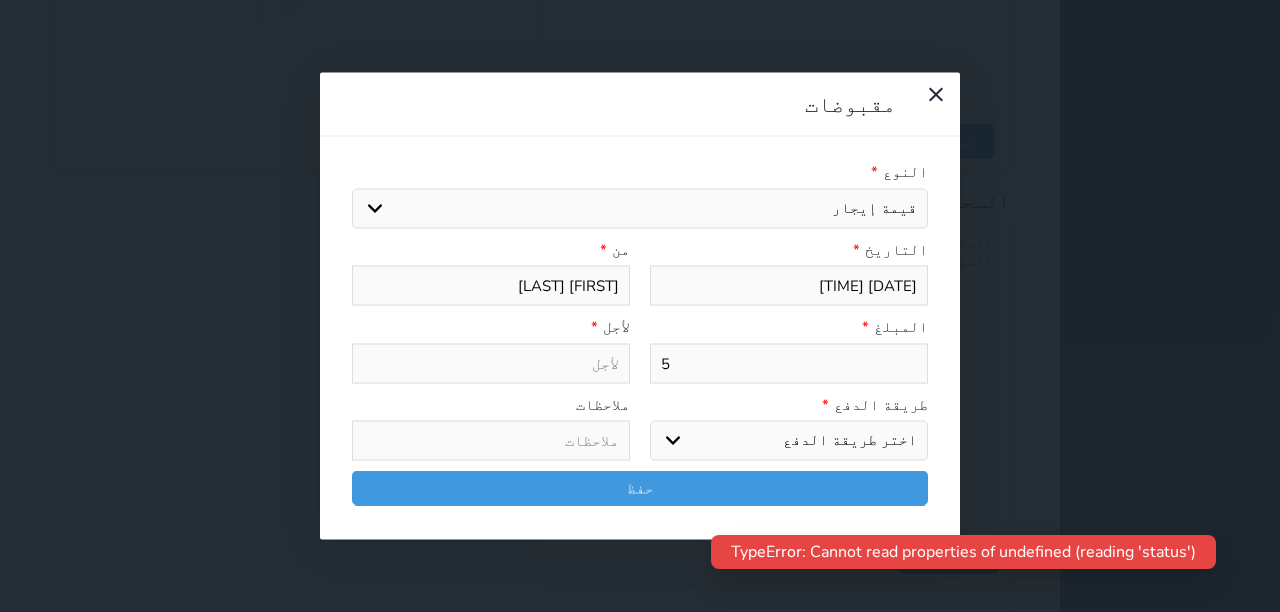 select 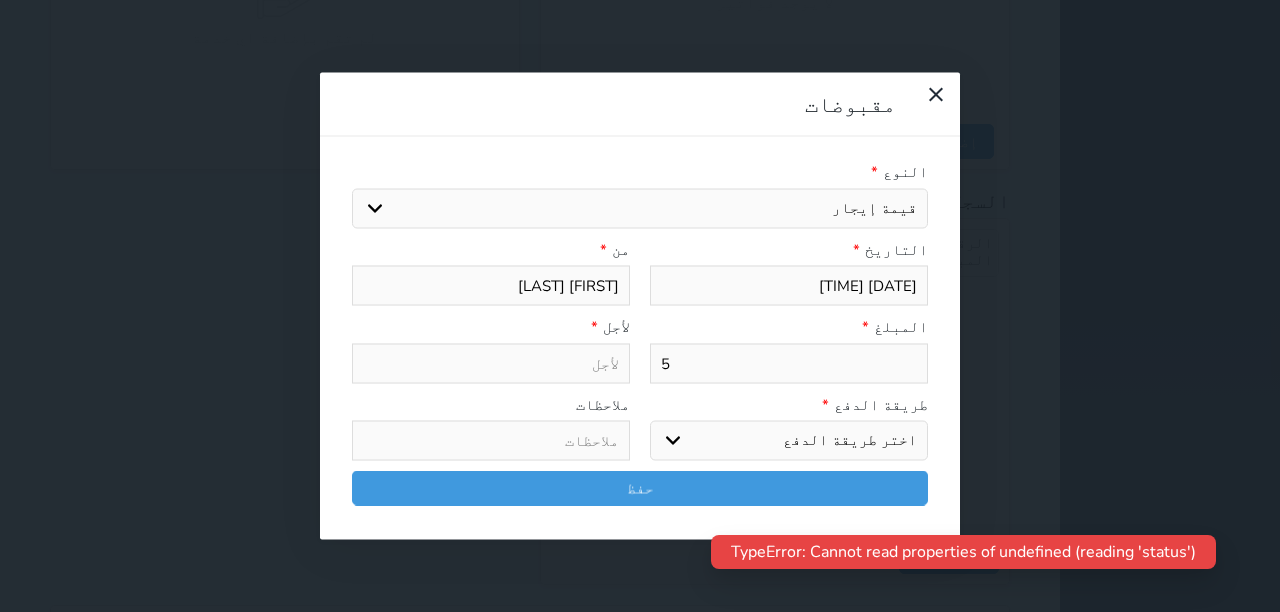 type on "50" 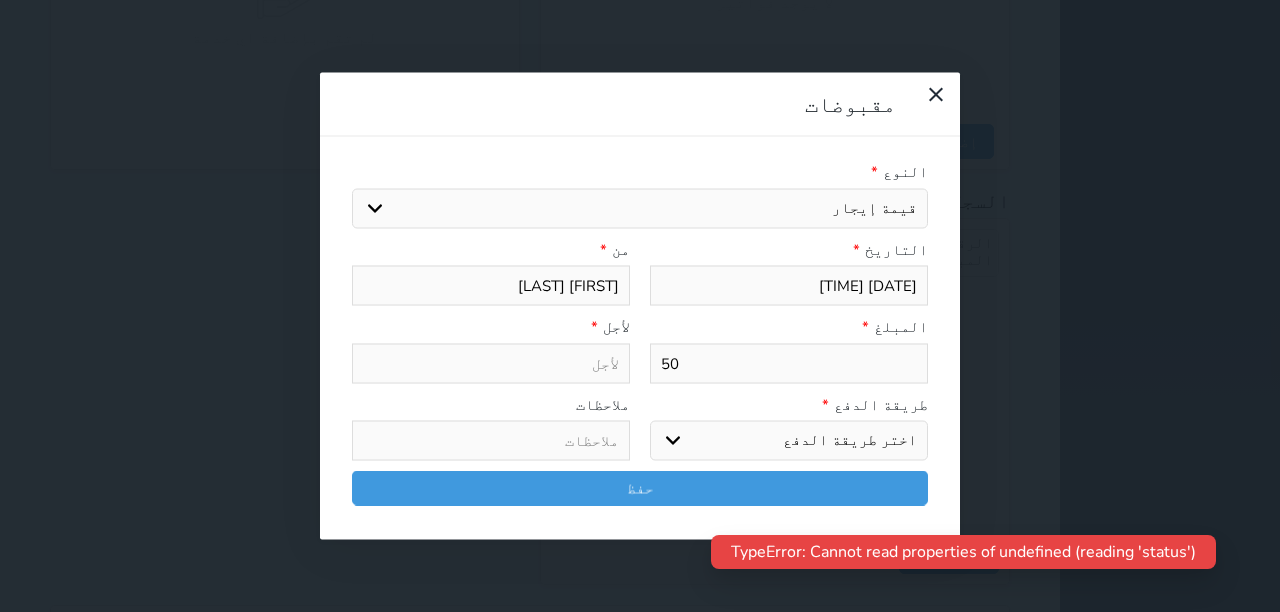 type on "500" 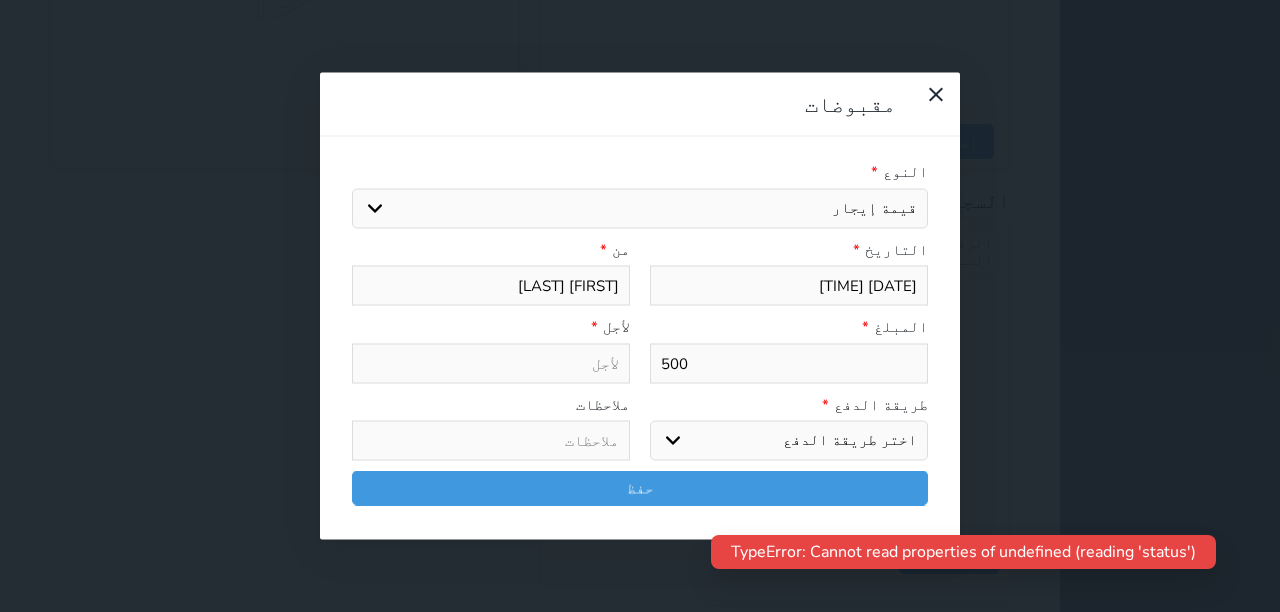 type on "500" 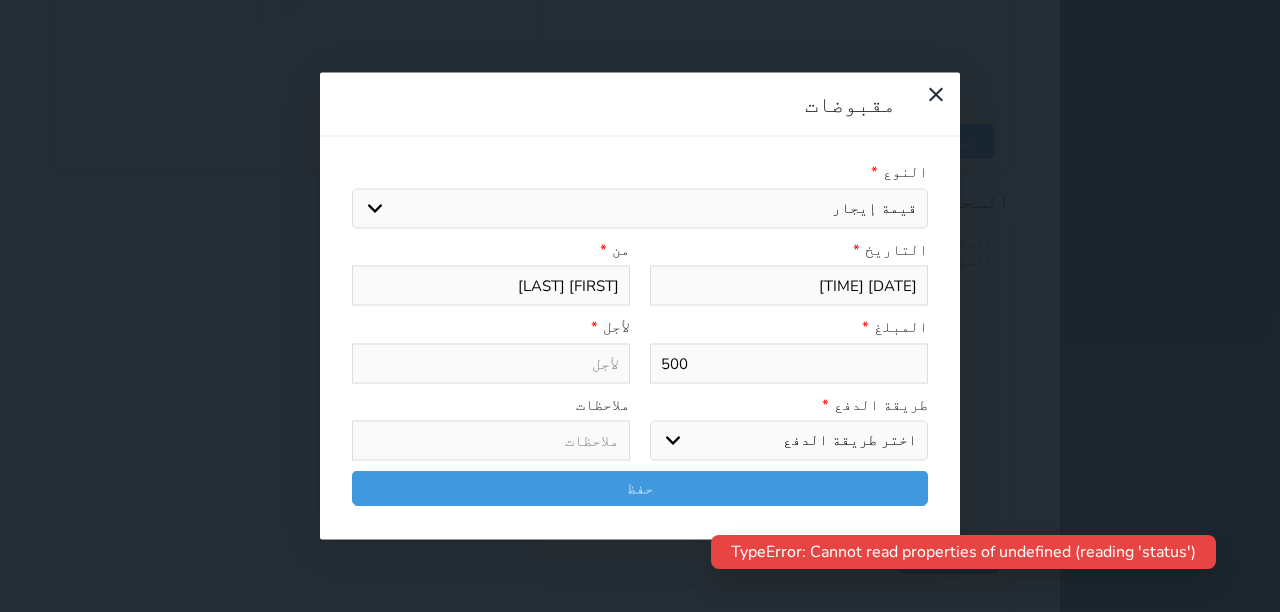 click on "اختر طريقة الدفع   دفع نقدى   تحويل بنكى   مدى   بطاقة ائتمان   آجل" at bounding box center [789, 441] 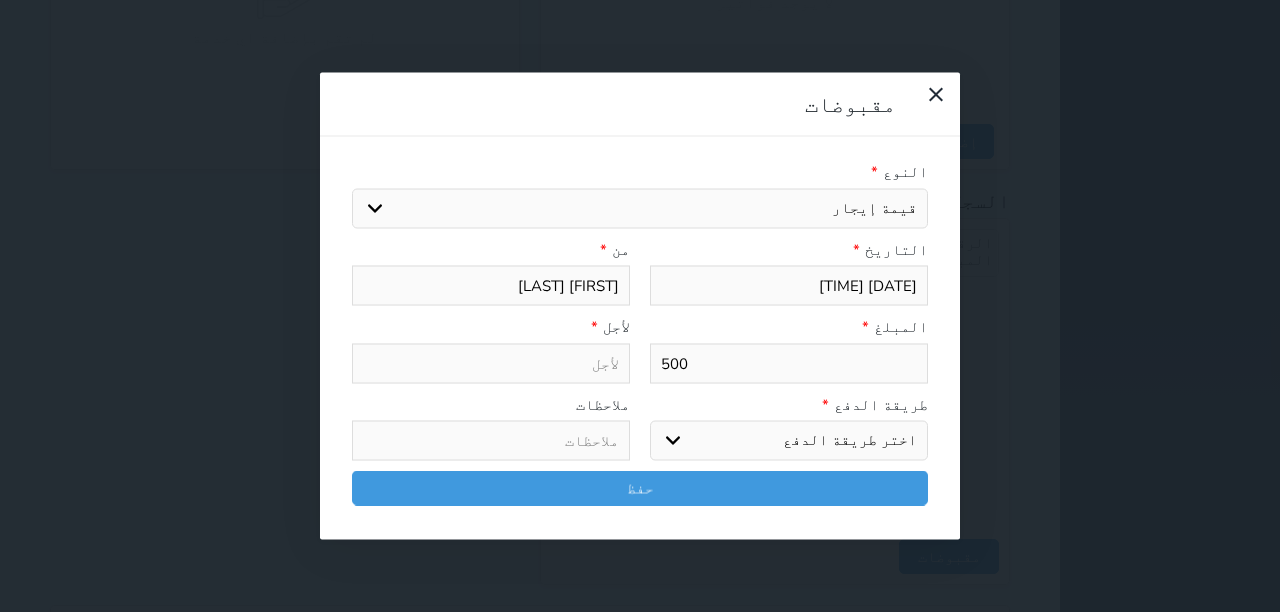 select on "mada" 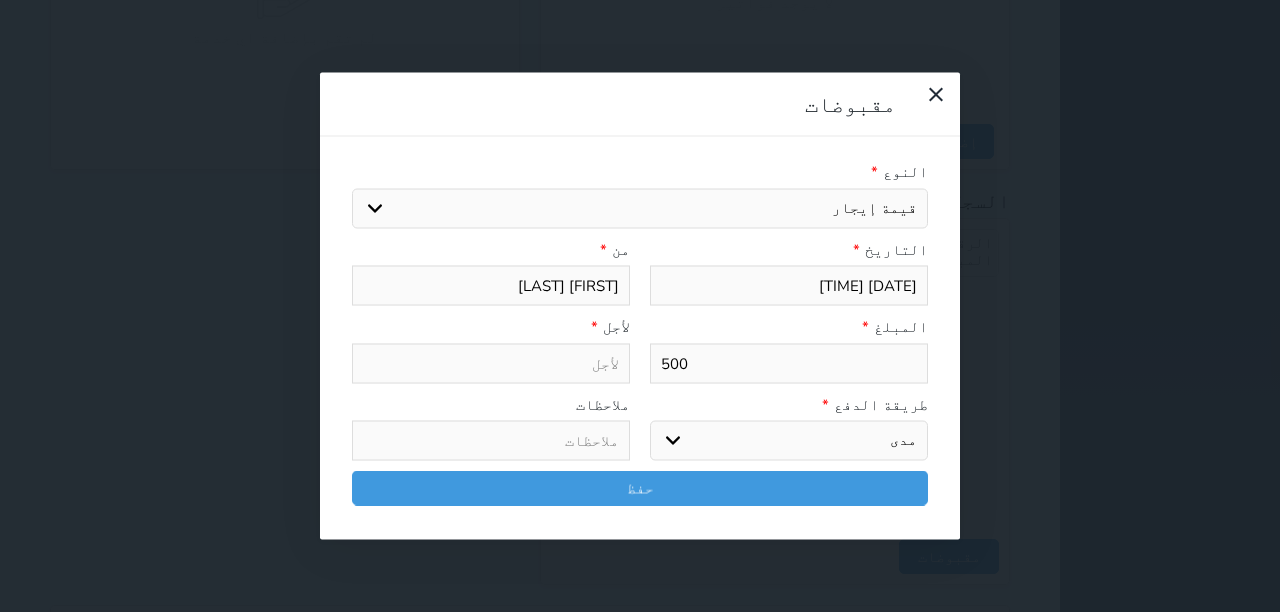 click on "اختر طريقة الدفع   دفع نقدى   تحويل بنكى   مدى   بطاقة ائتمان   آجل" at bounding box center (789, 441) 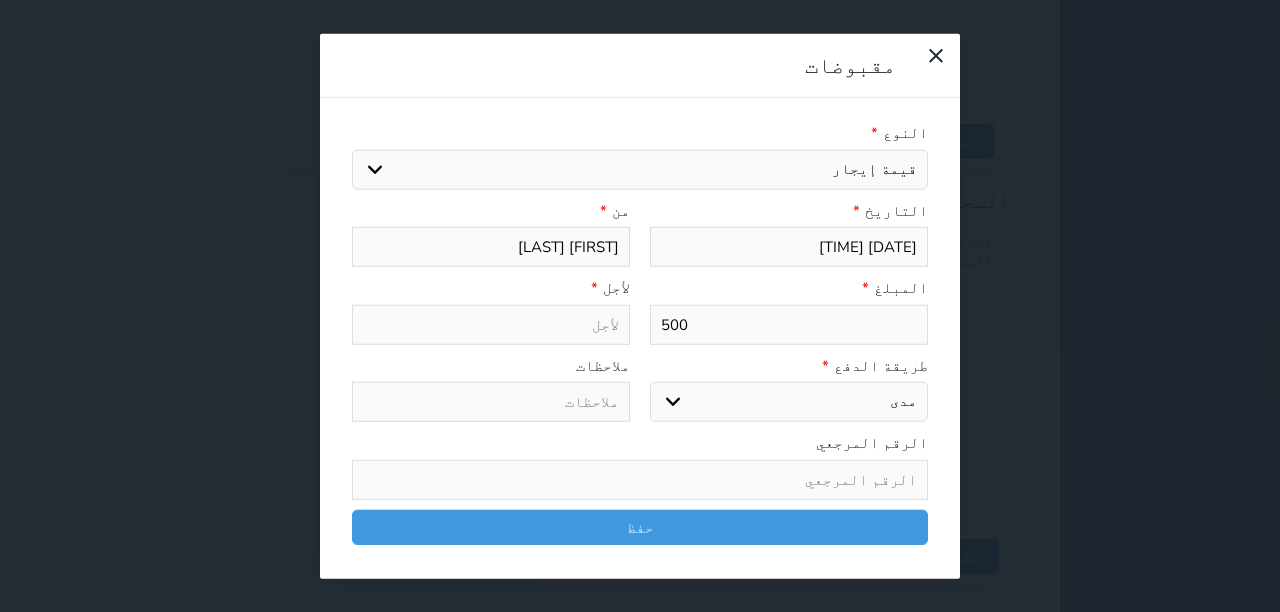 drag, startPoint x: 508, startPoint y: 230, endPoint x: 647, endPoint y: 209, distance: 140.57738 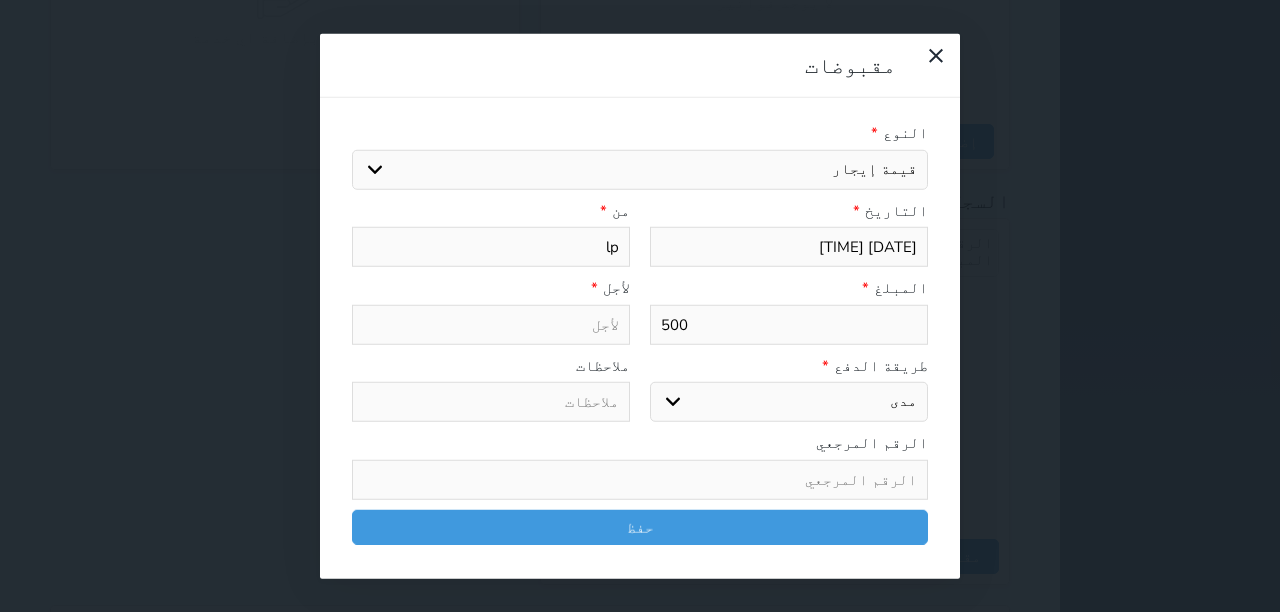 type on "l" 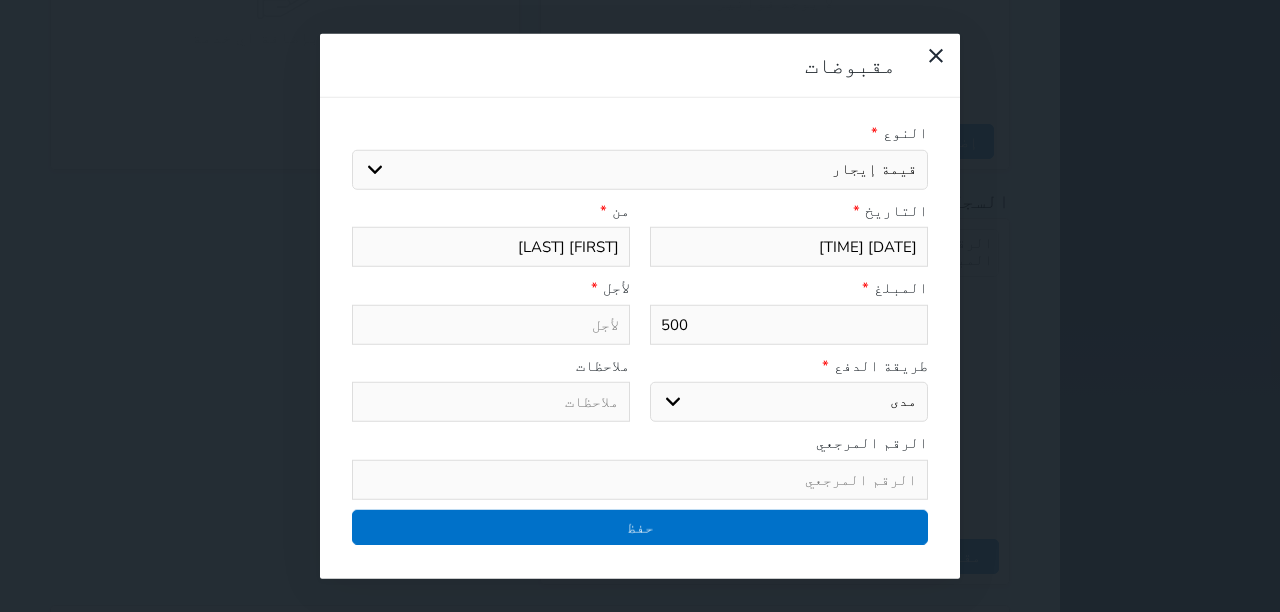 type on "[FIRST] [LAST]" 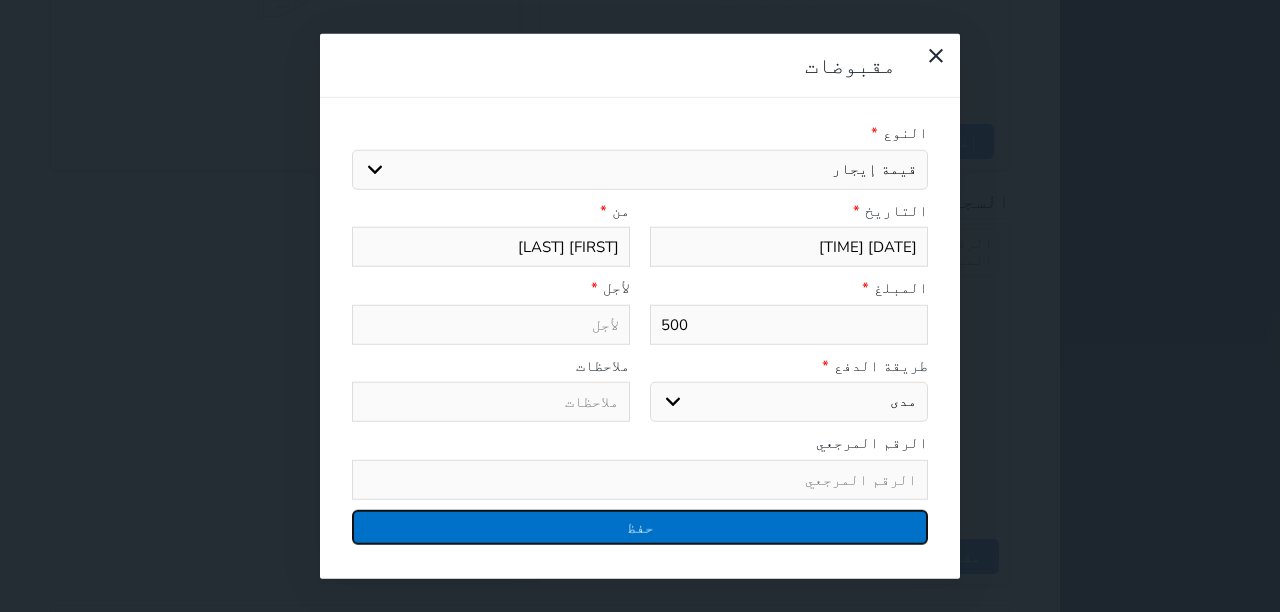 click on "حفظ" at bounding box center (640, 526) 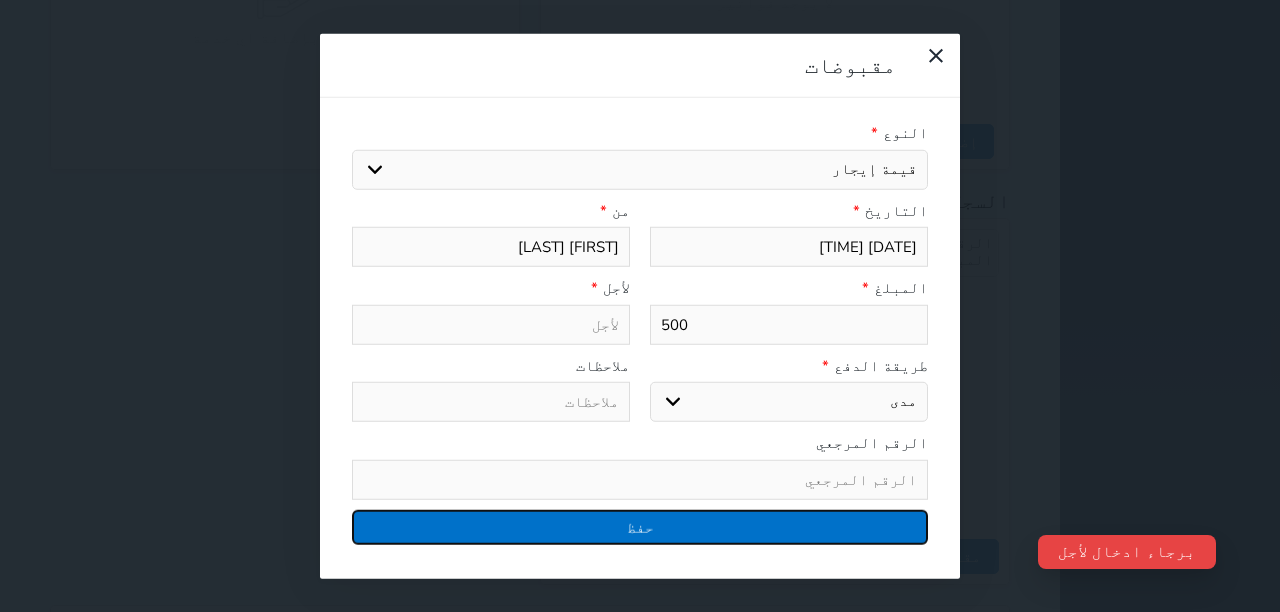 click on "حفظ" at bounding box center (640, 526) 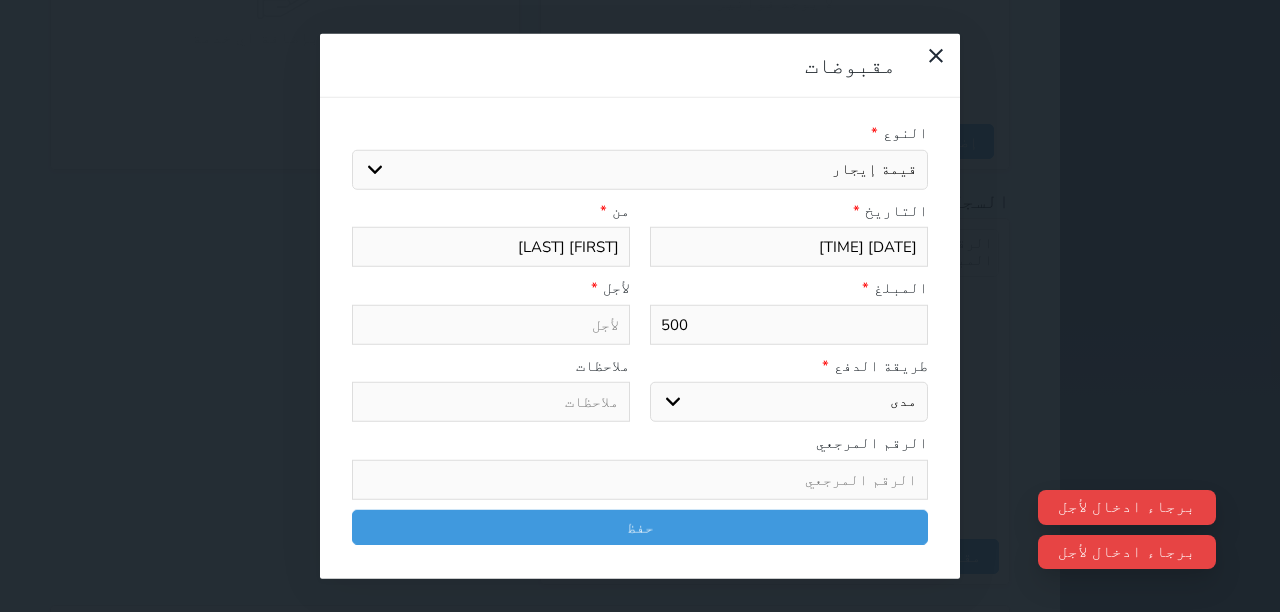 click at bounding box center (491, 324) 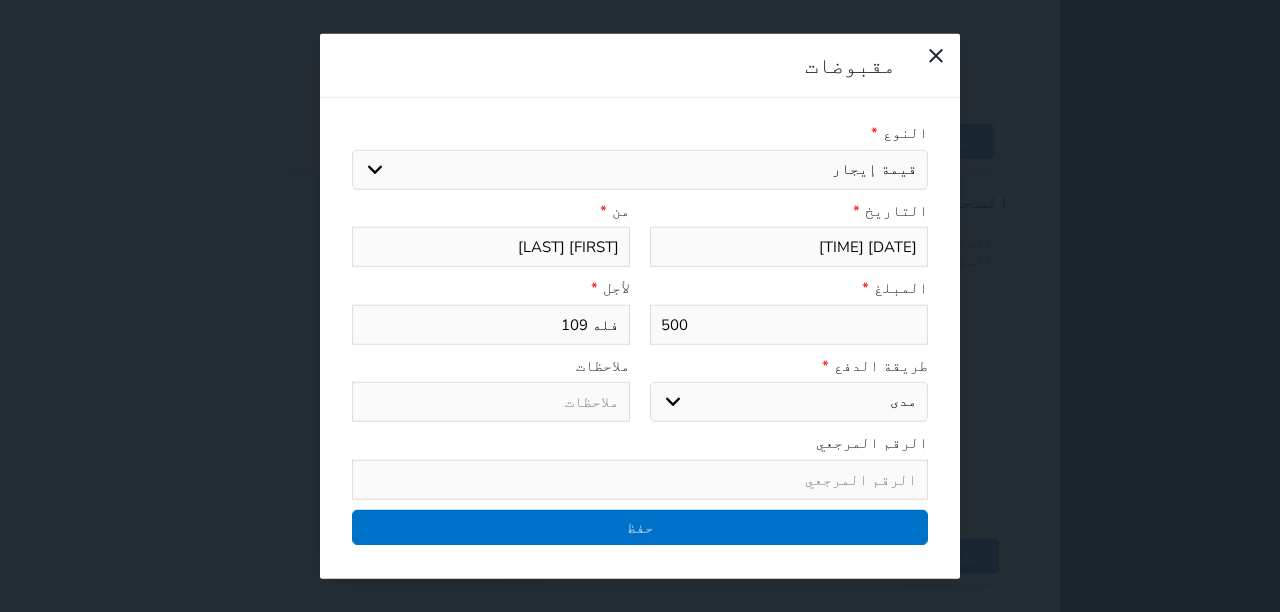 type on "فله 109" 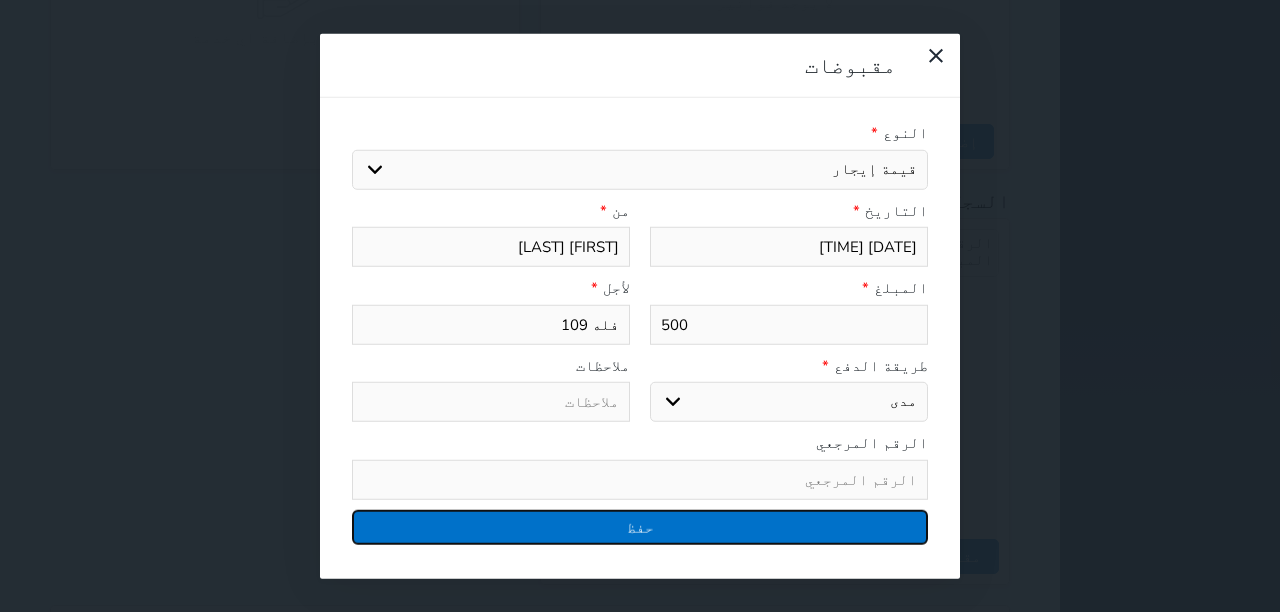 click on "حفظ" at bounding box center [640, 526] 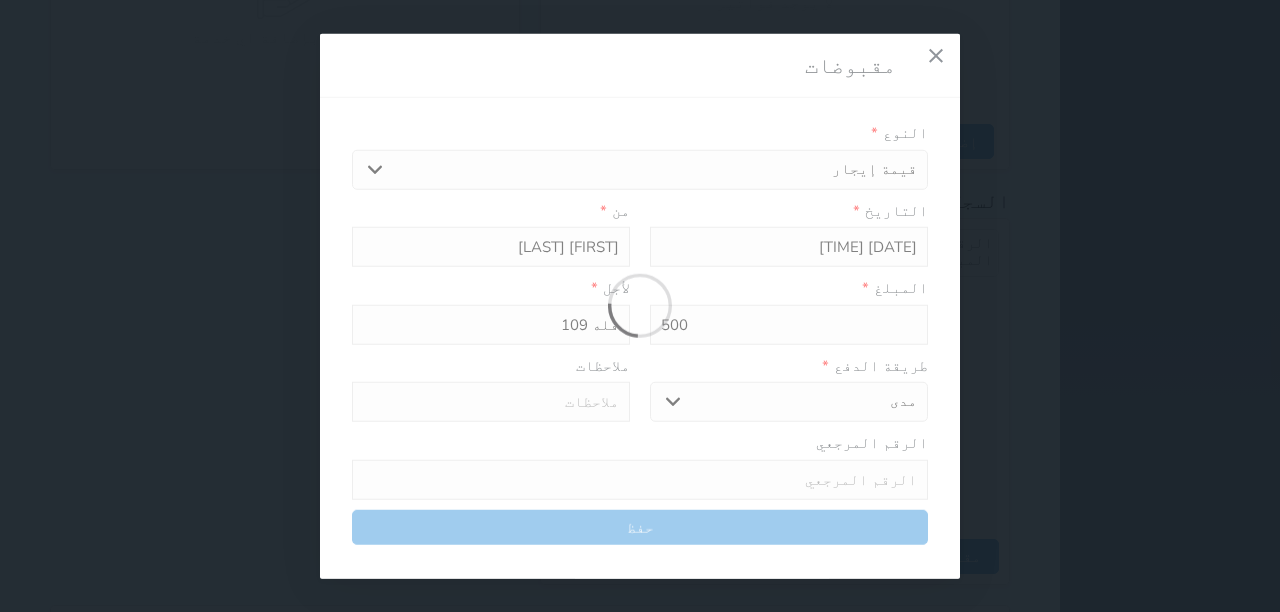 click at bounding box center (640, 306) 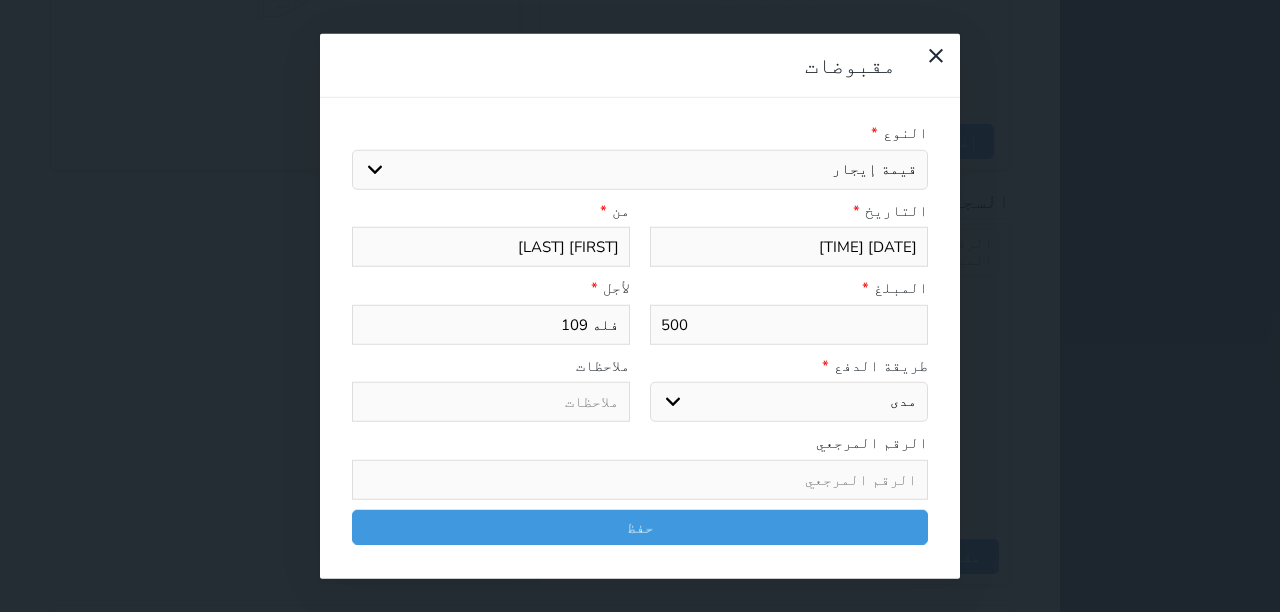 drag, startPoint x: 505, startPoint y: 206, endPoint x: 621, endPoint y: 209, distance: 116.03879 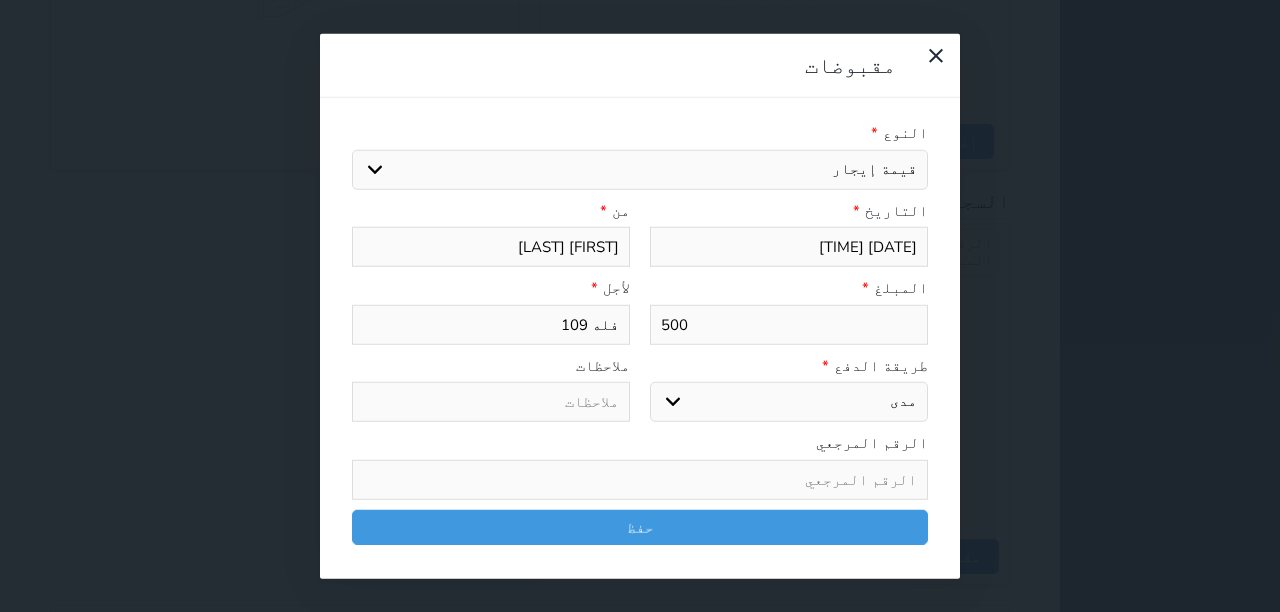 click on "[FIRST] [LAST]" at bounding box center (491, 247) 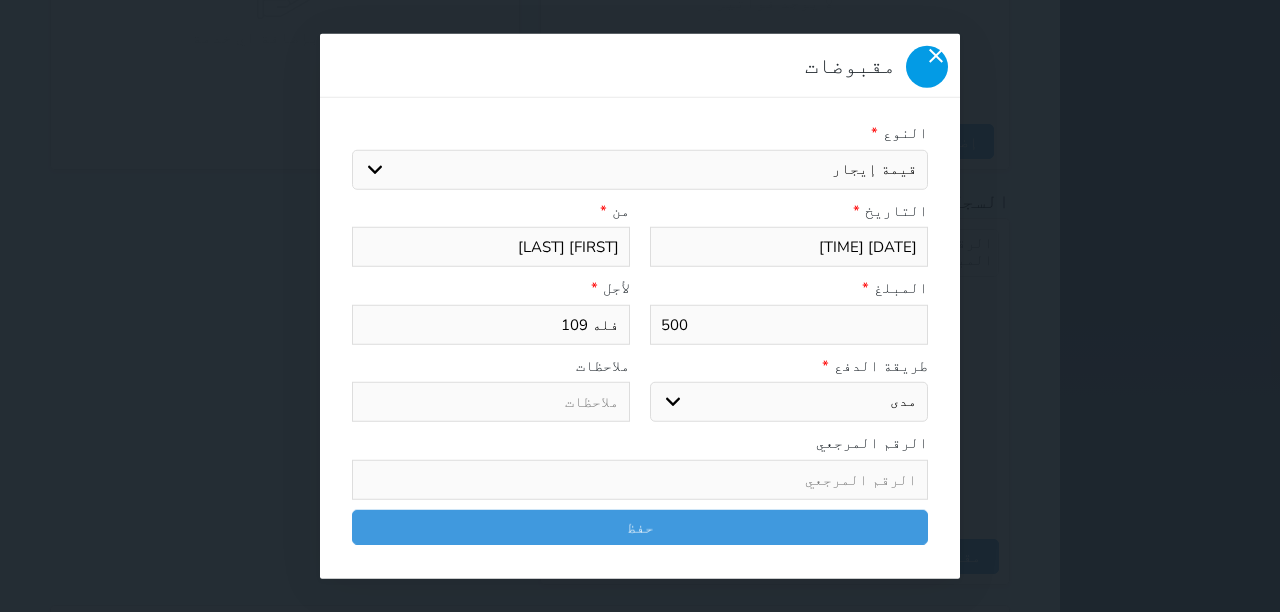 click 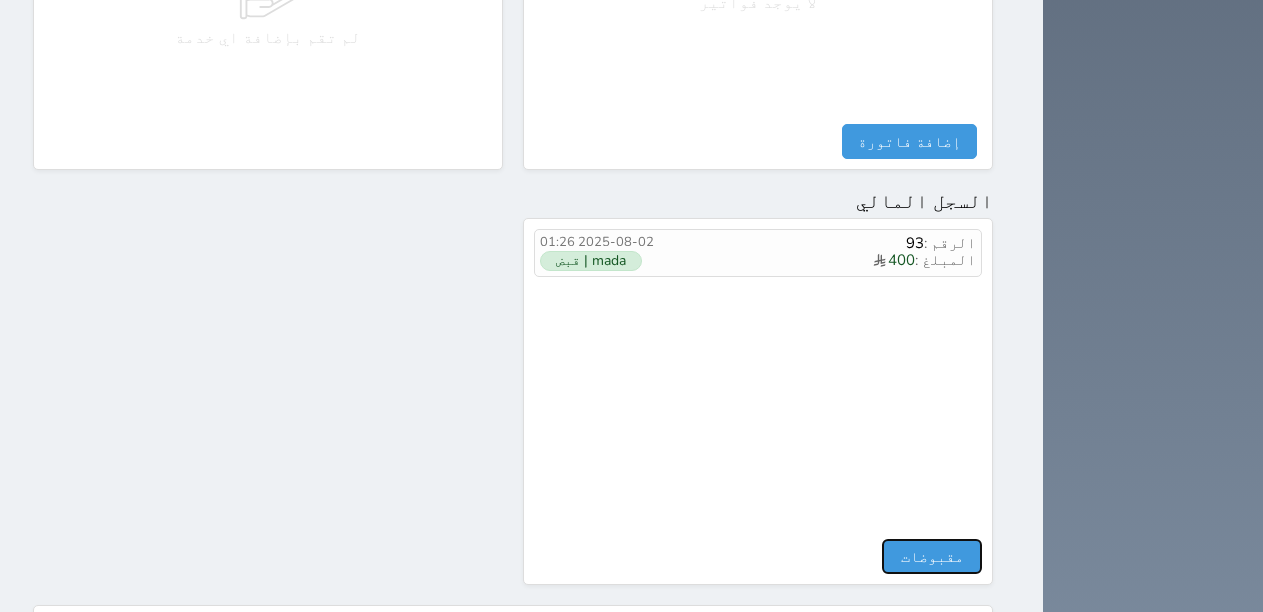 click on "مقبوضات" at bounding box center (932, 556) 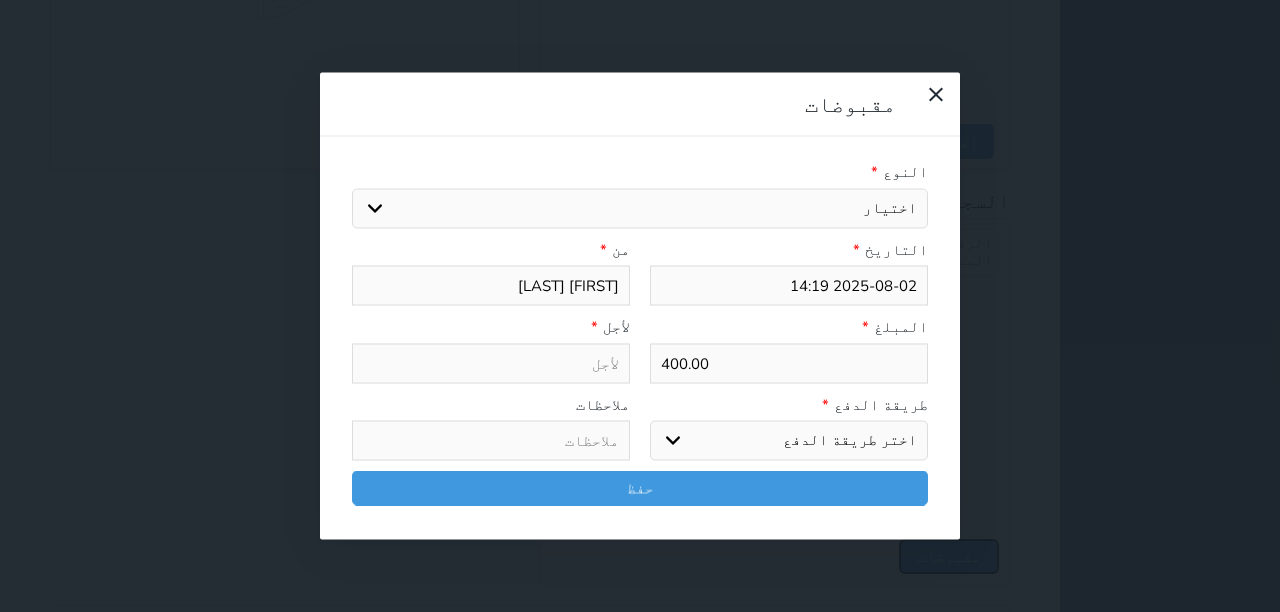 select 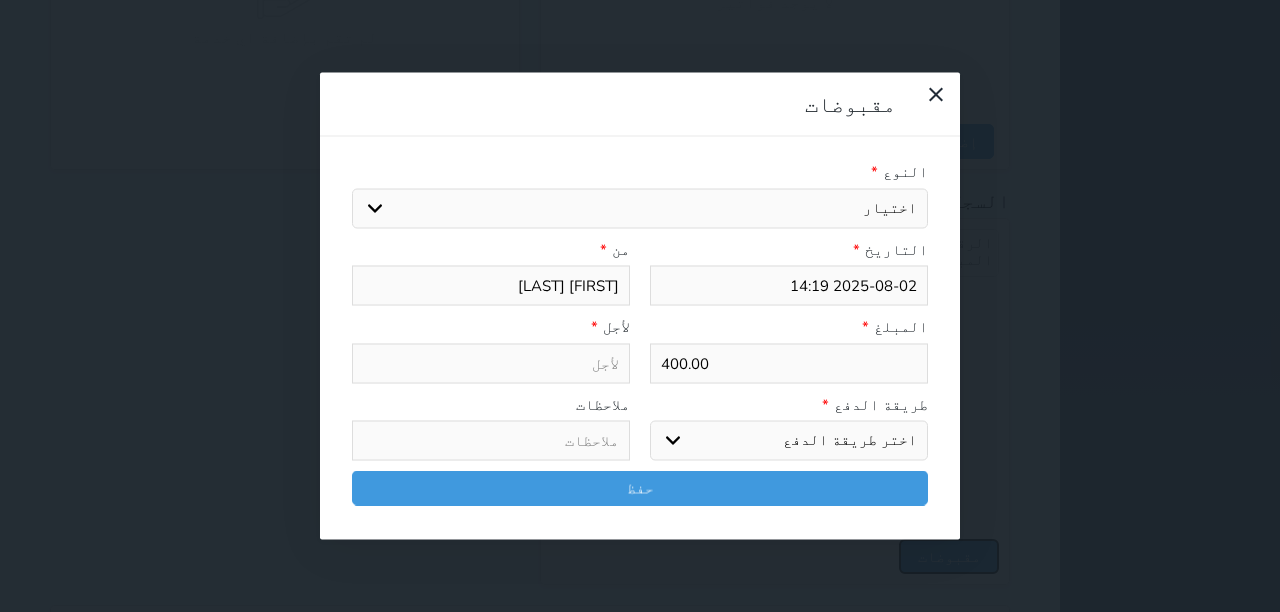 type on "[DATE] [TIME]" 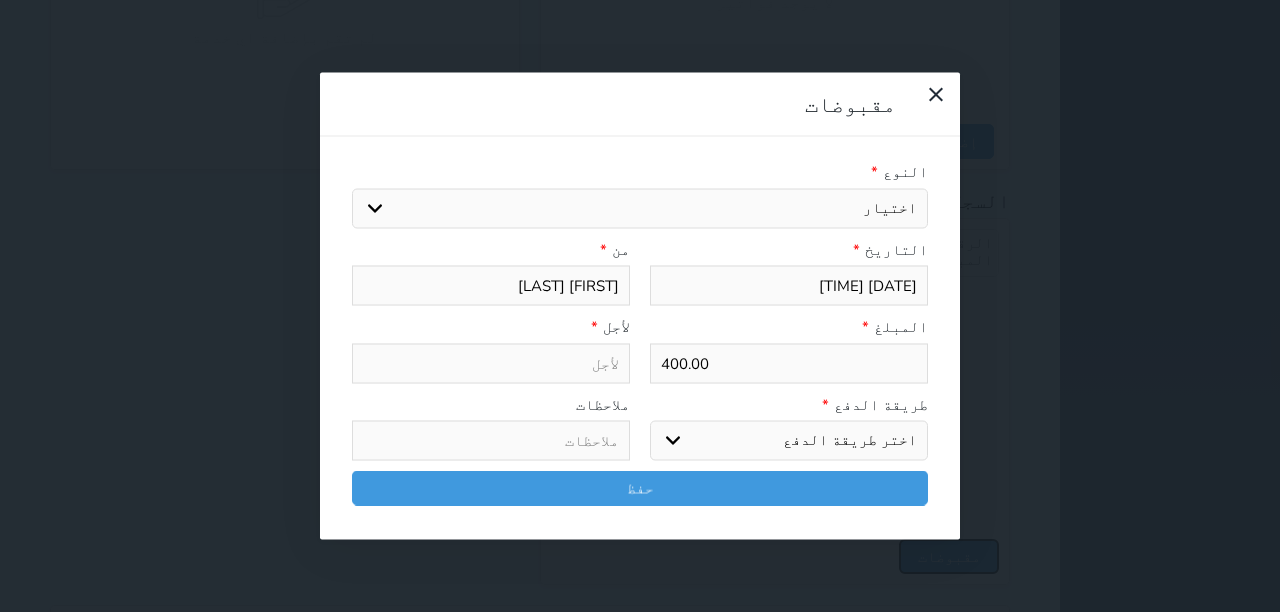 select 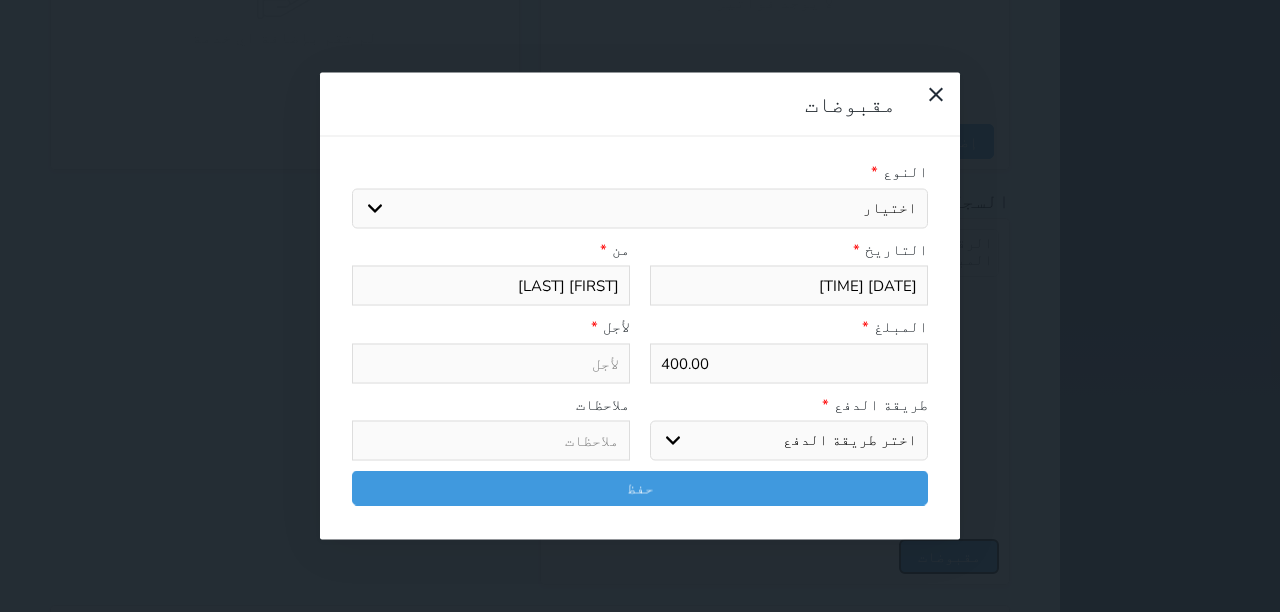 select 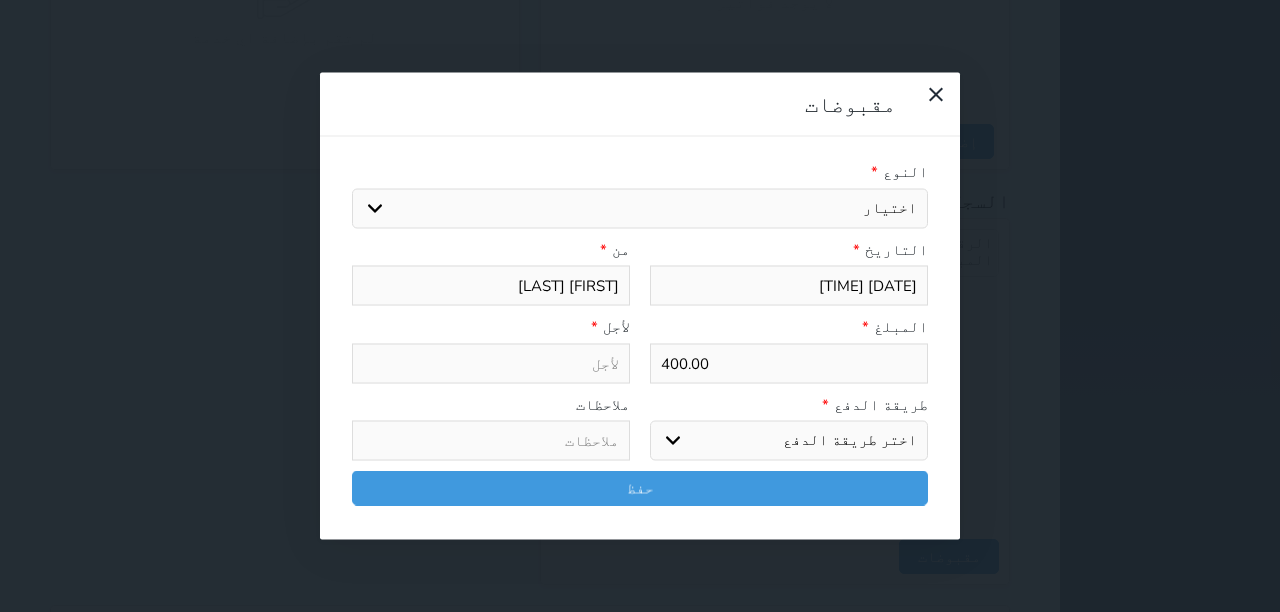 click on "اختيار   مقبوضات عامة قيمة إيجار فواتير تامين عربون لا ينطبق آخر مغسلة واي فاي - الإنترنت مواقف السيارات طعام الأغذية والمشروبات مشروبات المشروبات الباردة المشروبات الساخنة الإفطار غداء عشاء مخبز و كعك حمام سباحة الصالة الرياضية سبا و خدمات الجمال اختيار وإسقاط (خدمات النقل) ميني بار كابل - تلفزيون سرير إضافي تصفيف الشعر التسوق خدمات الجولات السياحية المنظمة خدمات الدليل السياحي" at bounding box center (640, 208) 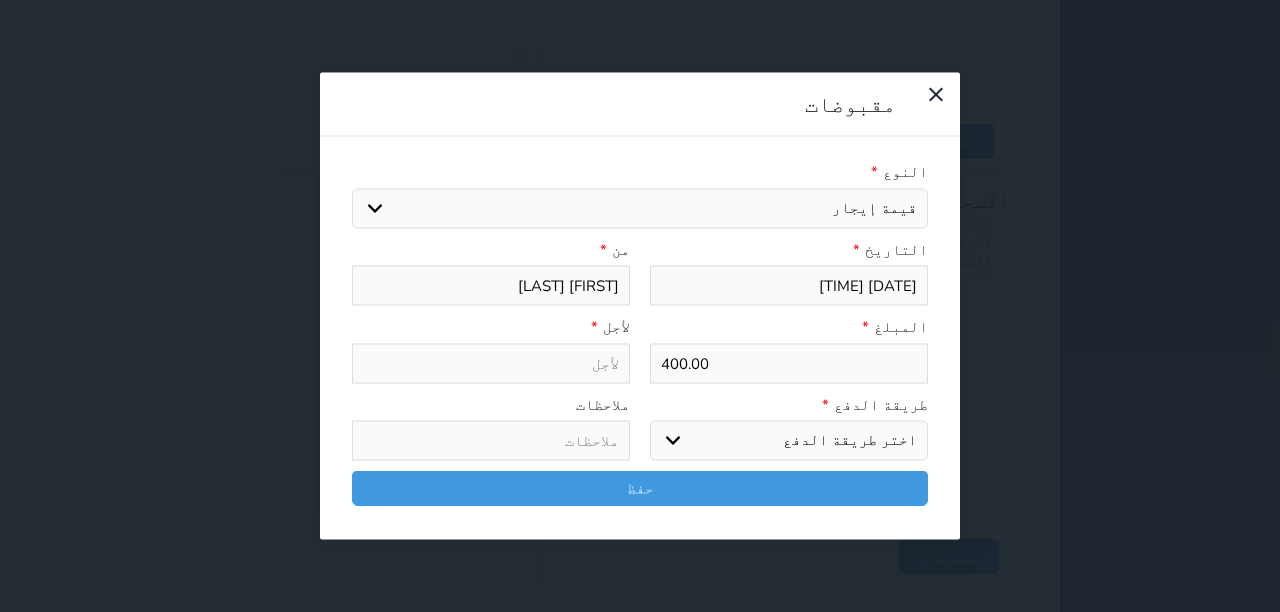 click on "اختيار   مقبوضات عامة قيمة إيجار فواتير تامين عربون لا ينطبق آخر مغسلة واي فاي - الإنترنت مواقف السيارات طعام الأغذية والمشروبات مشروبات المشروبات الباردة المشروبات الساخنة الإفطار غداء عشاء مخبز و كعك حمام سباحة الصالة الرياضية سبا و خدمات الجمال اختيار وإسقاط (خدمات النقل) ميني بار كابل - تلفزيون سرير إضافي تصفيف الشعر التسوق خدمات الجولات السياحية المنظمة خدمات الدليل السياحي" at bounding box center (640, 208) 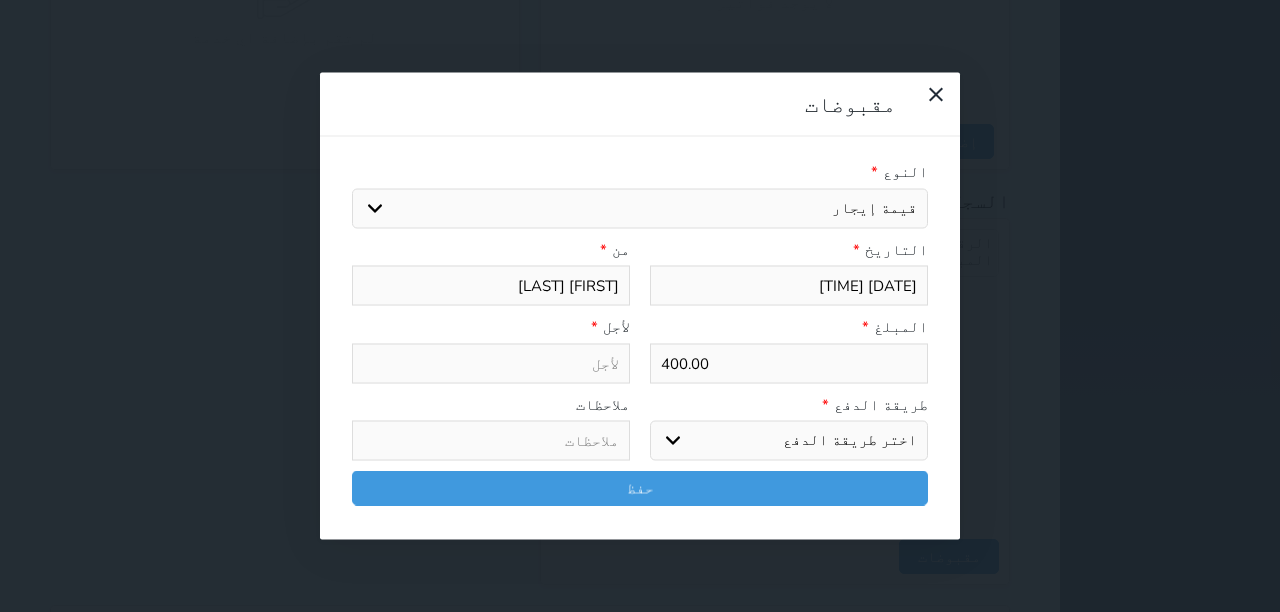 type on "قيمة إيجار - الوحدة - 109" 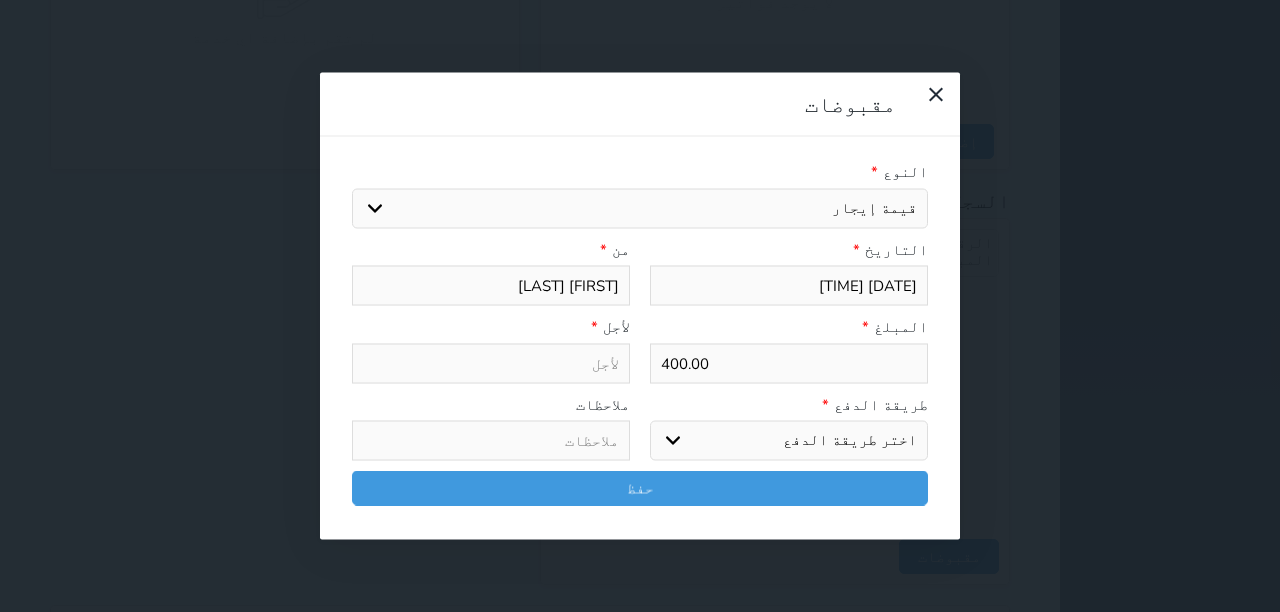 select 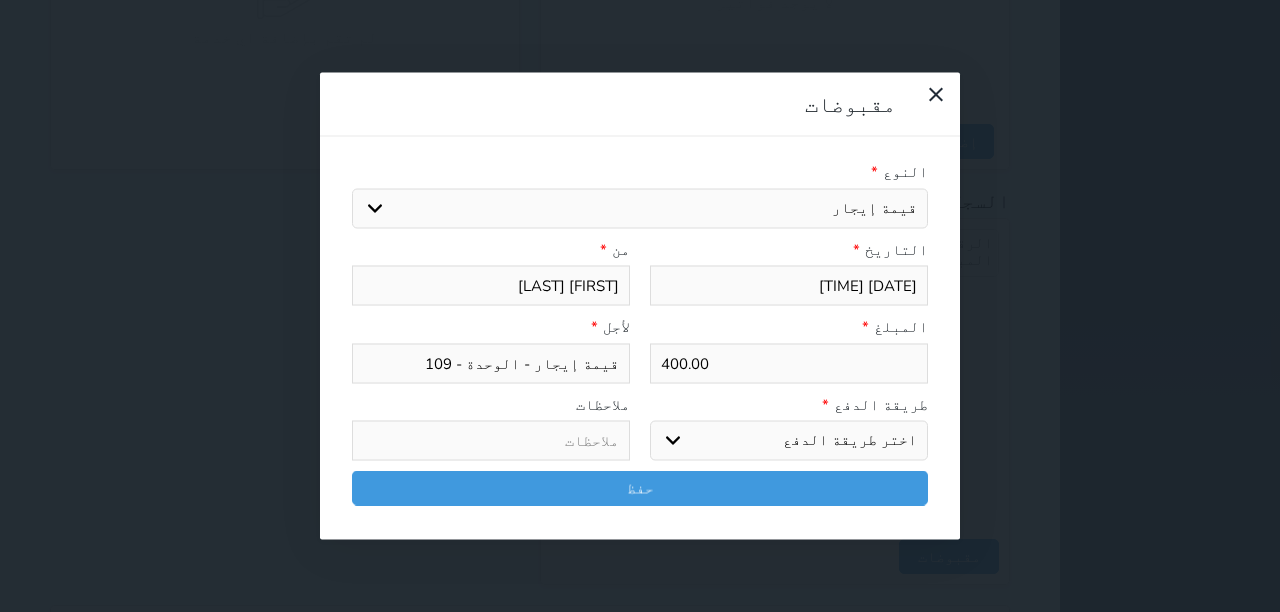 drag, startPoint x: 778, startPoint y: 299, endPoint x: 958, endPoint y: 321, distance: 181.33946 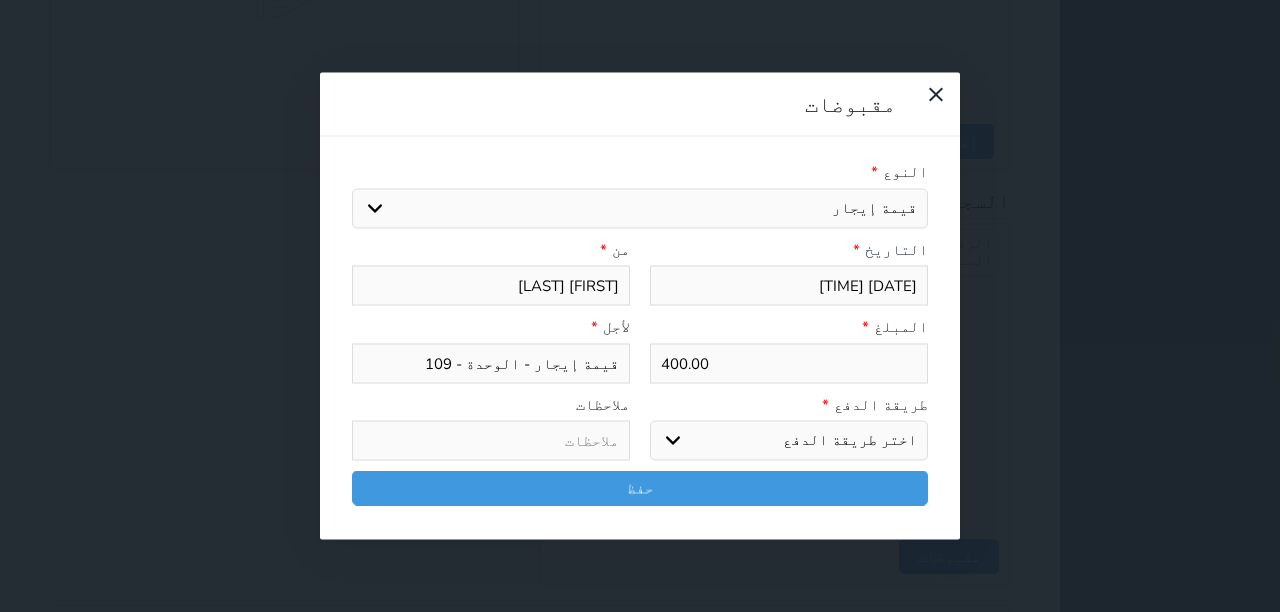 click on "النوع  *    اختيار   مقبوضات عامة قيمة إيجار فواتير تامين عربون لا ينطبق آخر مغسلة واي فاي - الإنترنت مواقف السيارات طعام الأغذية والمشروبات مشروبات المشروبات الباردة المشروبات الساخنة الإفطار غداء عشاء مخبز و كعك حمام سباحة الصالة الرياضية سبا و خدمات الجمال اختيار وإسقاط (خدمات النقل) ميني بار كابل - تلفزيون سرير إضافي تصفيف الشعر التسوق خدمات الجولات السياحية المنظمة خدمات الدليل السياحي   التاريخ *   [DATE]   من *   [NAME]   المبلغ *   400.00   لأجل *   قيمة إيجار - الوحدة - 109   طريقة الدفع *   اختر طريقة الدفع   دفع نقدى   تحويل بنكى   مدى   بطاقة ائتمان   آجل" at bounding box center (640, 338) 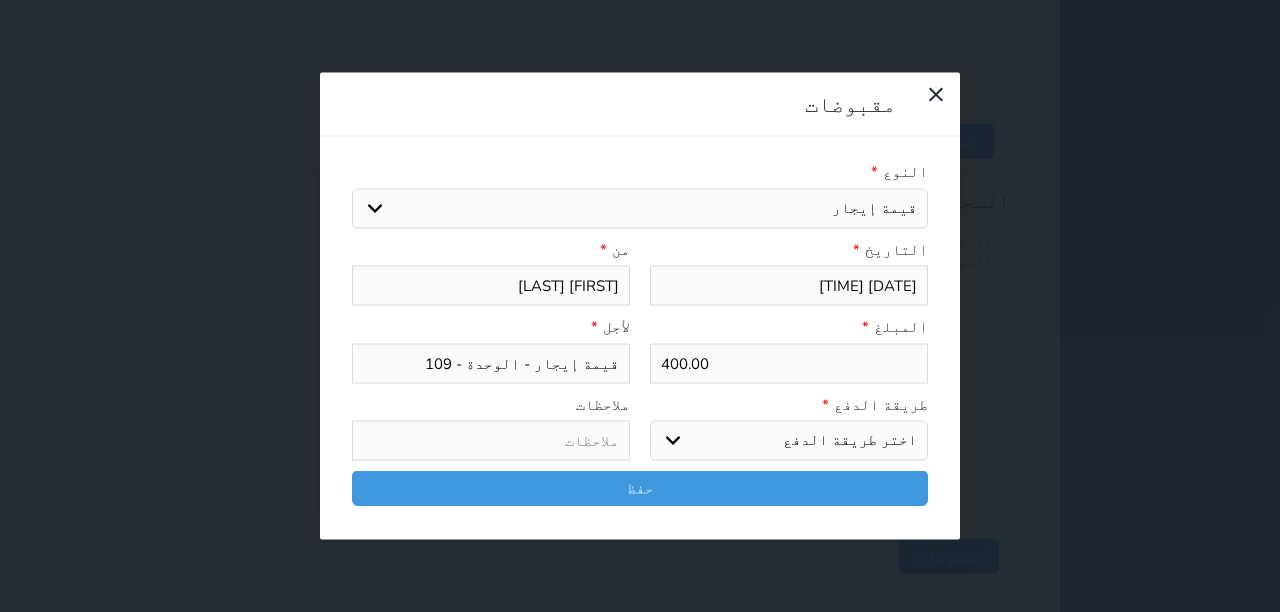 type on "5" 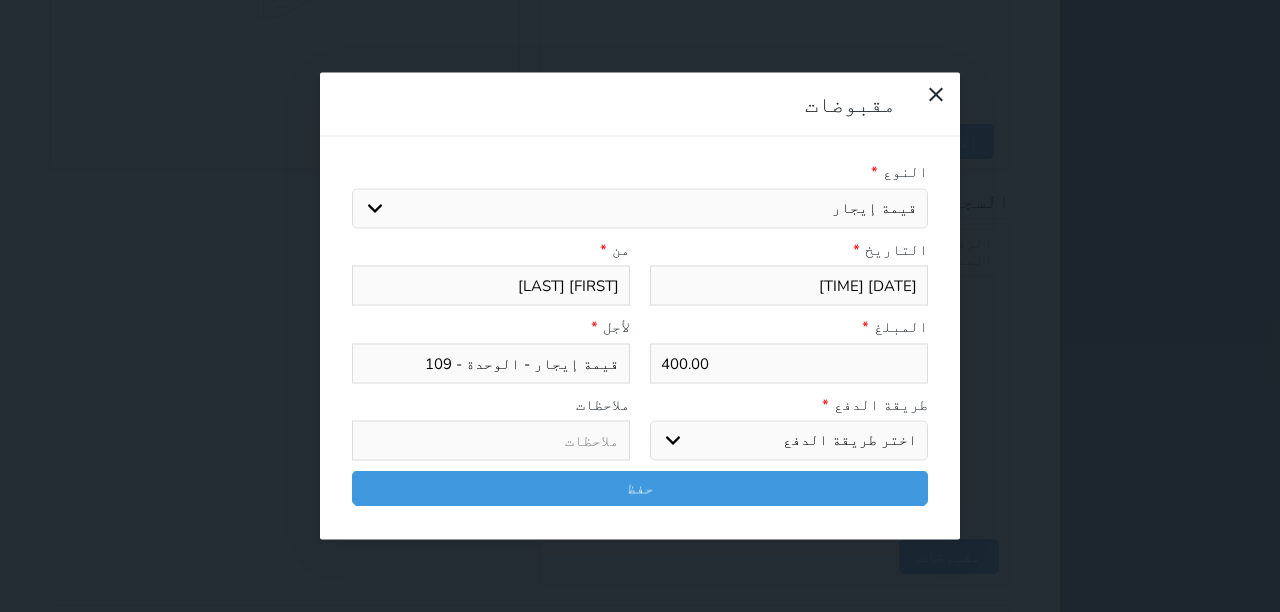 select 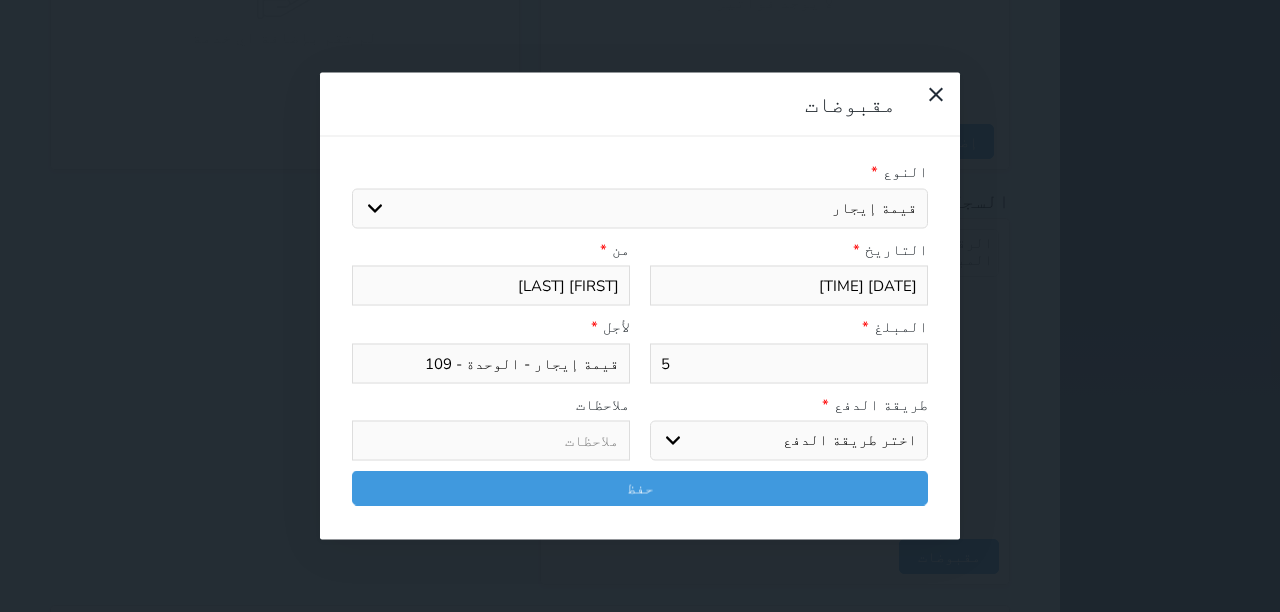 type on "50" 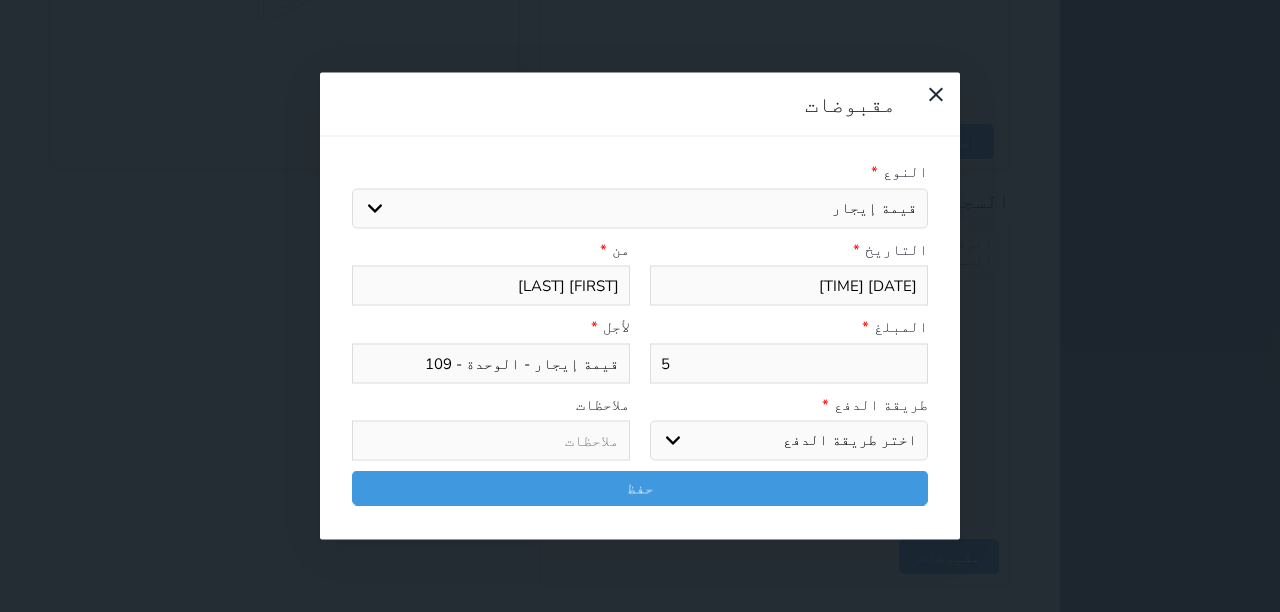 select 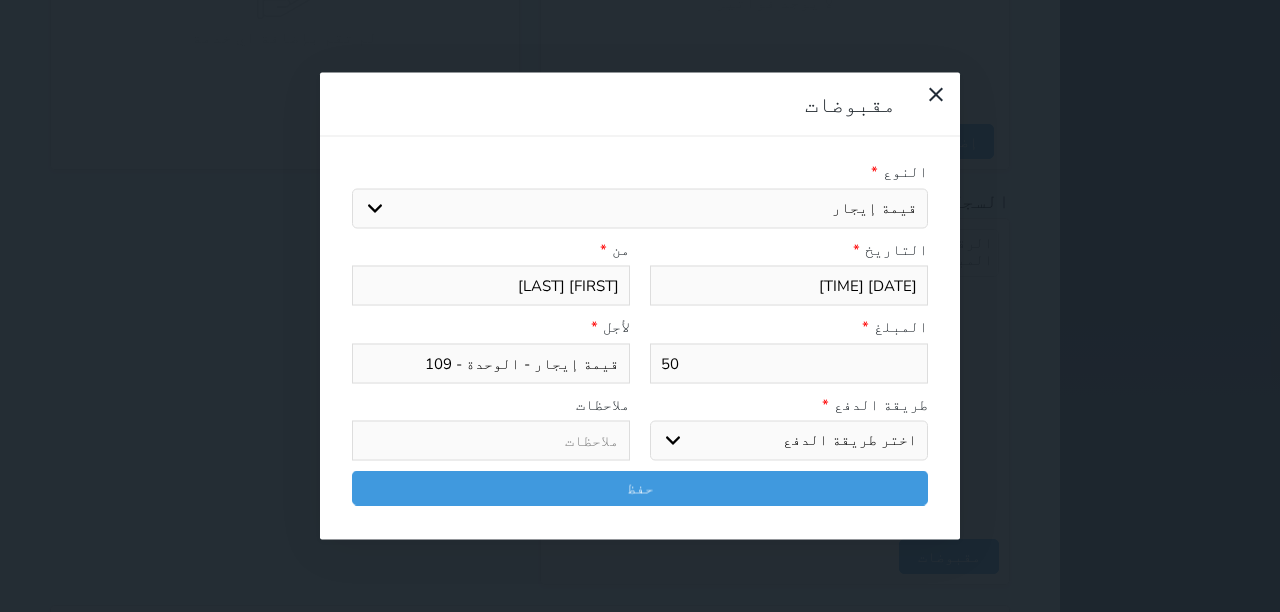 type on "500" 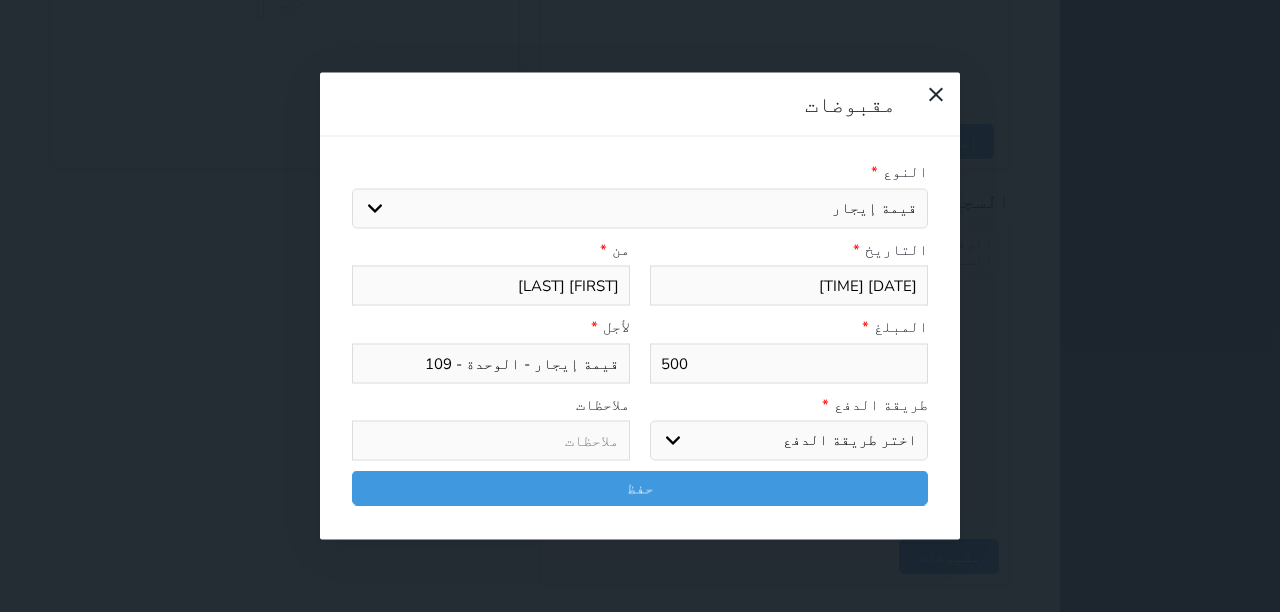 type on "500" 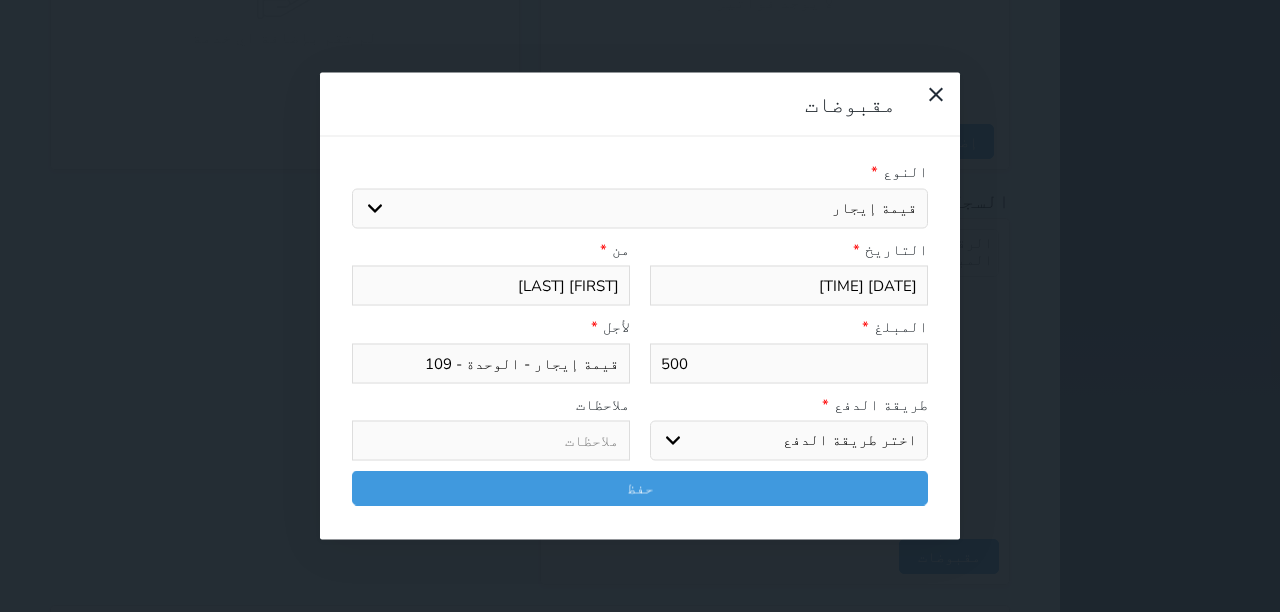 click on "اختر طريقة الدفع   دفع نقدى   تحويل بنكى   مدى   بطاقة ائتمان   آجل" at bounding box center [789, 441] 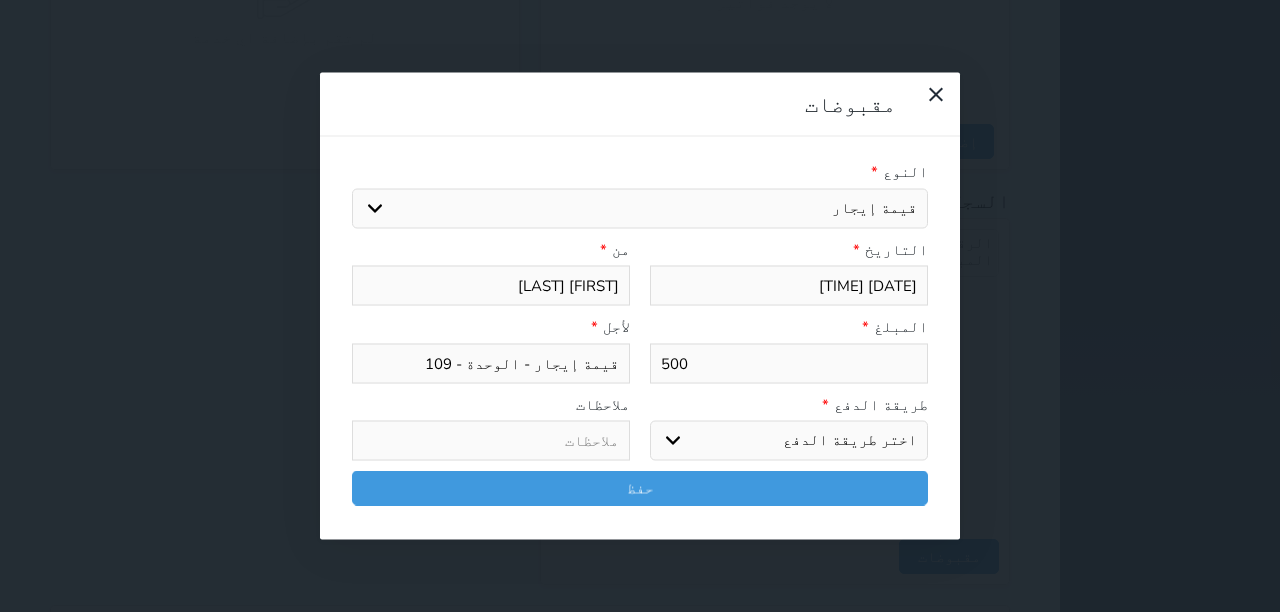 select on "mada" 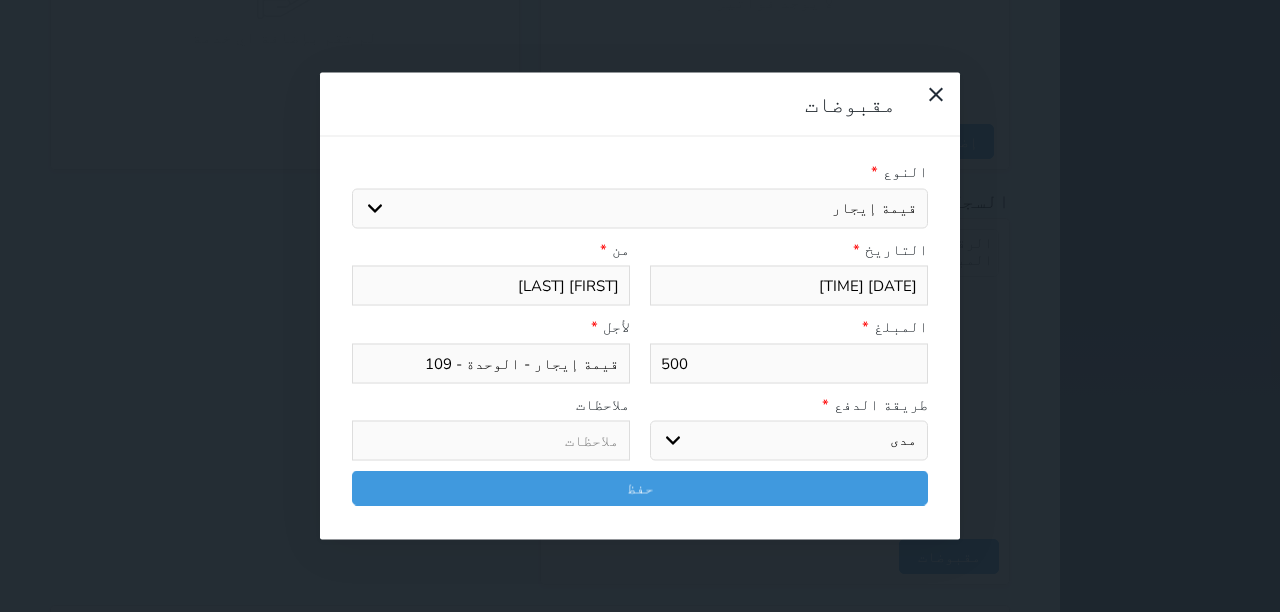click on "اختر طريقة الدفع   دفع نقدى   تحويل بنكى   مدى   بطاقة ائتمان   آجل" at bounding box center [789, 441] 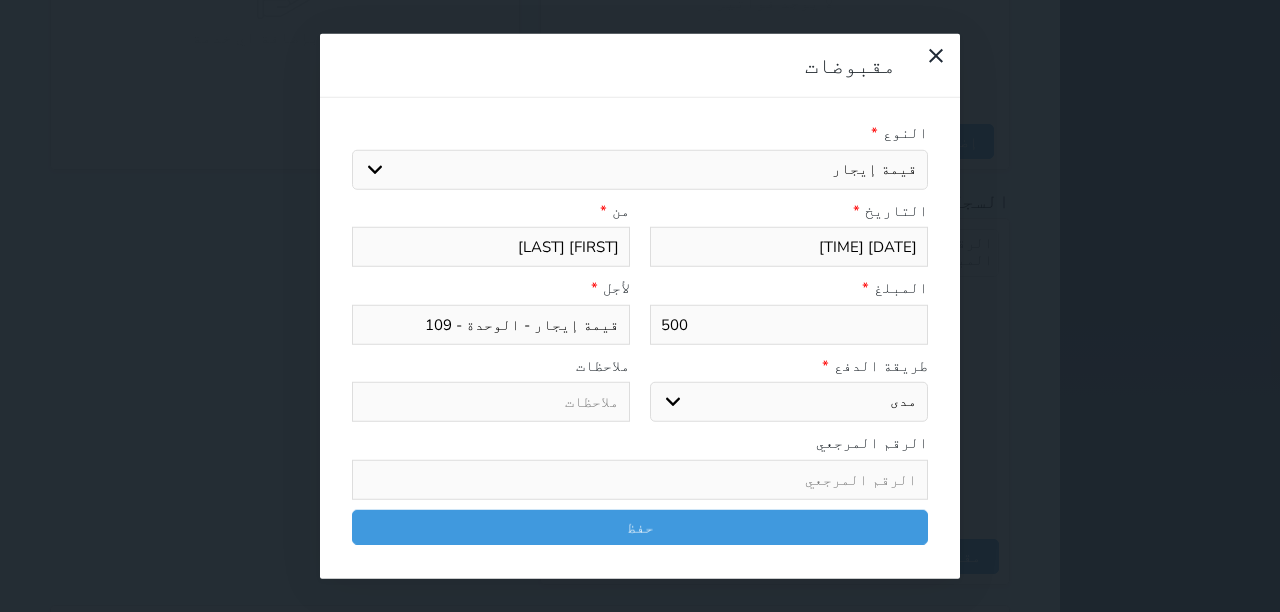 drag, startPoint x: 506, startPoint y: 212, endPoint x: 638, endPoint y: 208, distance: 132.0606 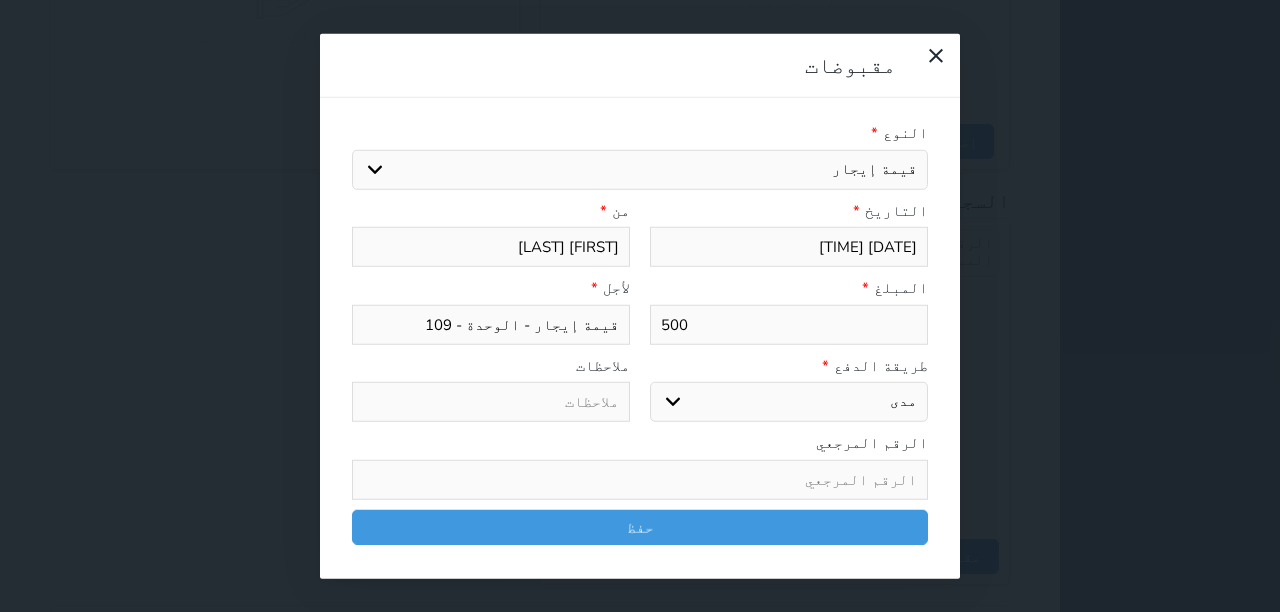 paste on "[FIRST] [LAST]" 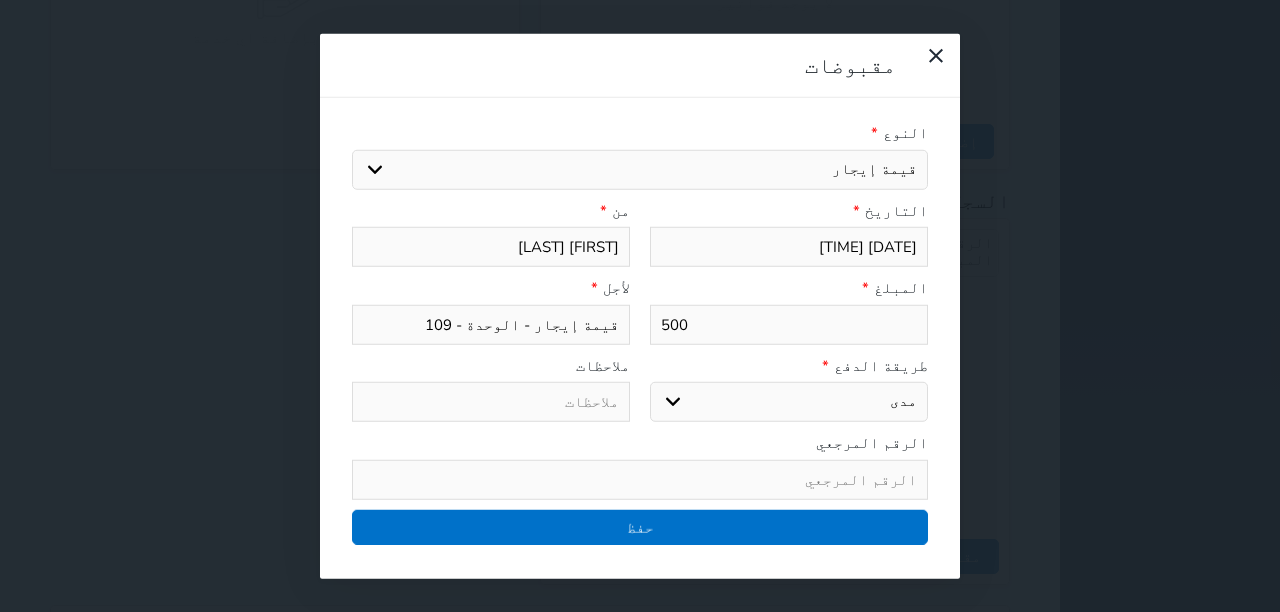 type on "[FIRST] [LAST]" 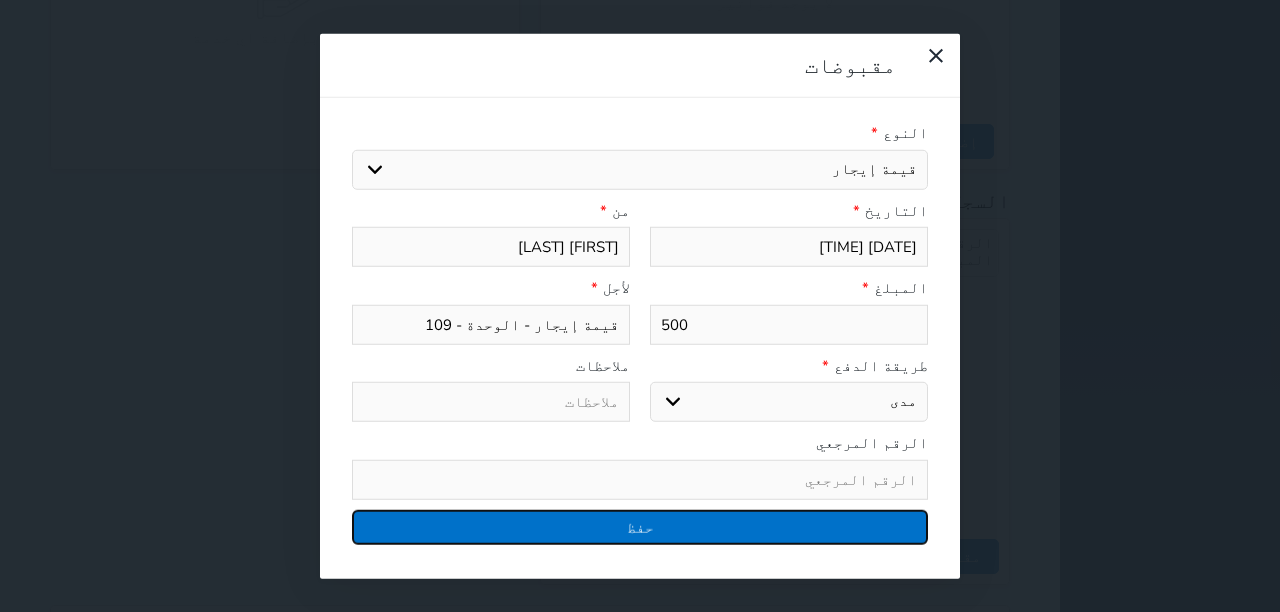 click on "حفظ" at bounding box center [640, 526] 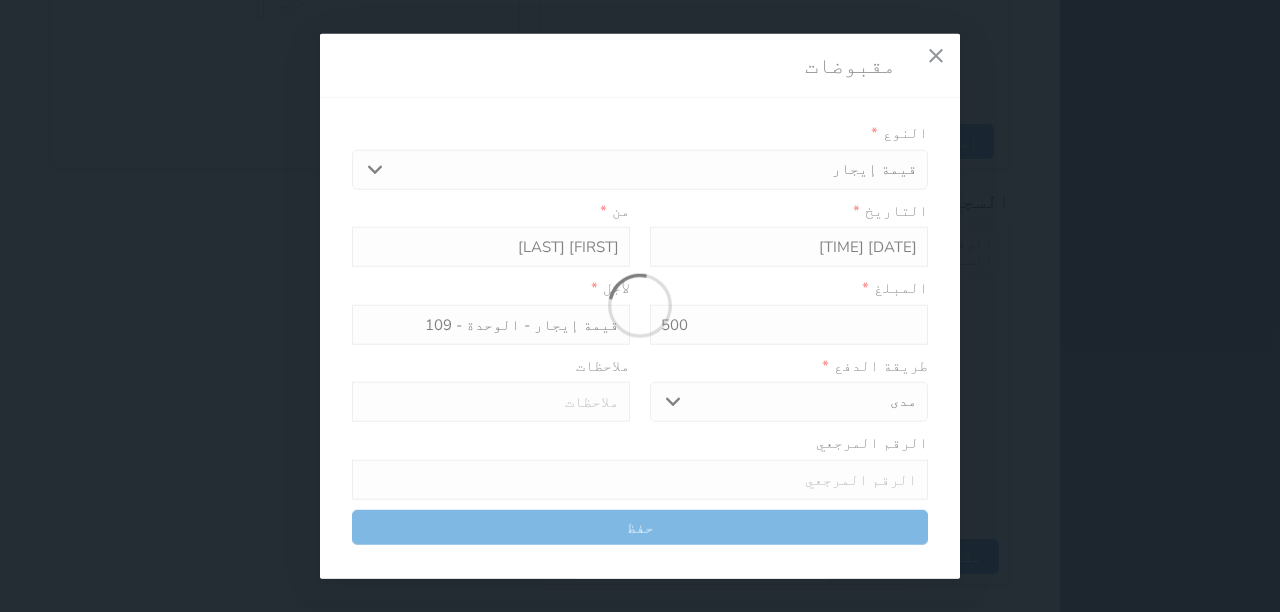 select 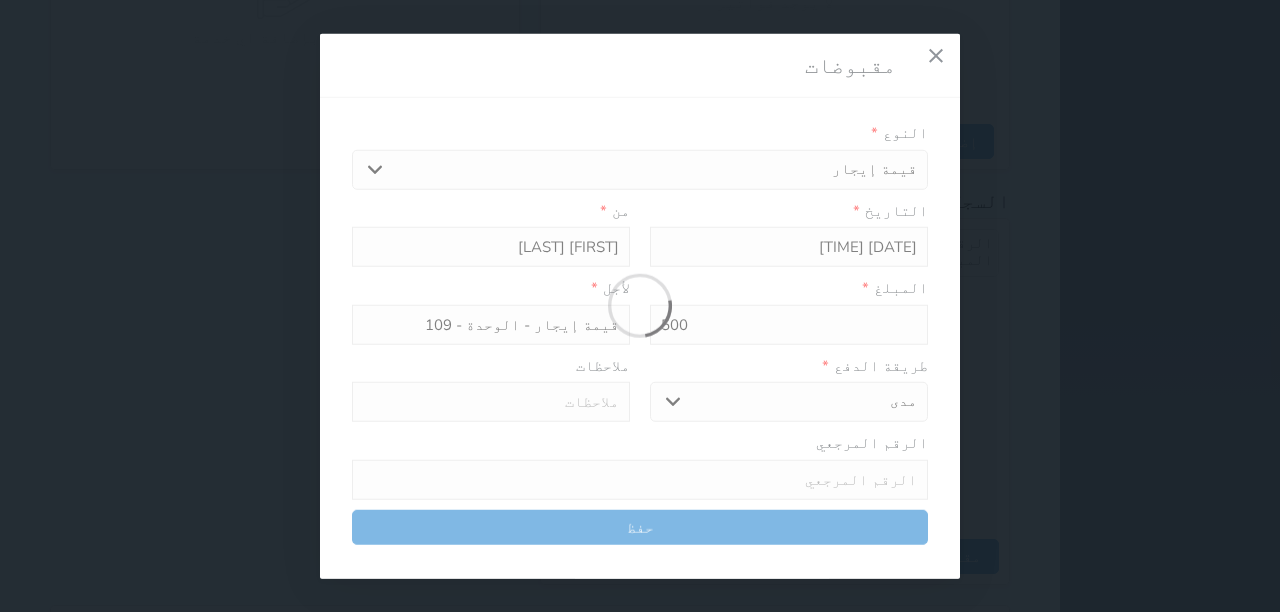 type 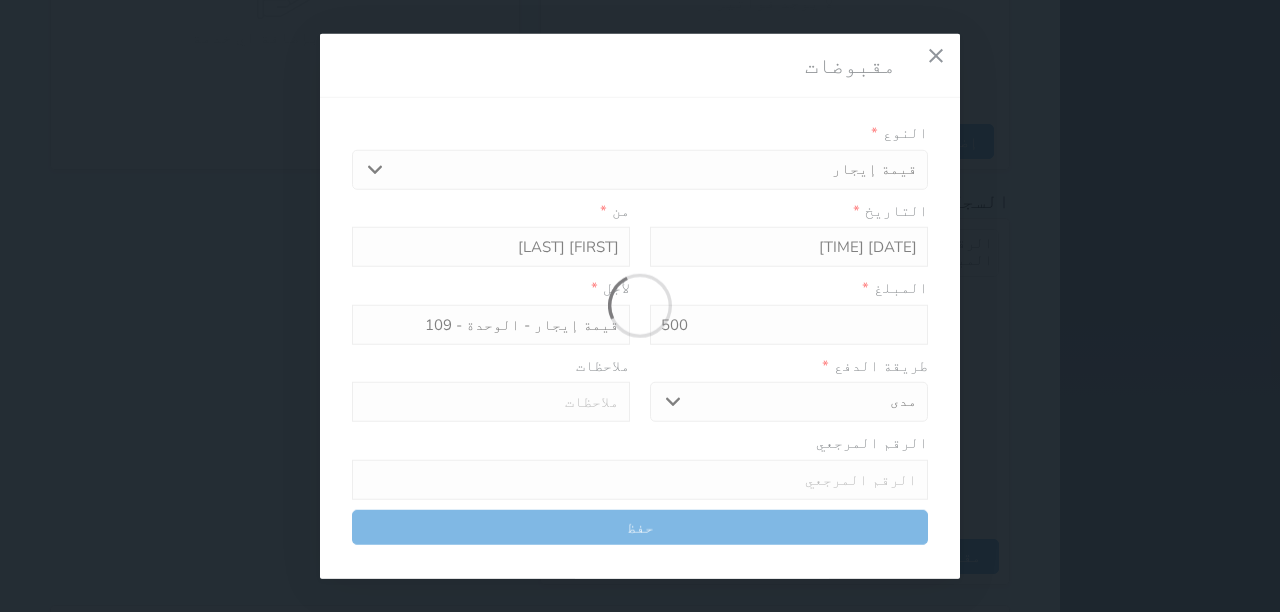 type on "0" 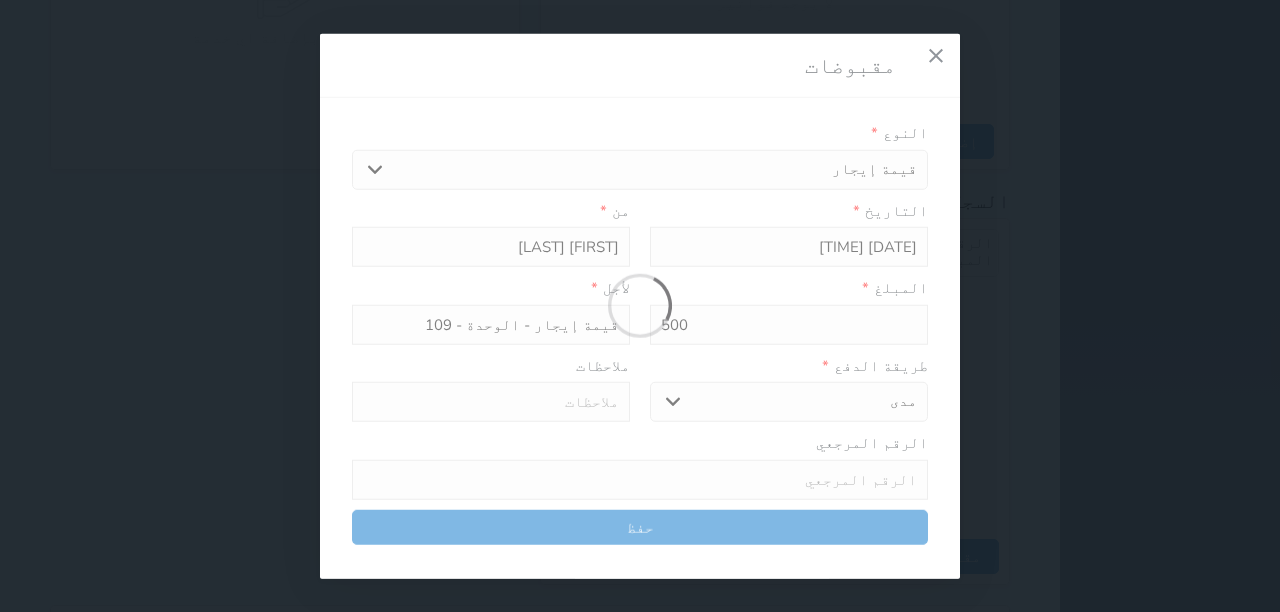 select 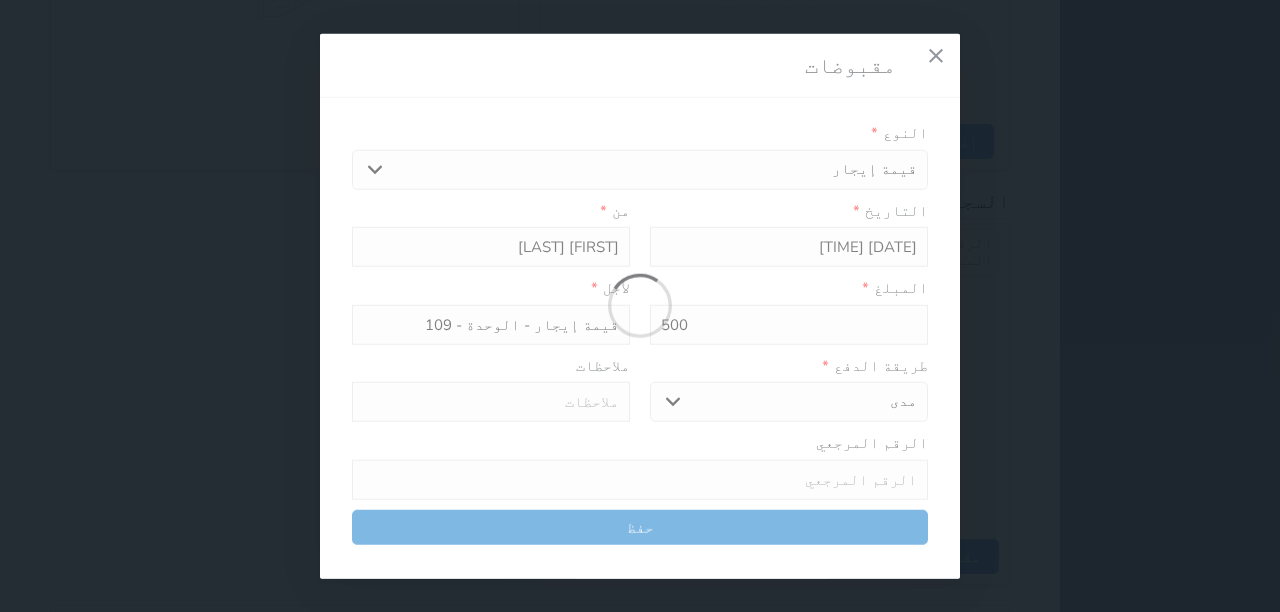 type on "0" 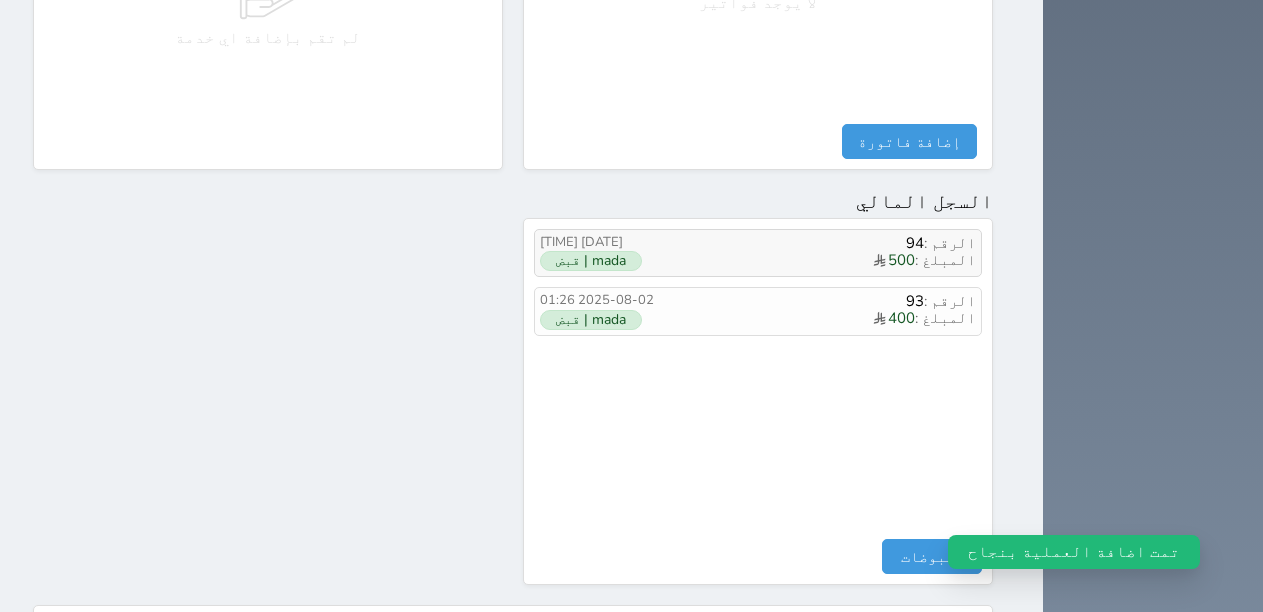 click on "المبلغ :  500" at bounding box center [823, 261] 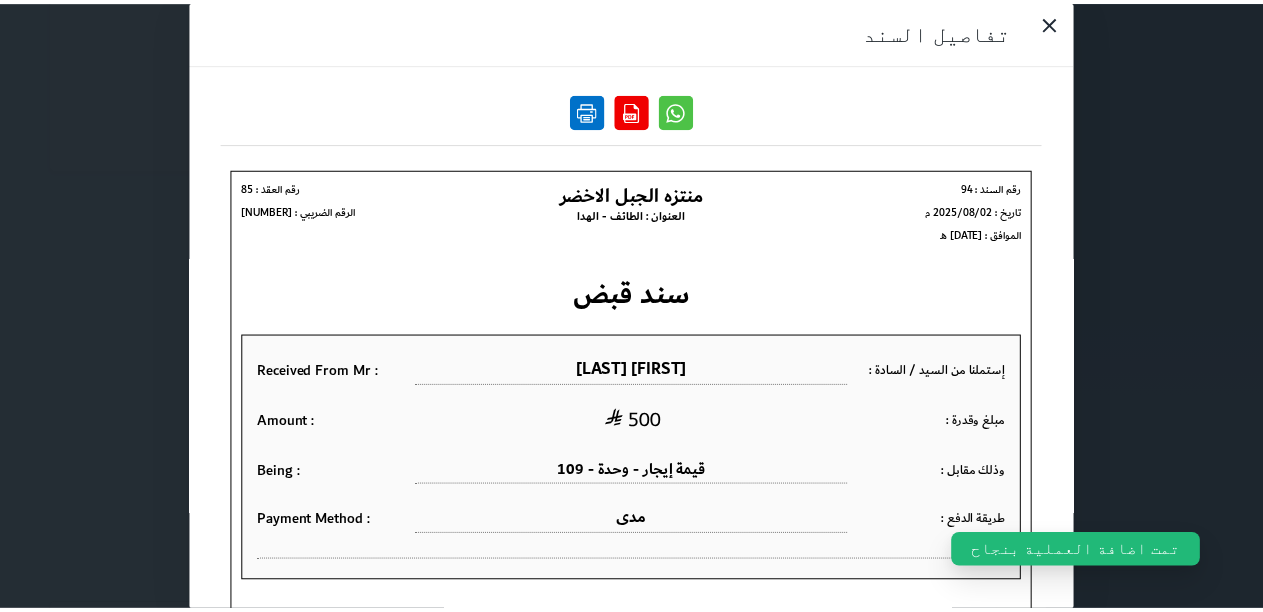 scroll, scrollTop: 0, scrollLeft: 0, axis: both 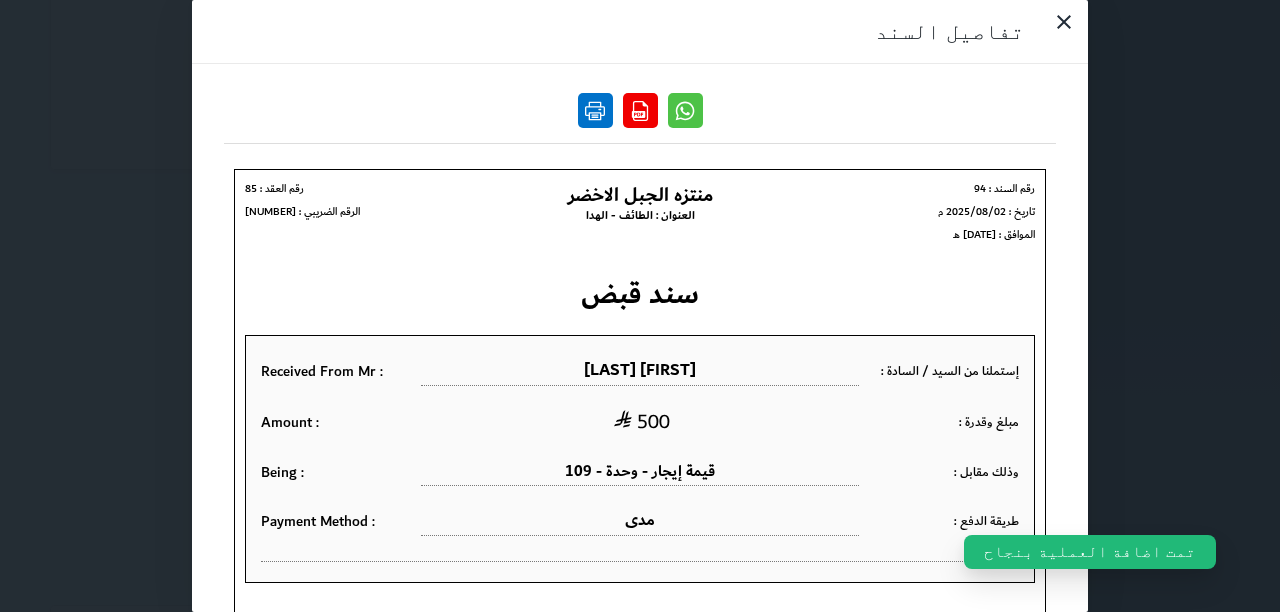 click at bounding box center [595, 110] 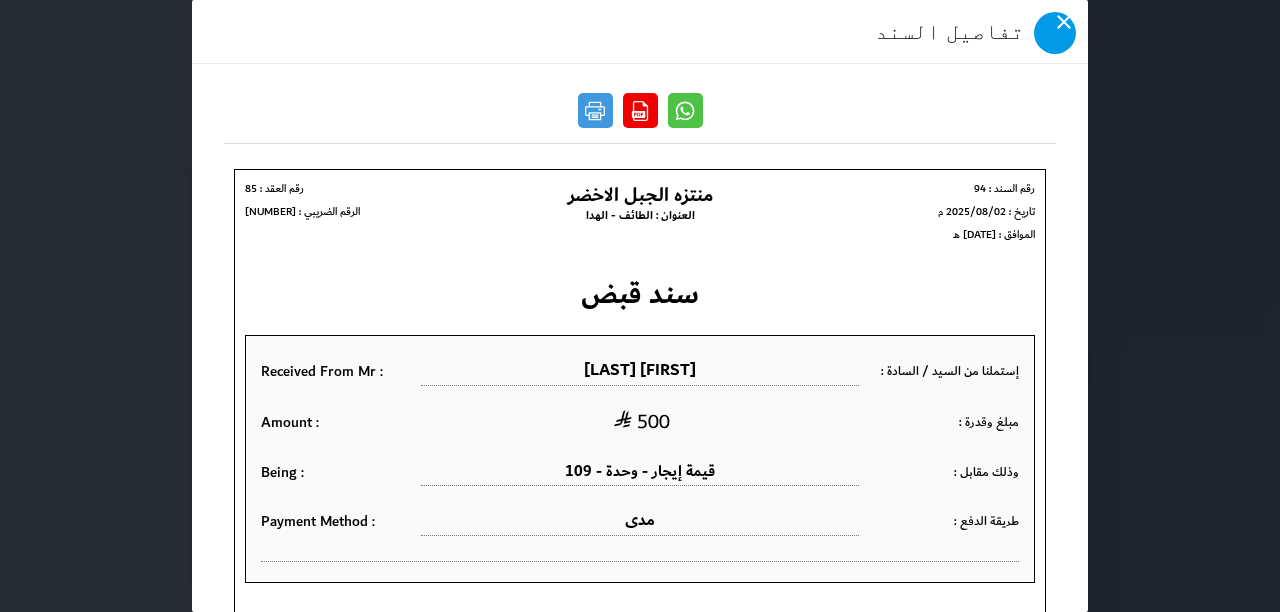 click 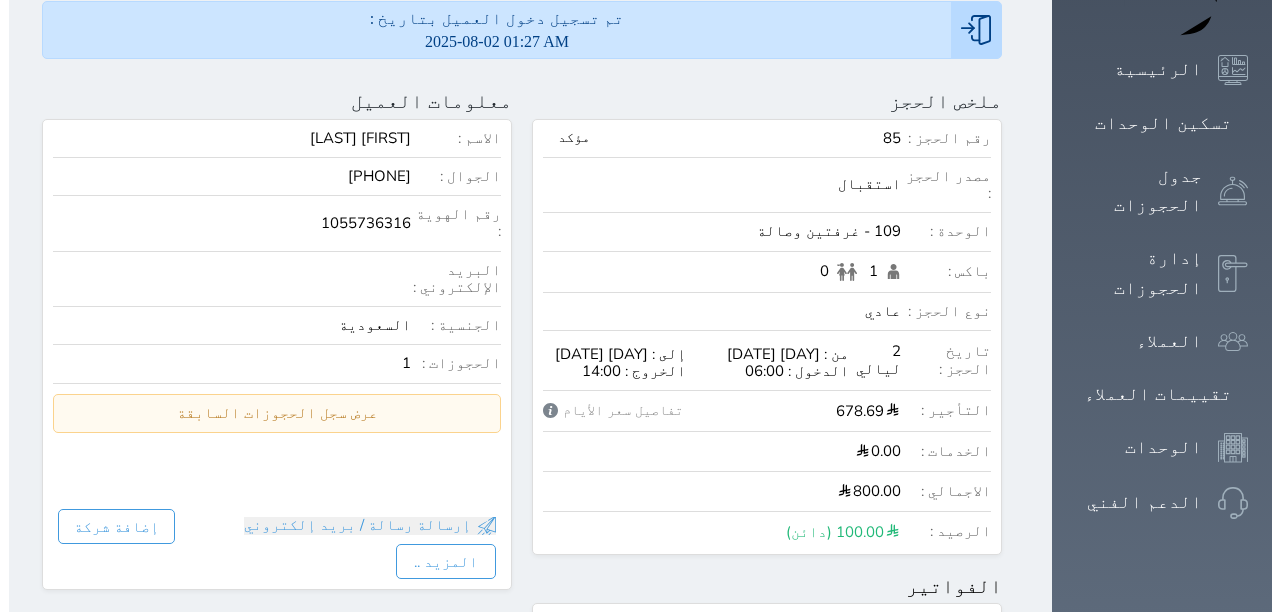 scroll, scrollTop: 0, scrollLeft: 0, axis: both 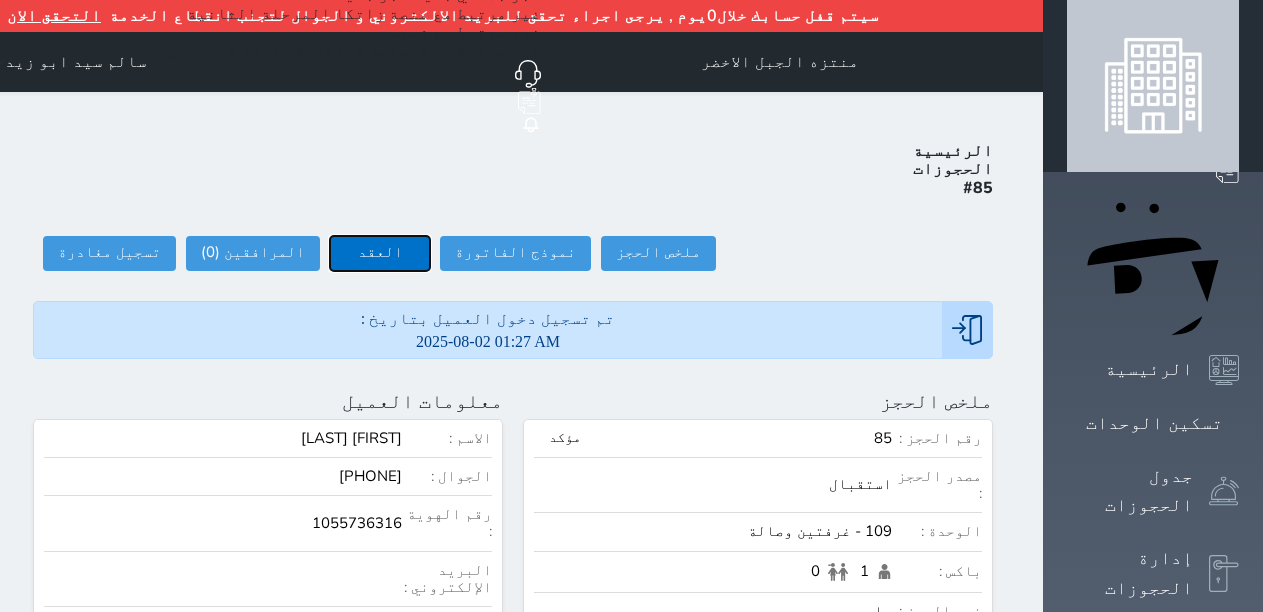 click on "العقد" at bounding box center [380, 253] 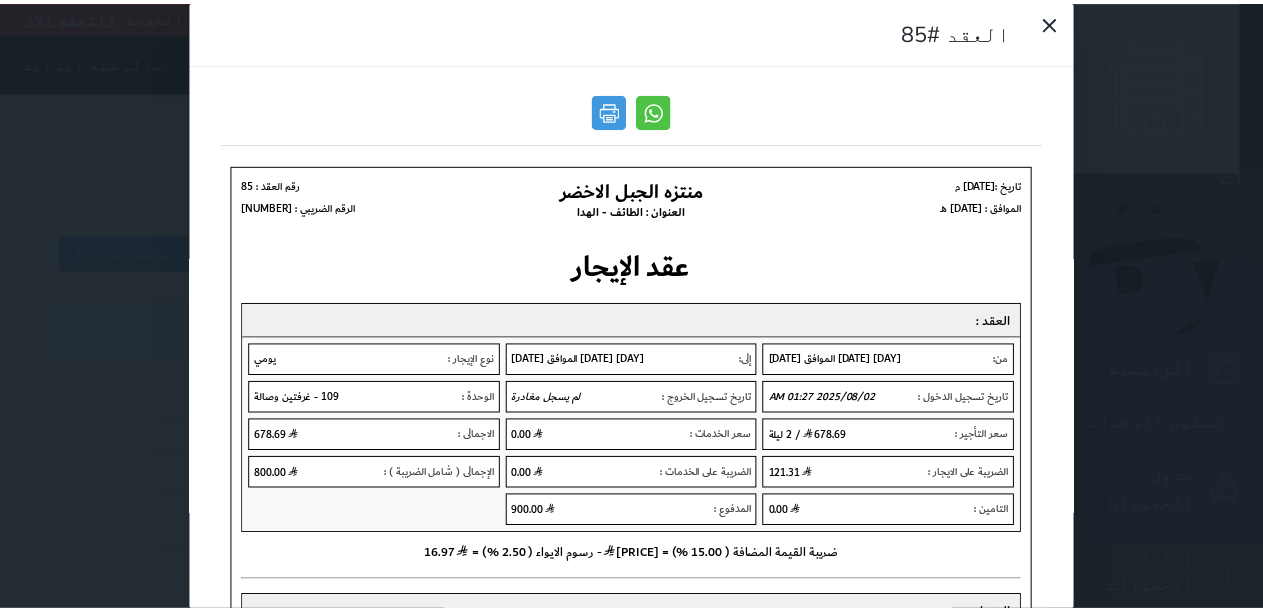 scroll, scrollTop: 0, scrollLeft: 0, axis: both 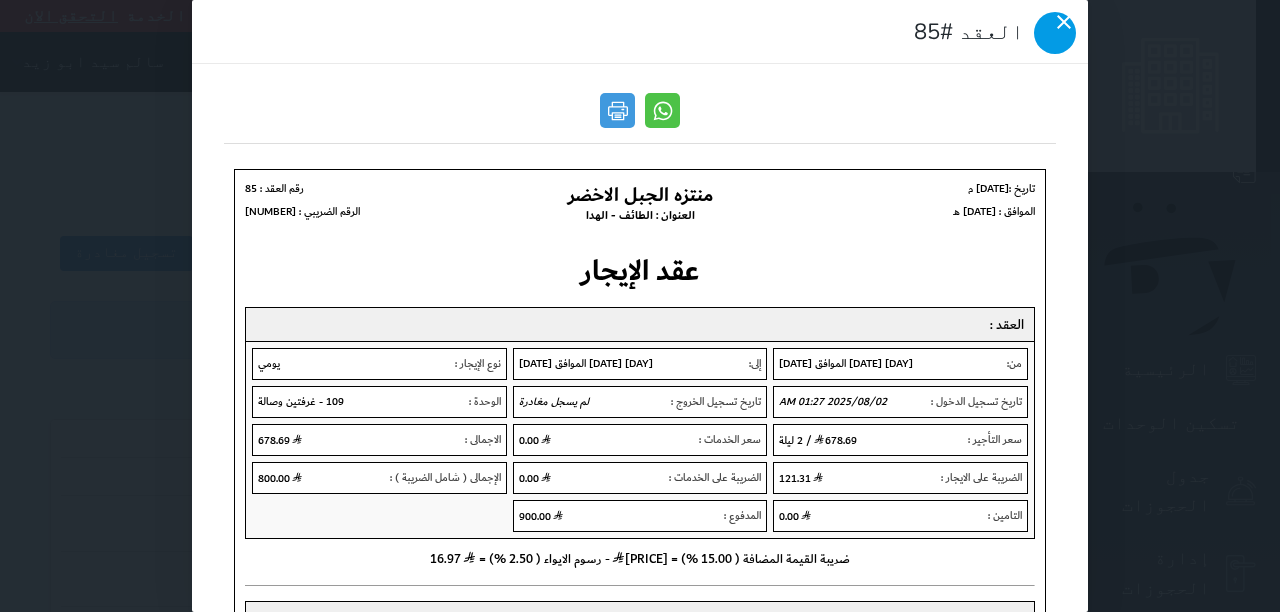 click 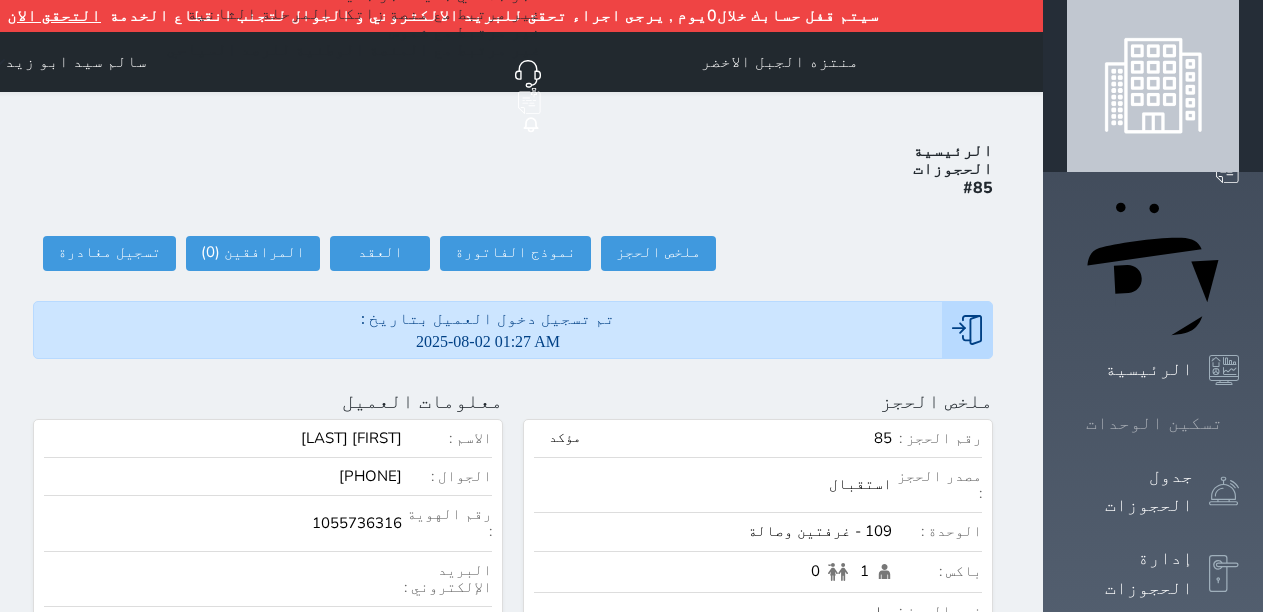 click at bounding box center [1239, 423] 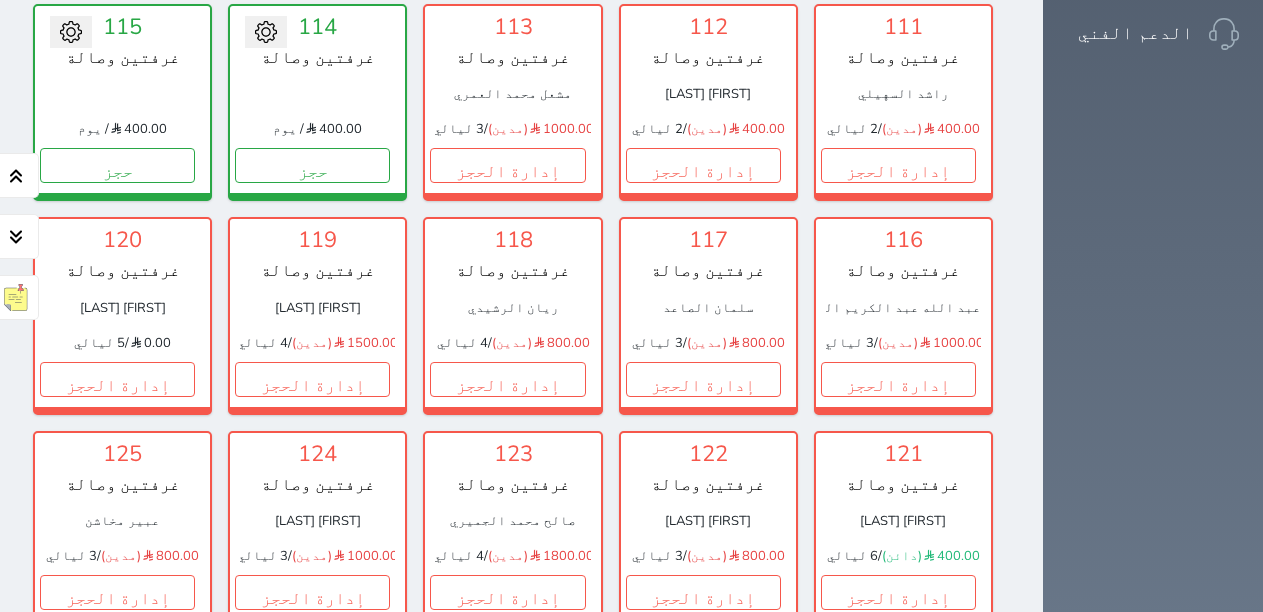 scroll, scrollTop: 810, scrollLeft: 0, axis: vertical 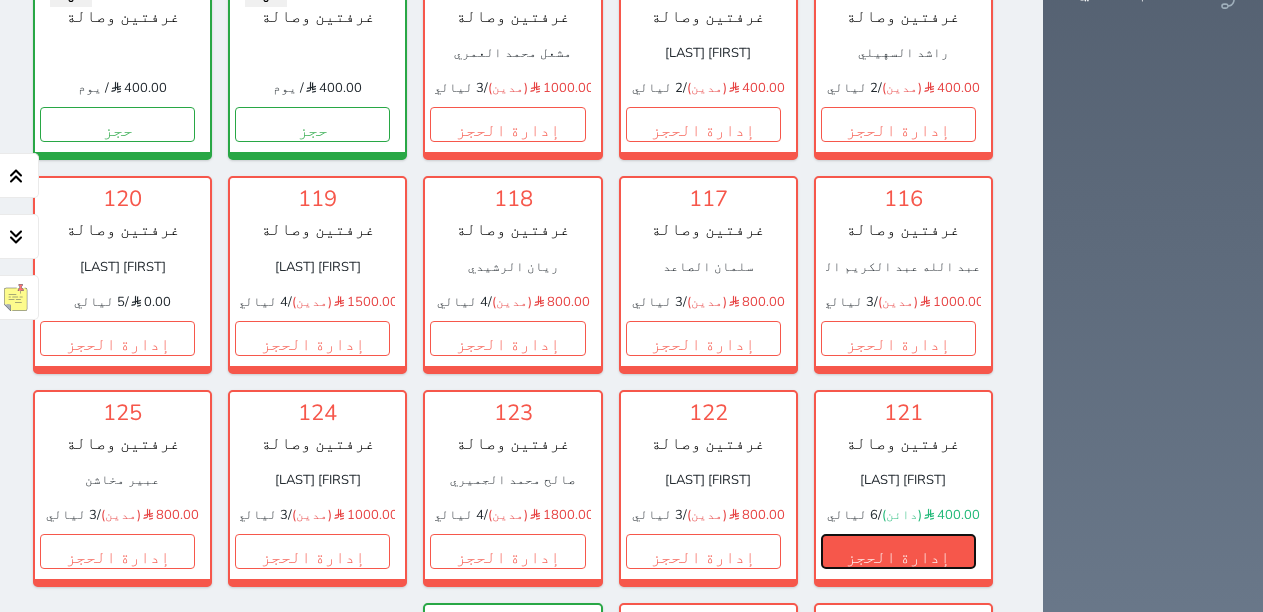 click on "إدارة الحجز" at bounding box center (898, 551) 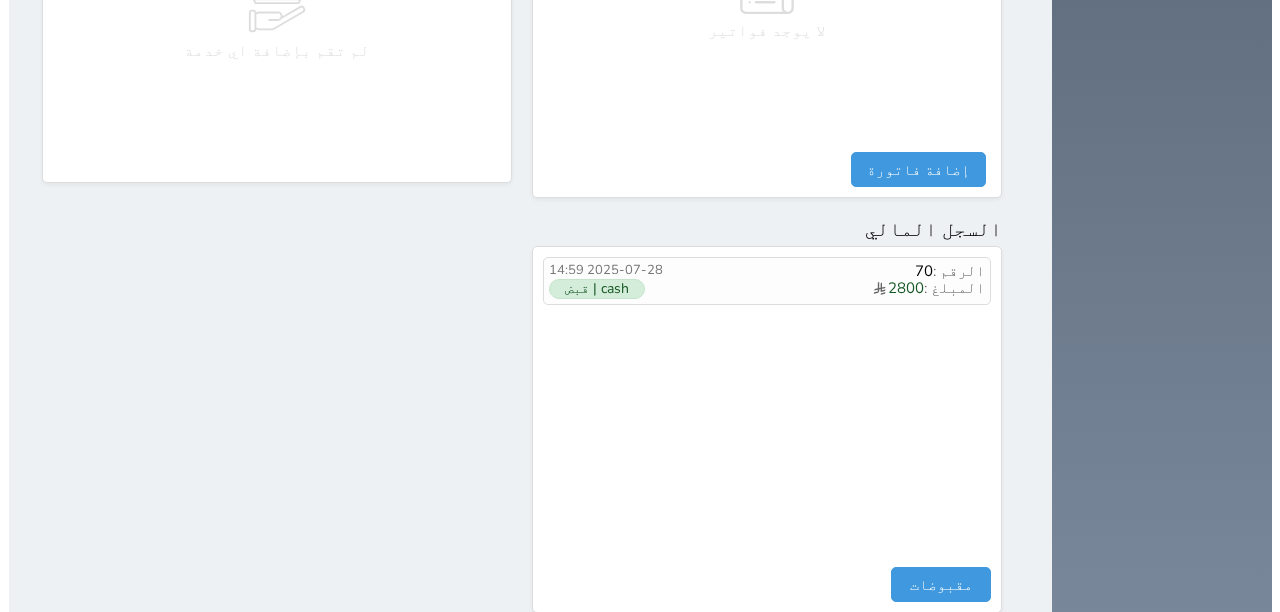 scroll, scrollTop: 1145, scrollLeft: 0, axis: vertical 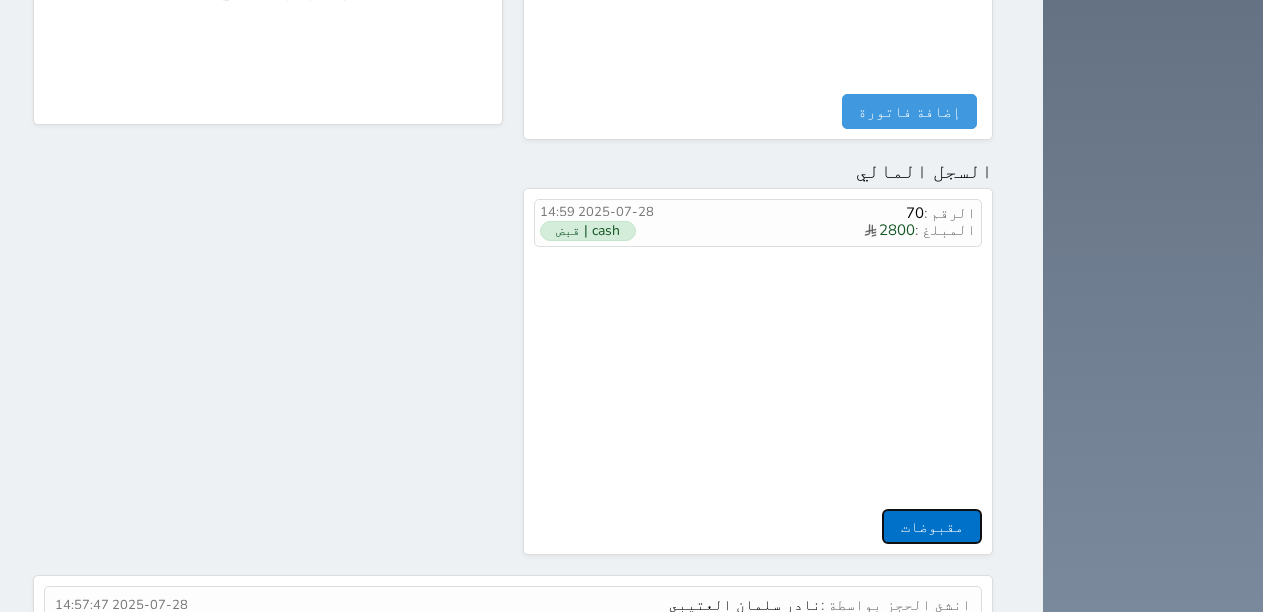 click on "مقبوضات" at bounding box center [932, 526] 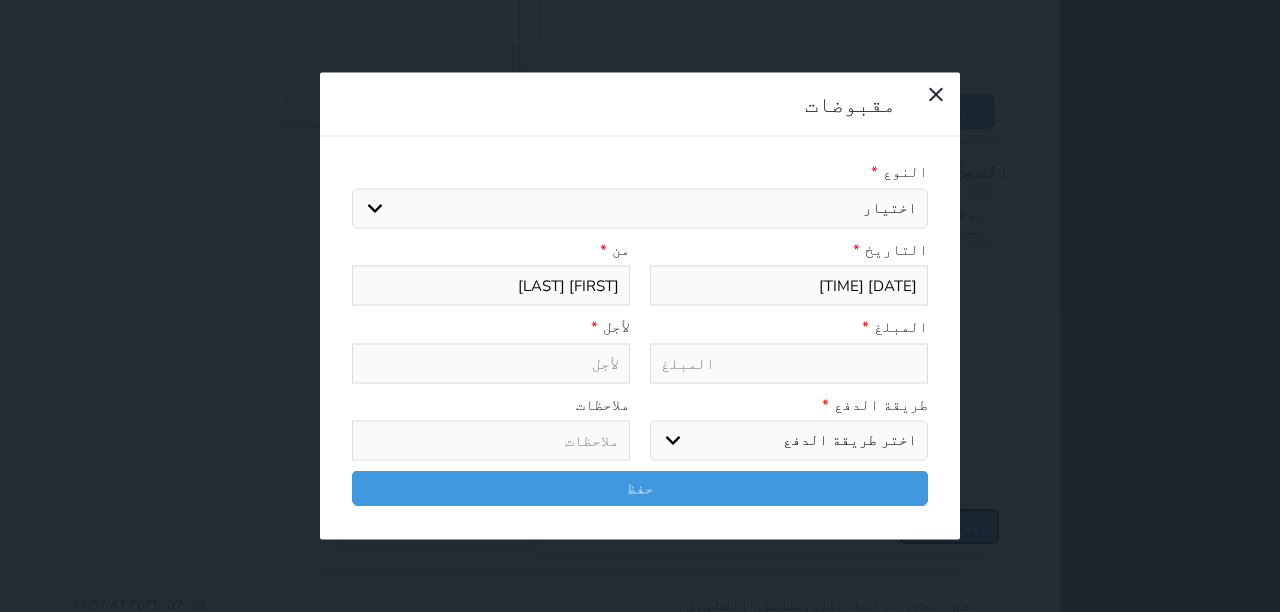select 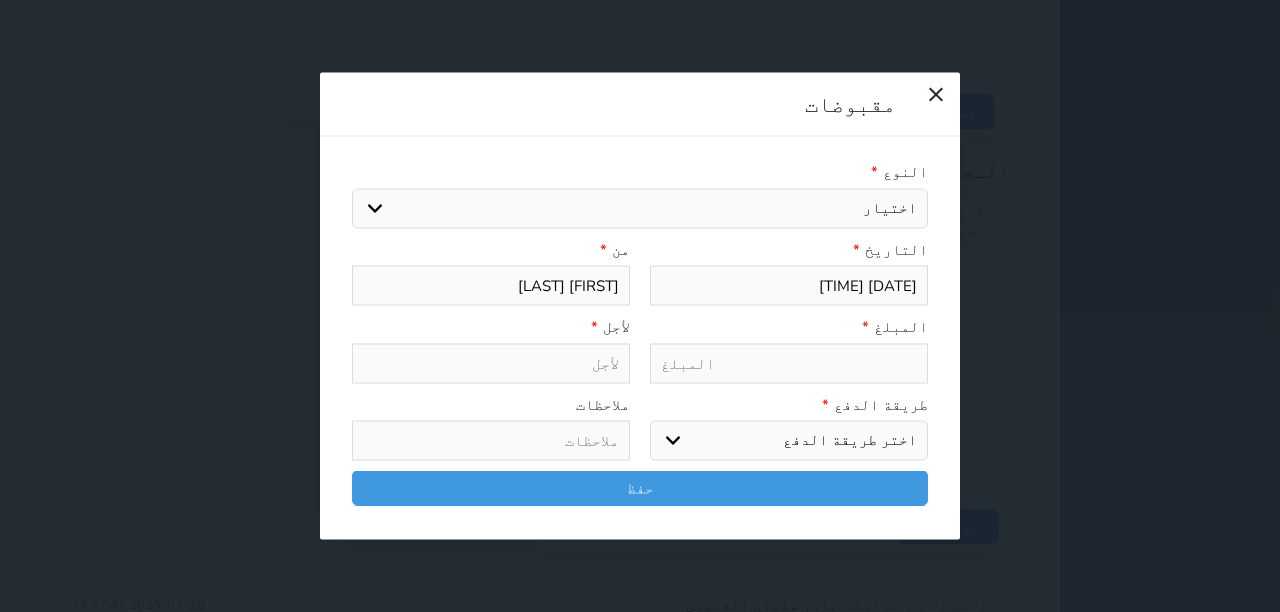 click at bounding box center (789, 363) 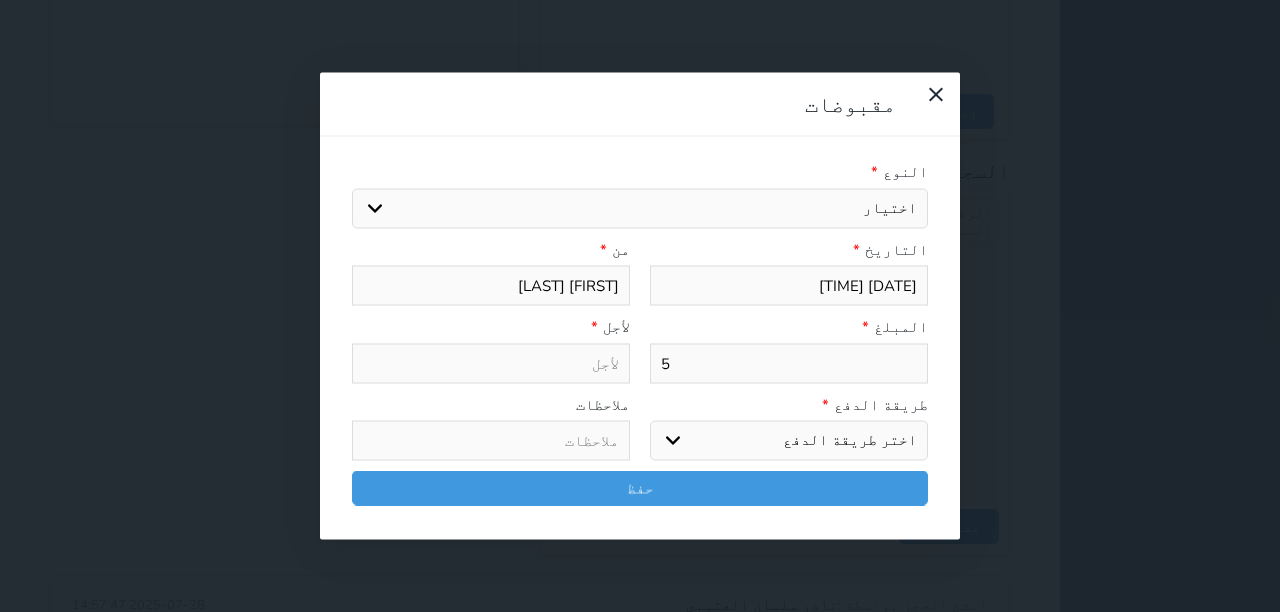 select 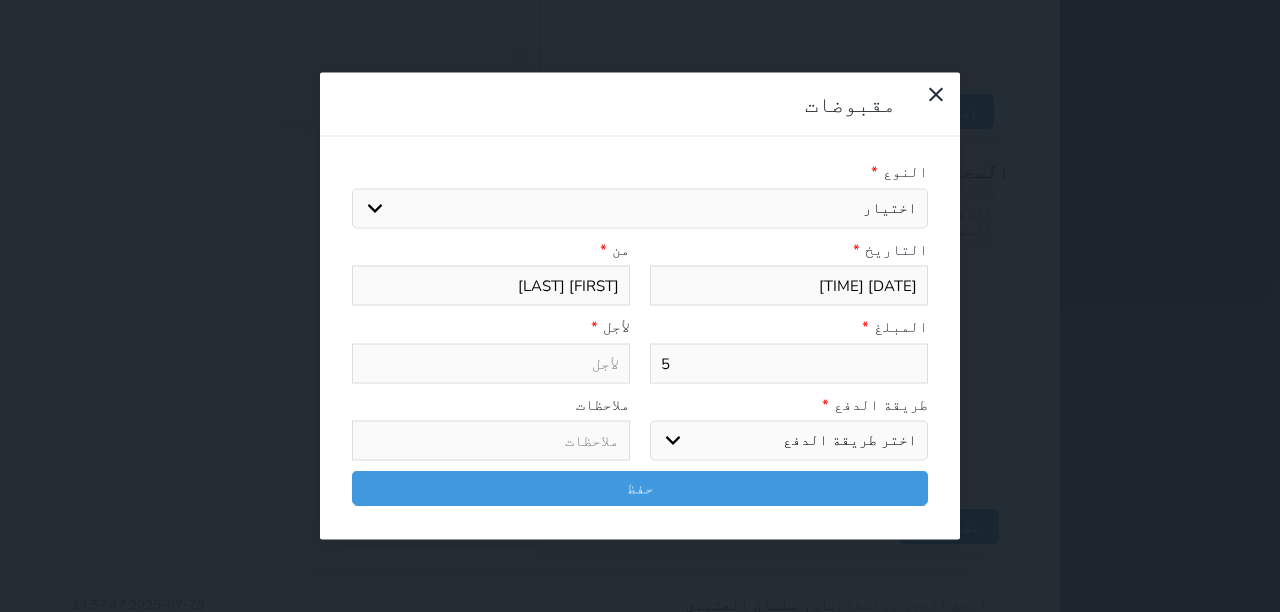 type on "50" 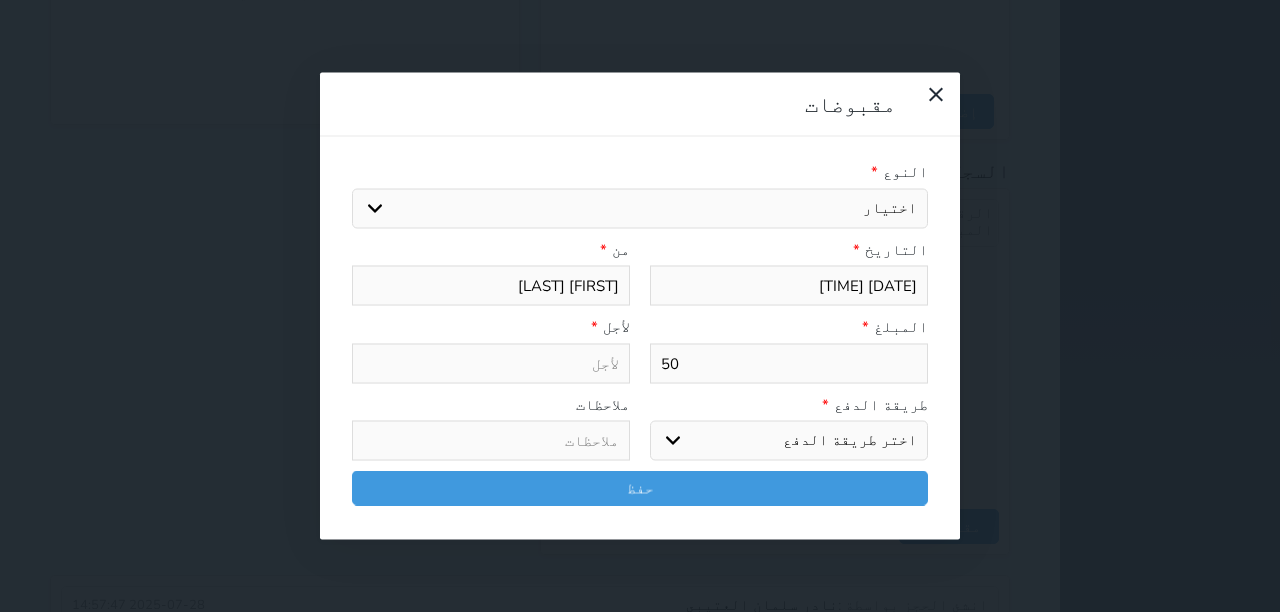 select 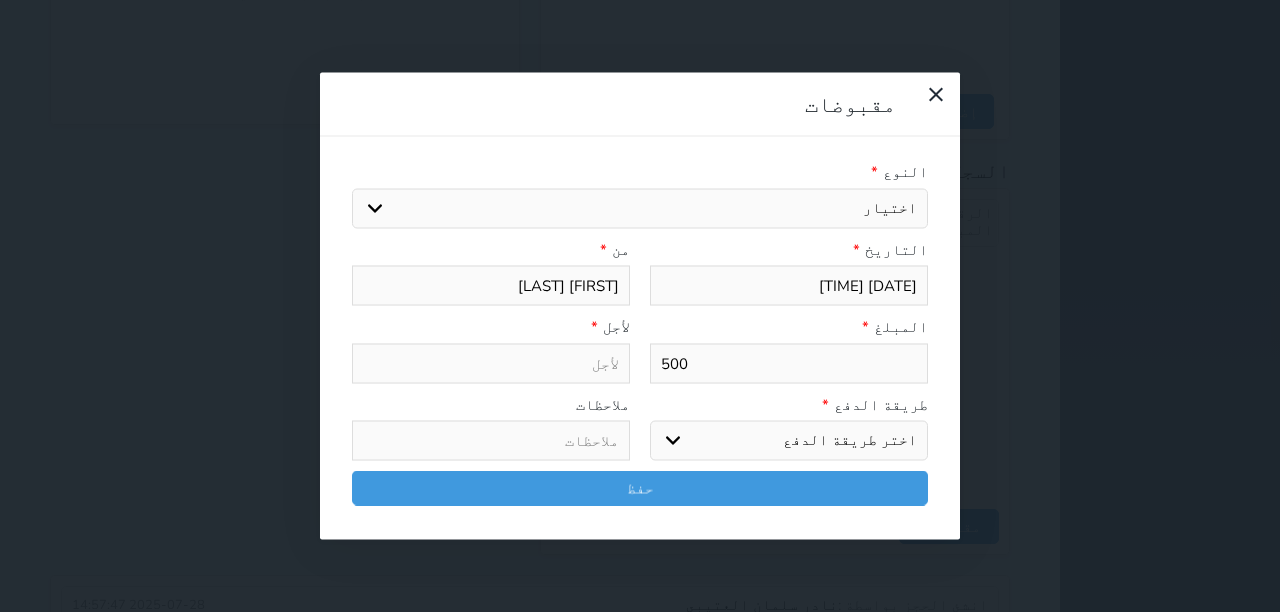 type on "500" 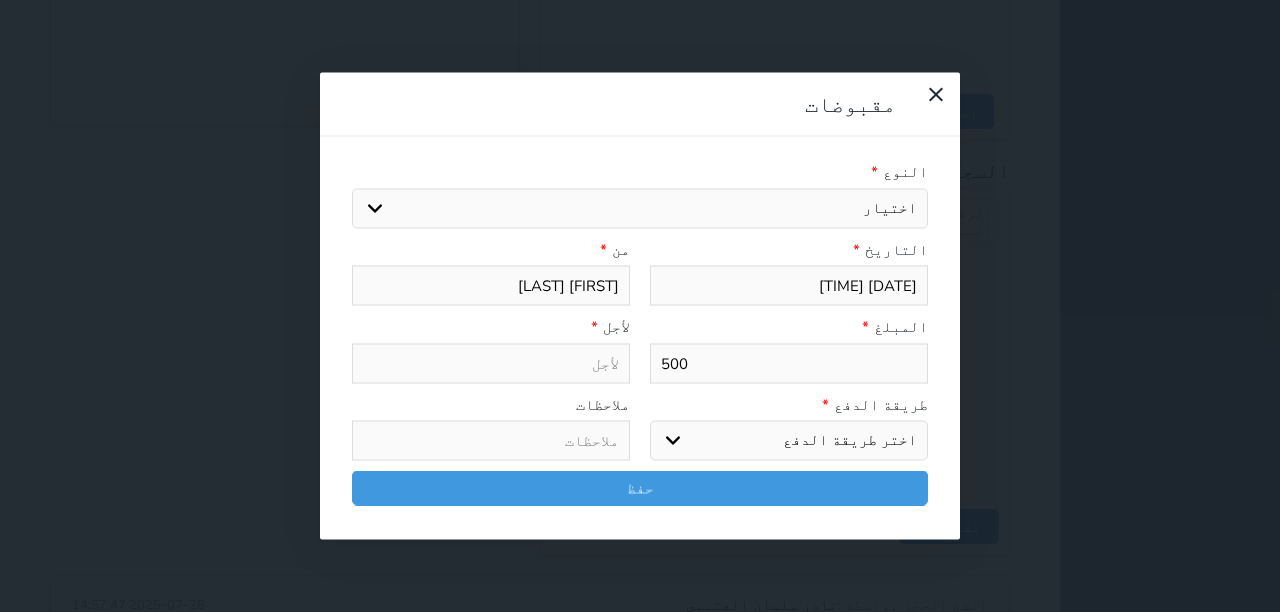 click on "اختر طريقة الدفع   دفع نقدى   تحويل بنكى   مدى   بطاقة ائتمان   آجل" at bounding box center [789, 441] 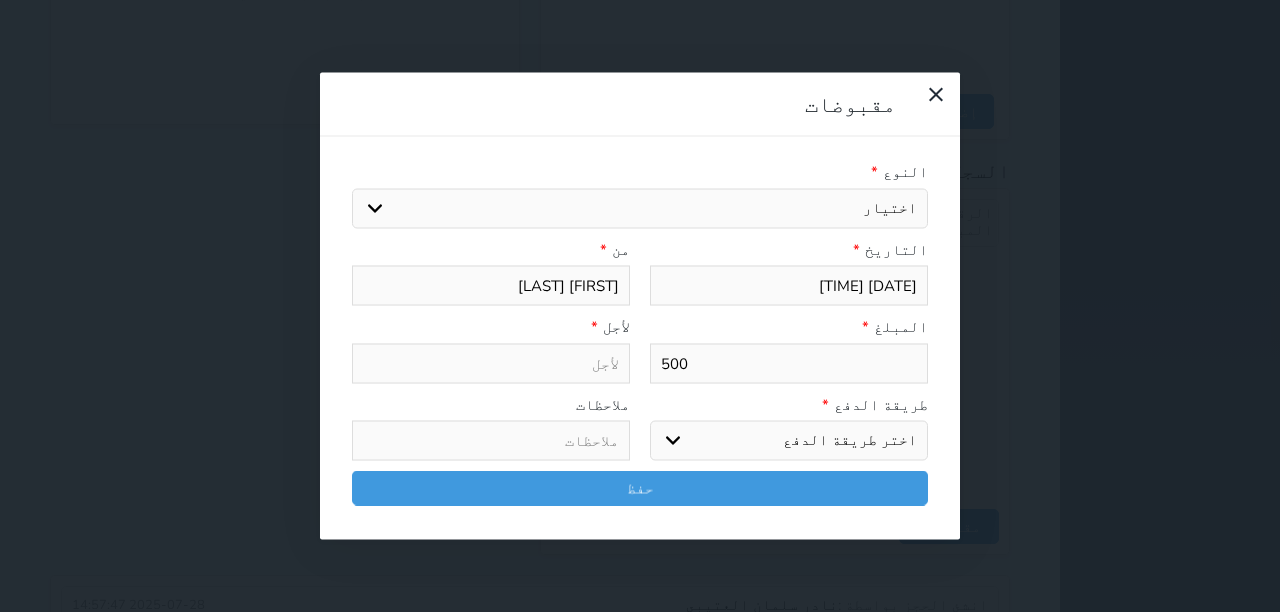 select on "mada" 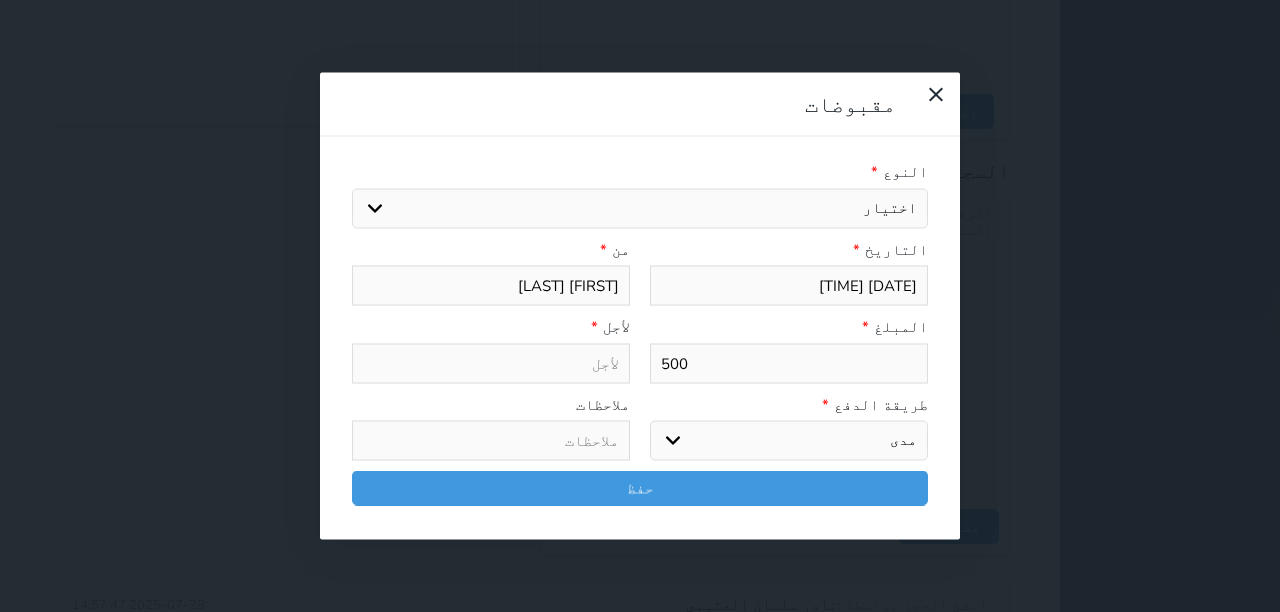 click on "اختر طريقة الدفع   دفع نقدى   تحويل بنكى   مدى   بطاقة ائتمان   آجل" at bounding box center [789, 441] 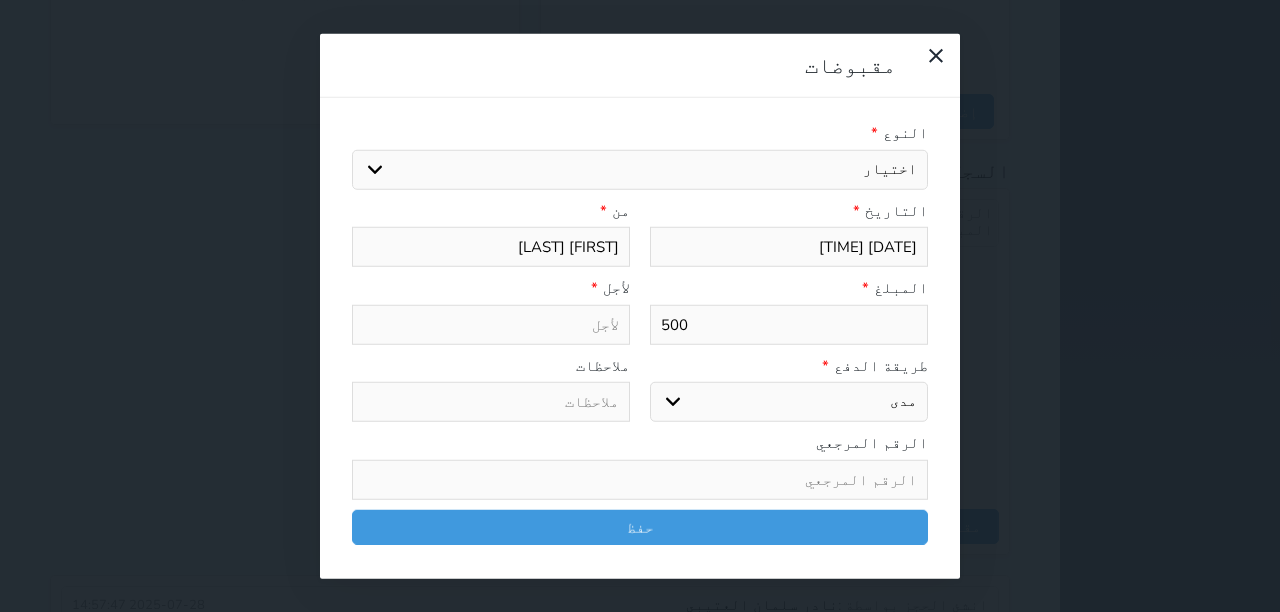 click on "اختيار   مقبوضات عامة قيمة إيجار فواتير تامين عربون لا ينطبق آخر مغسلة واي فاي - الإنترنت مواقف السيارات طعام الأغذية والمشروبات مشروبات المشروبات الباردة المشروبات الساخنة الإفطار غداء عشاء مخبز و كعك حمام سباحة الصالة الرياضية سبا و خدمات الجمال اختيار وإسقاط (خدمات النقل) ميني بار كابل - تلفزيون سرير إضافي تصفيف الشعر التسوق خدمات الجولات السياحية المنظمة خدمات الدليل السياحي" at bounding box center (640, 169) 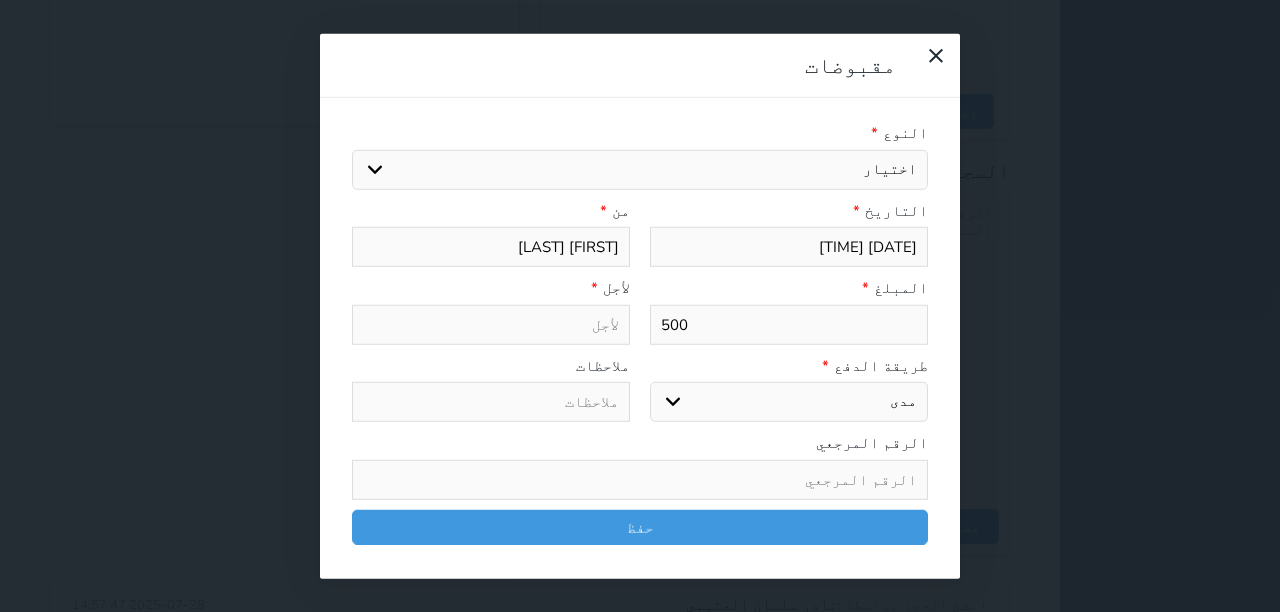 select on "162939" 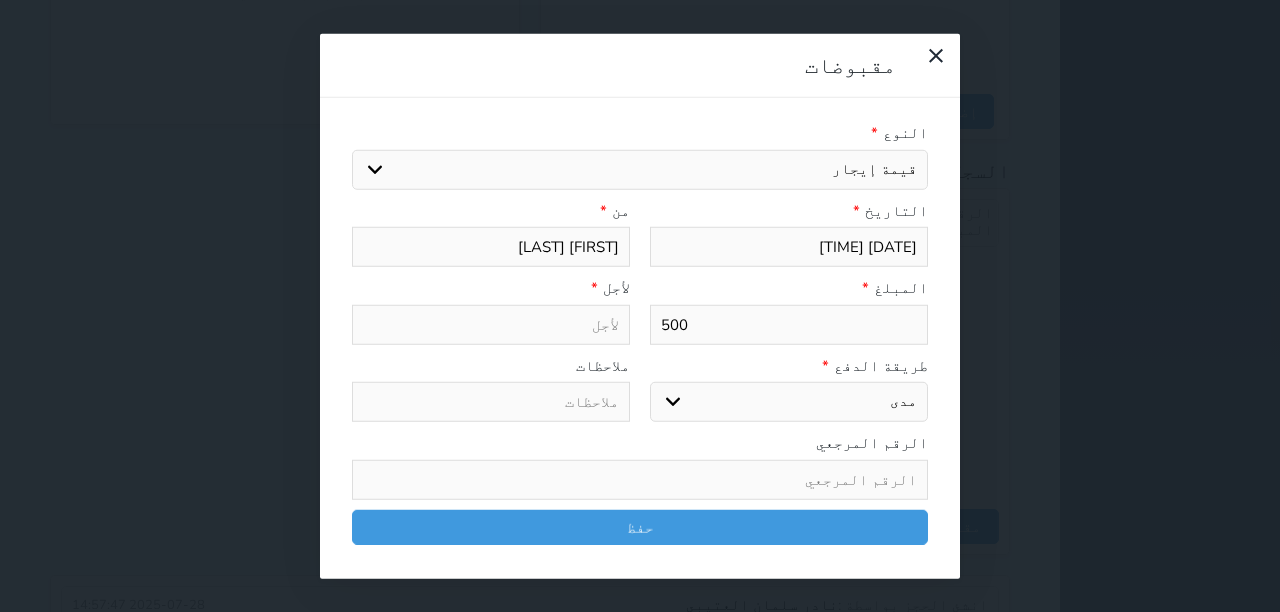 click on "اختيار   مقبوضات عامة قيمة إيجار فواتير تامين عربون لا ينطبق آخر مغسلة واي فاي - الإنترنت مواقف السيارات طعام الأغذية والمشروبات مشروبات المشروبات الباردة المشروبات الساخنة الإفطار غداء عشاء مخبز و كعك حمام سباحة الصالة الرياضية سبا و خدمات الجمال اختيار وإسقاط (خدمات النقل) ميني بار كابل - تلفزيون سرير إضافي تصفيف الشعر التسوق خدمات الجولات السياحية المنظمة خدمات الدليل السياحي" at bounding box center (640, 169) 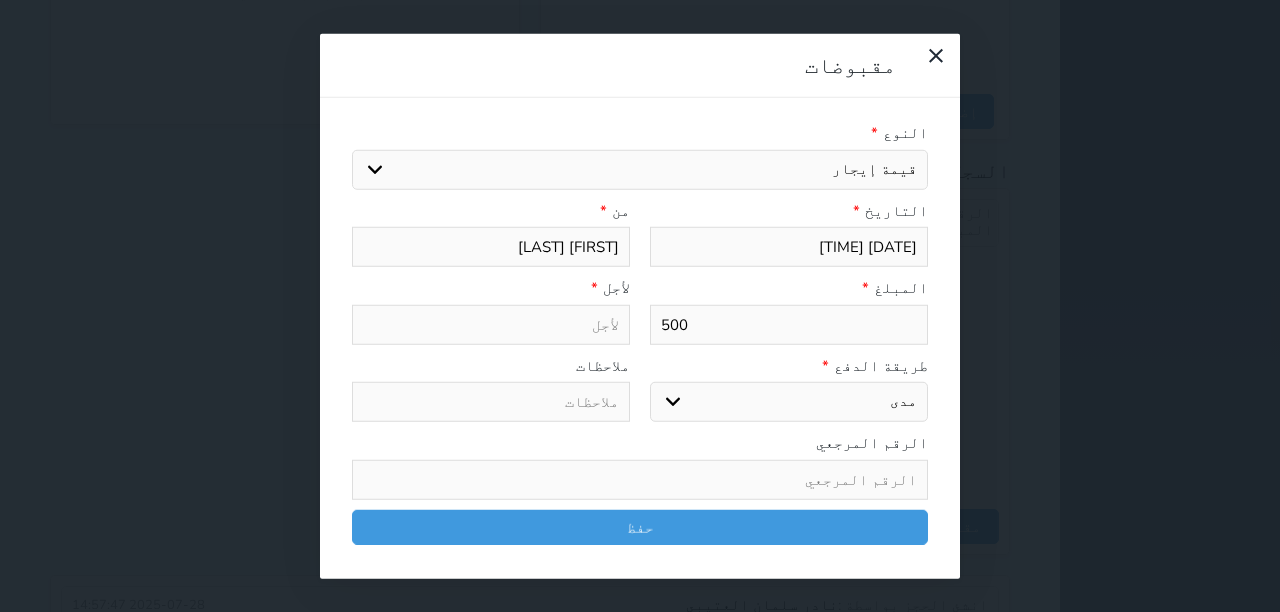 type on "قيمة إيجار - الوحدة - 121" 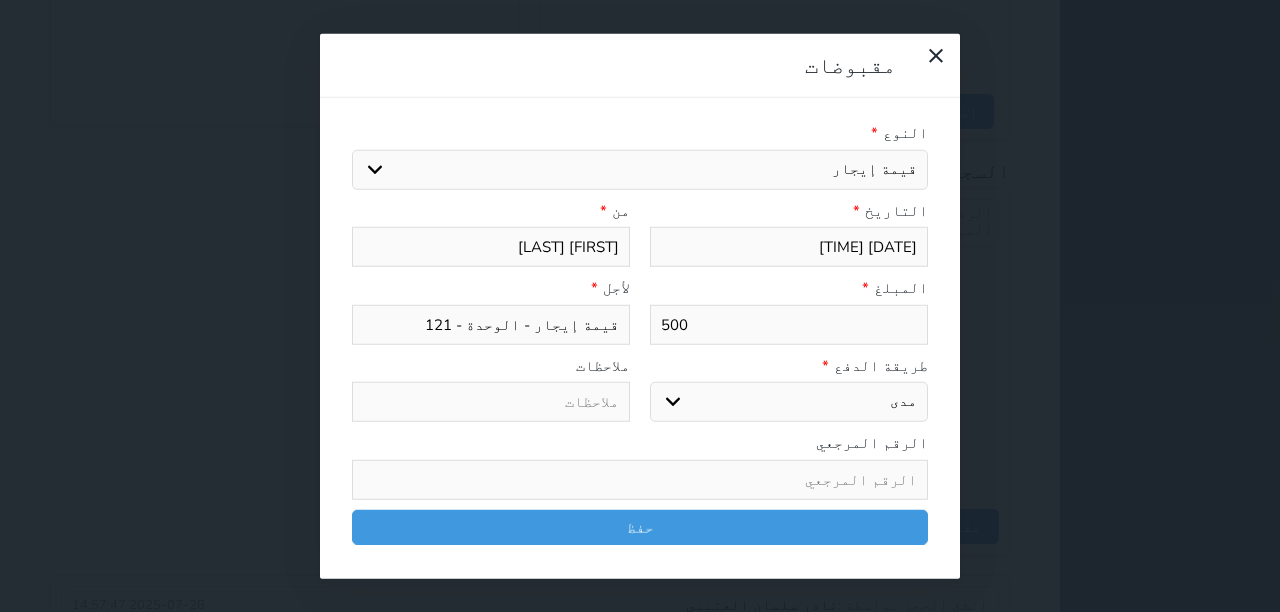 drag, startPoint x: 496, startPoint y: 208, endPoint x: 640, endPoint y: 202, distance: 144.12494 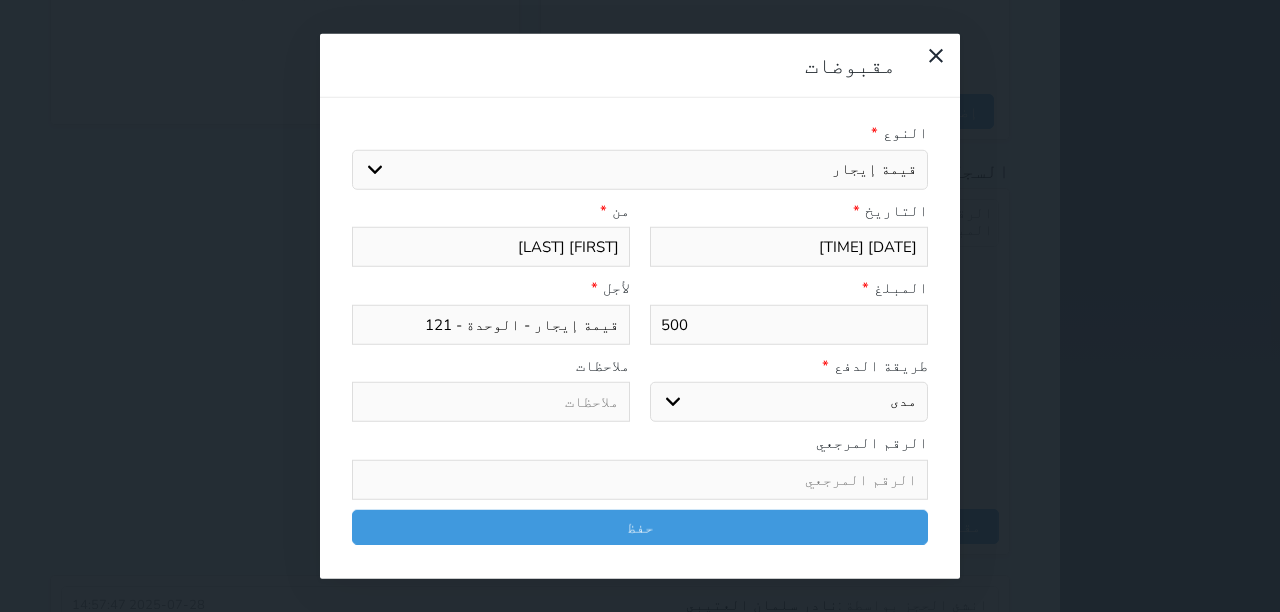 click on "التاريخ *   [DATE] [TIME]   من *   [FIRST] [LAST]" at bounding box center (640, 238) 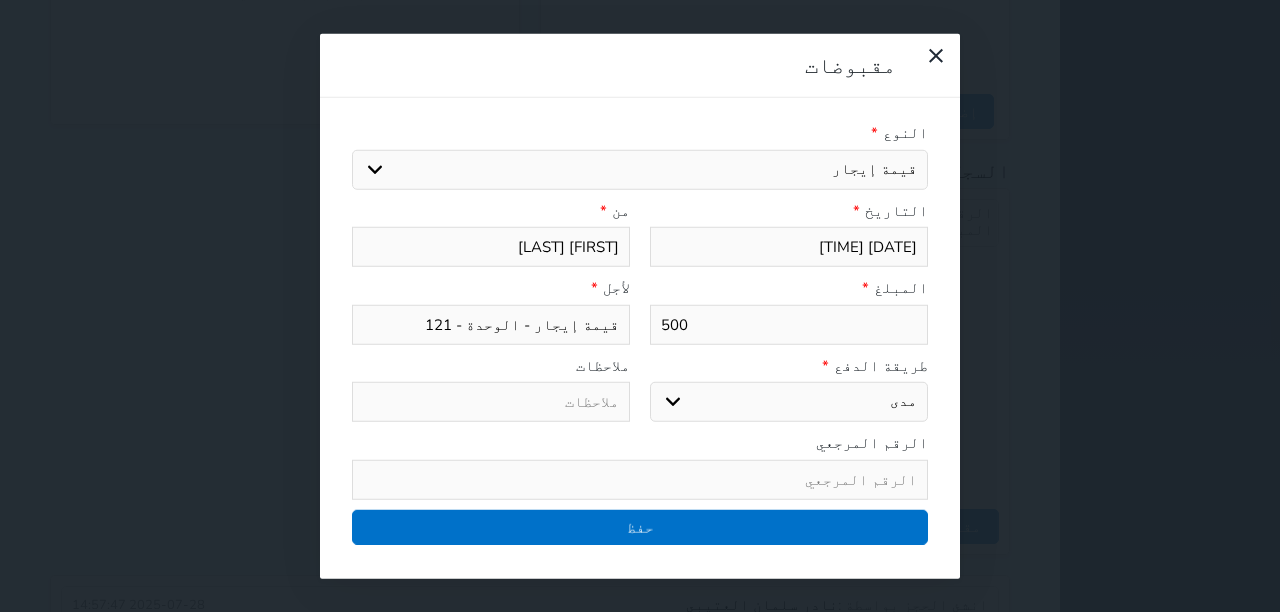 type on "[FIRST] [LAST]" 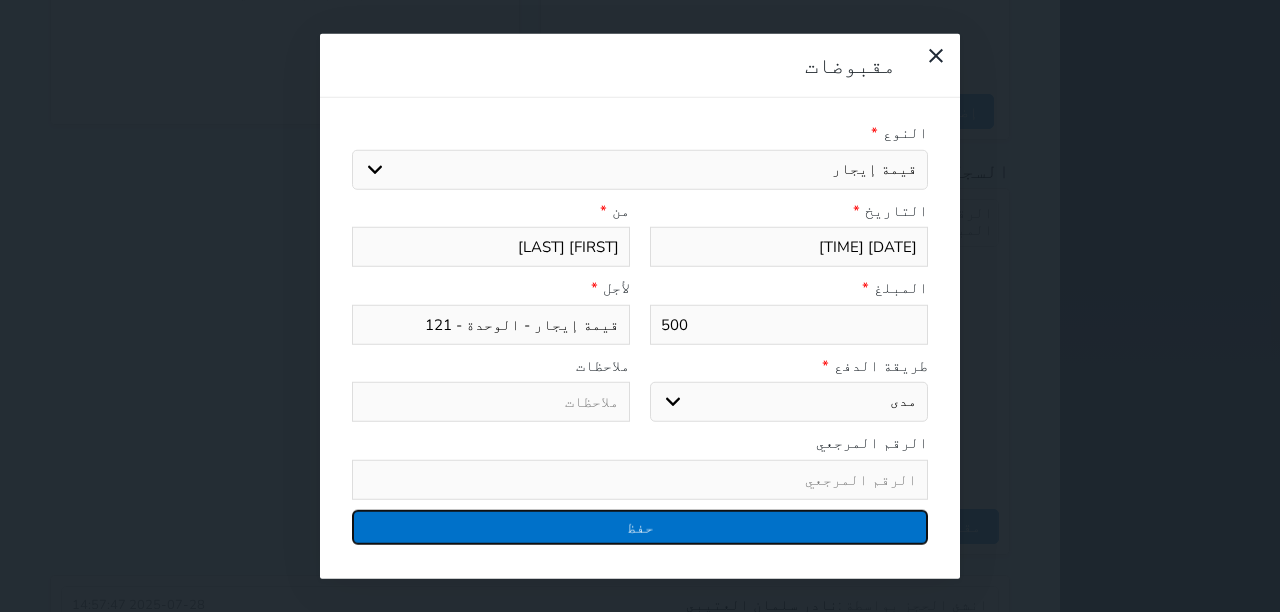 click on "حفظ" at bounding box center [640, 526] 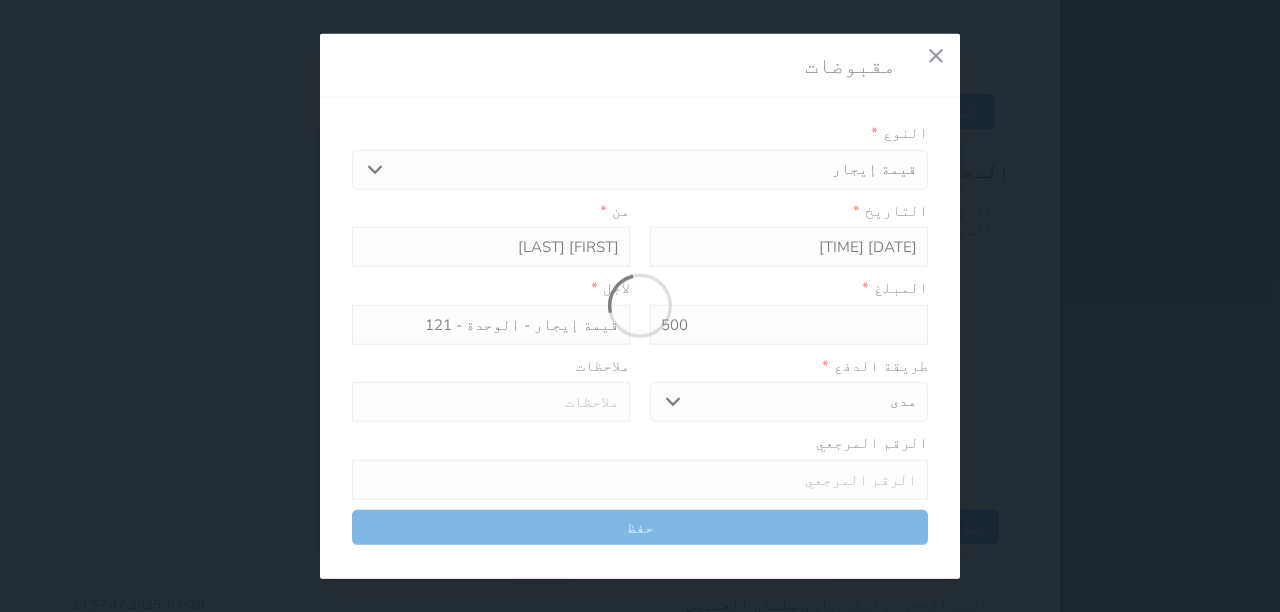 select 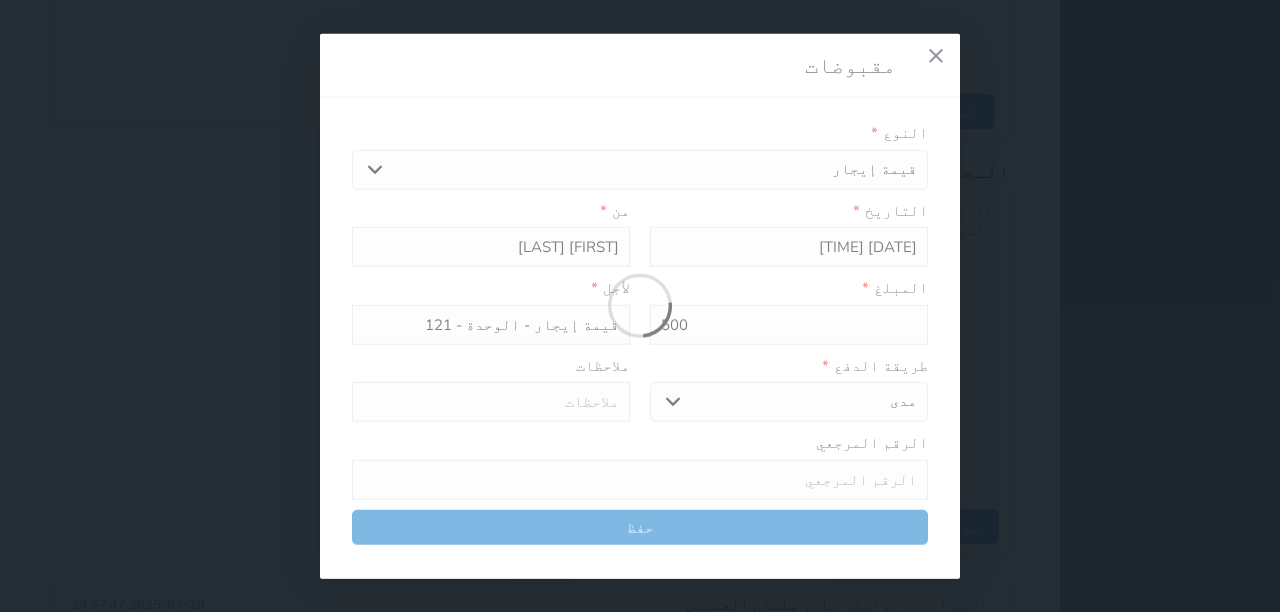 type 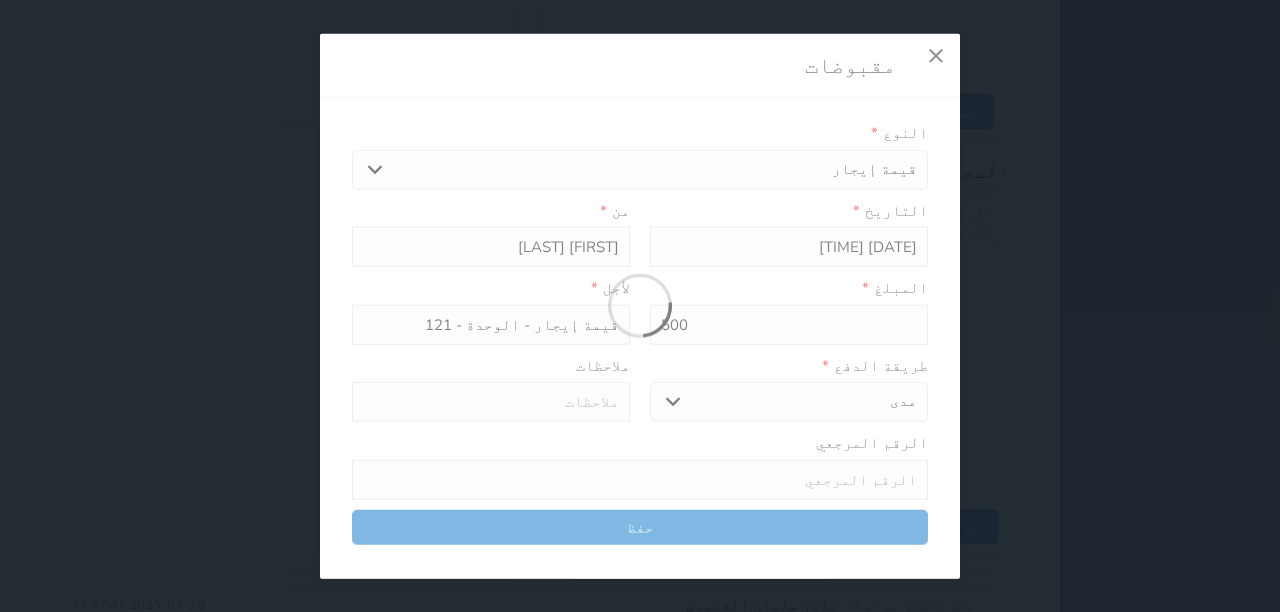 type on "0" 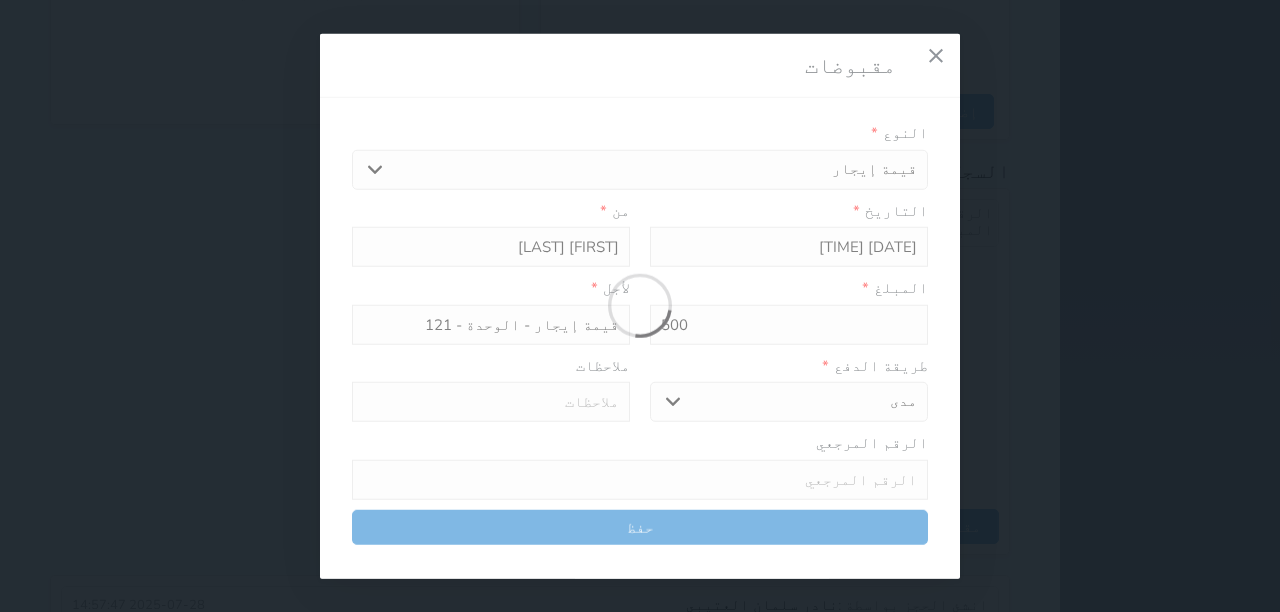 select 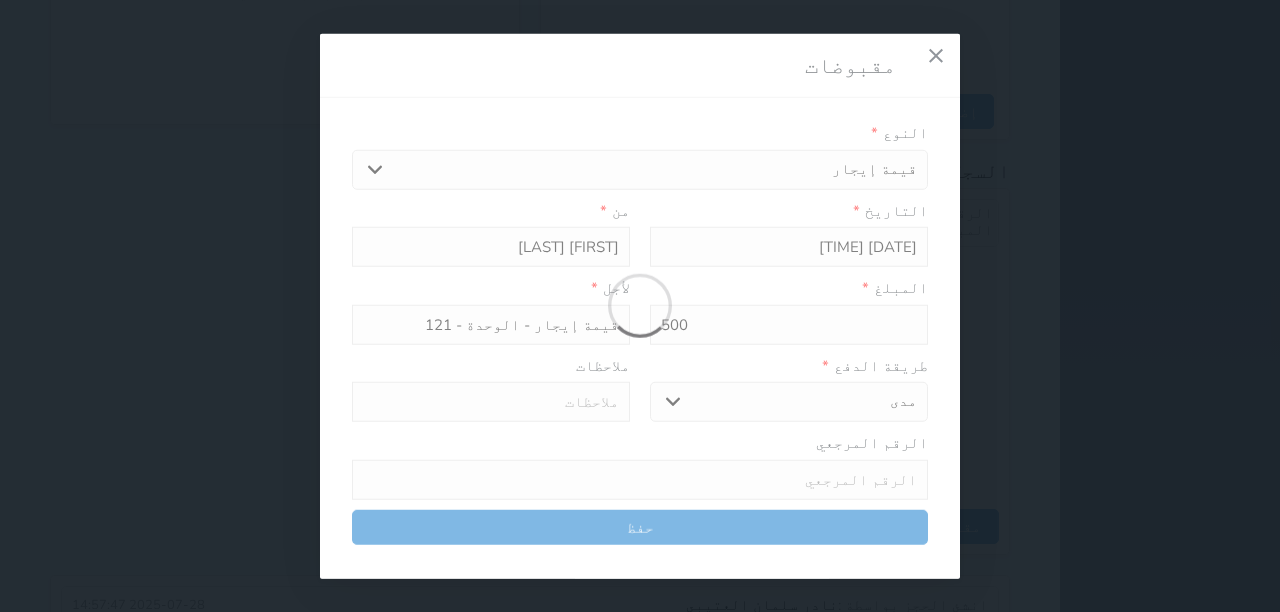 type on "0" 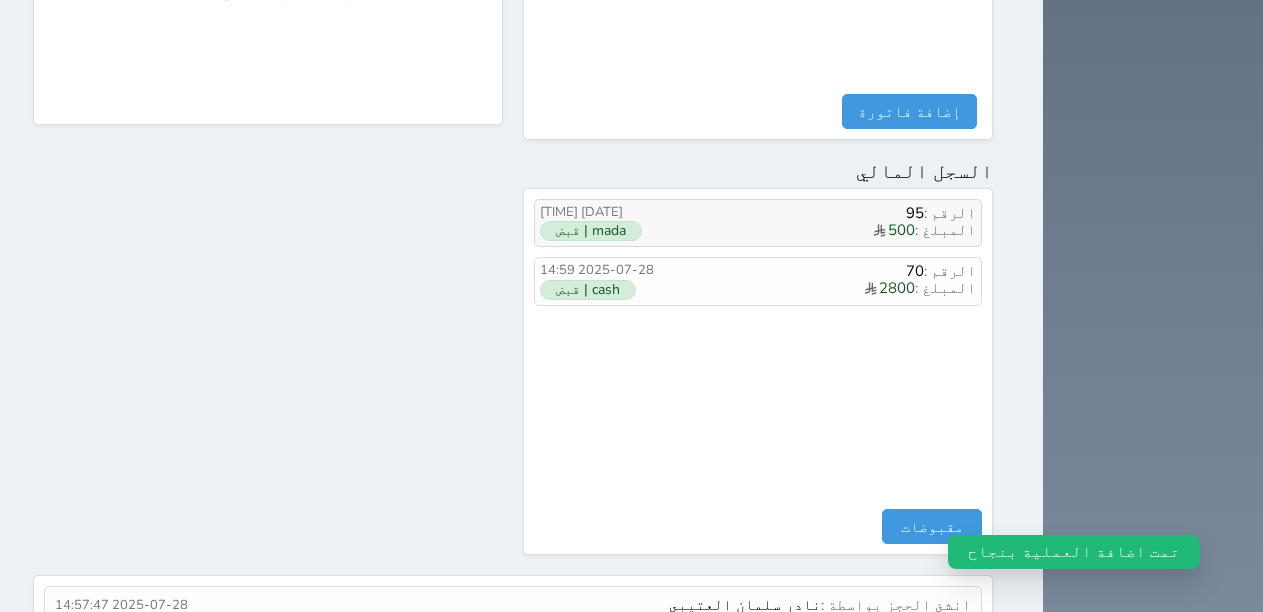 click on "المبلغ :  500" at bounding box center [823, 231] 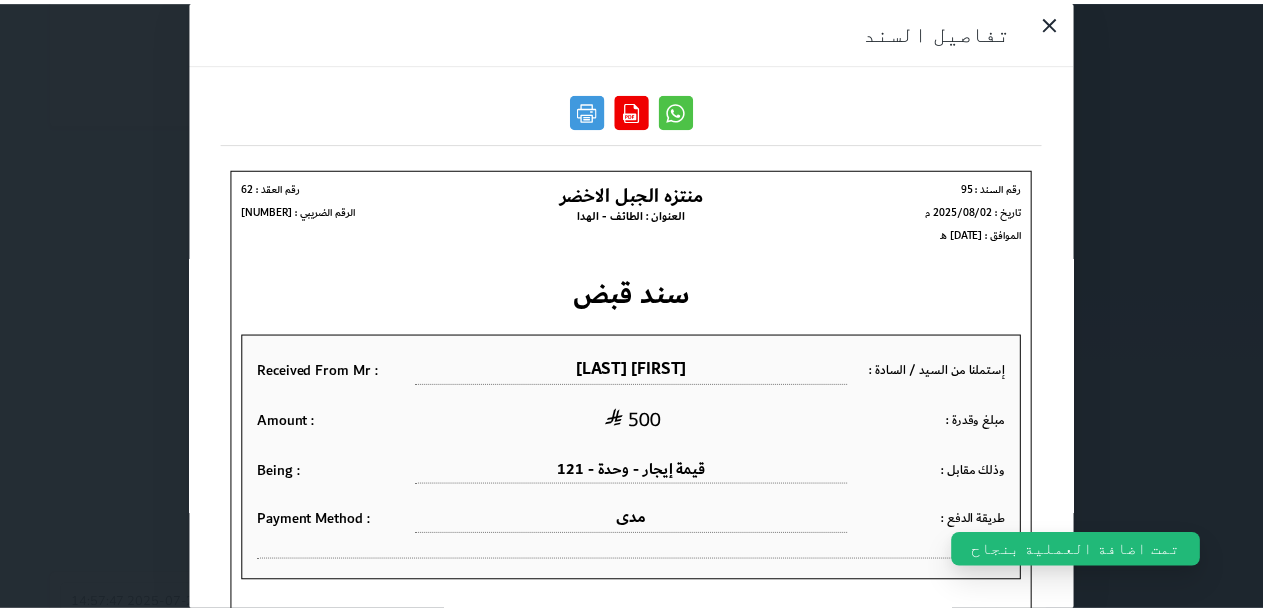 scroll, scrollTop: 0, scrollLeft: 0, axis: both 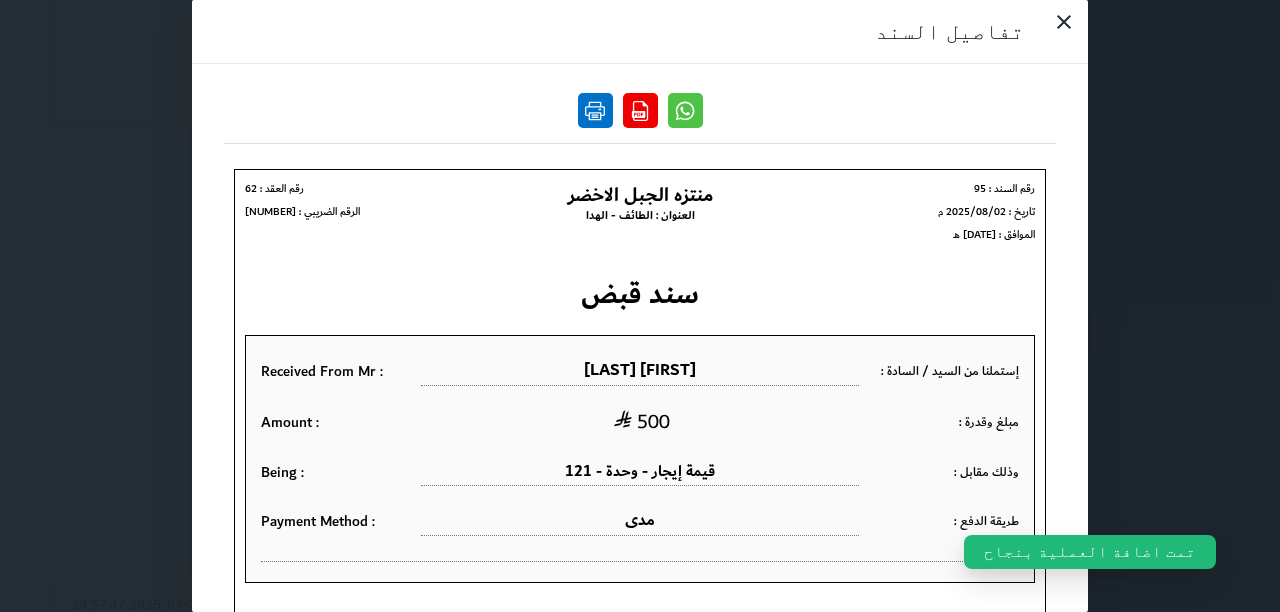 click at bounding box center (595, 110) 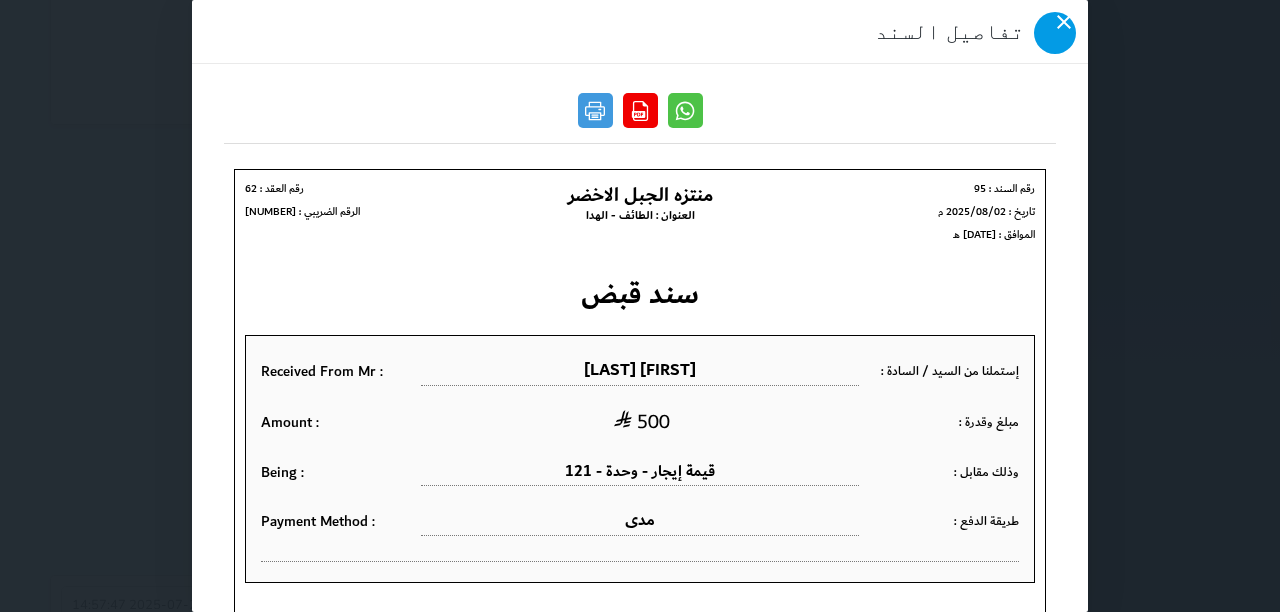 click 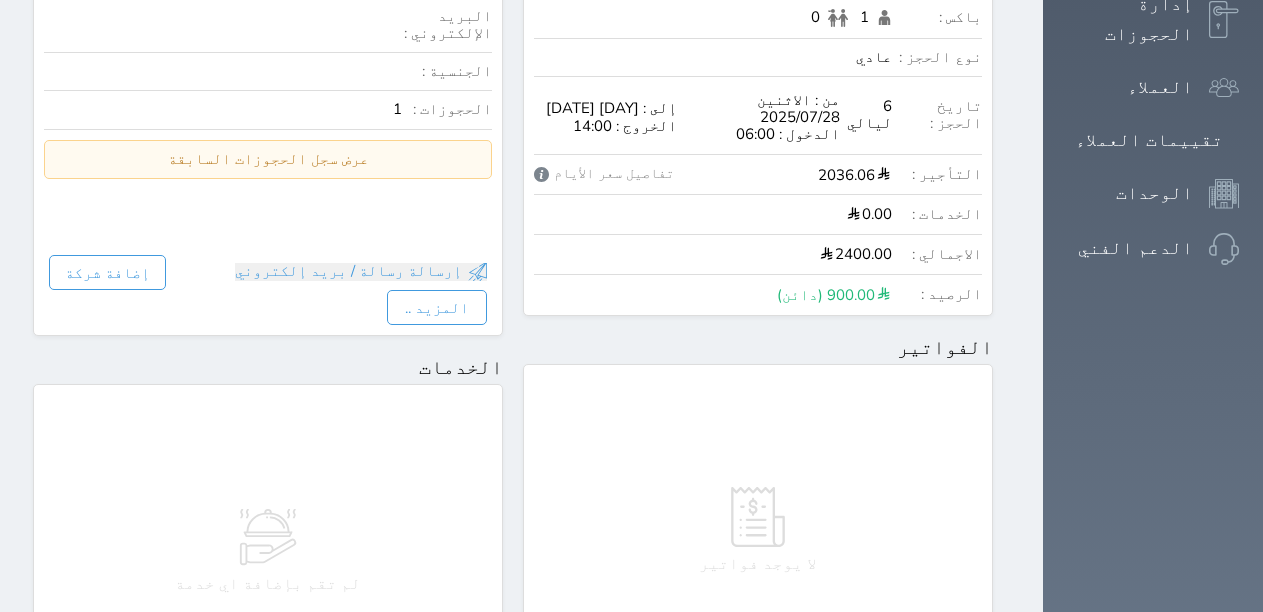 scroll, scrollTop: 445, scrollLeft: 0, axis: vertical 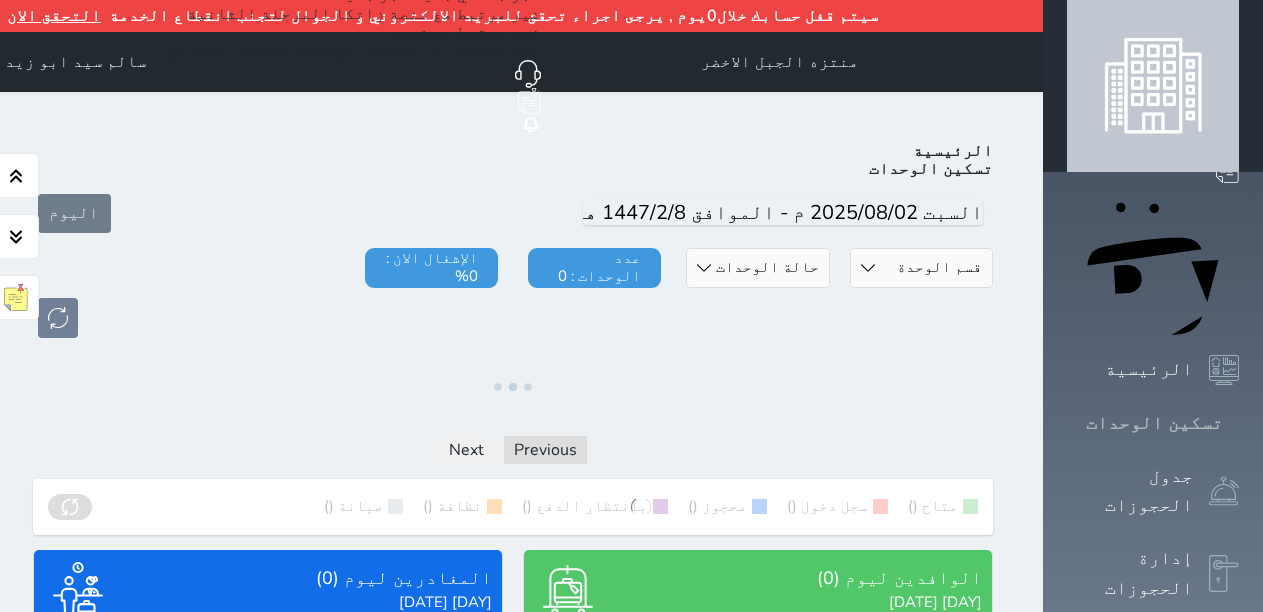click on "تسكين الوحدات" at bounding box center (1153, 423) 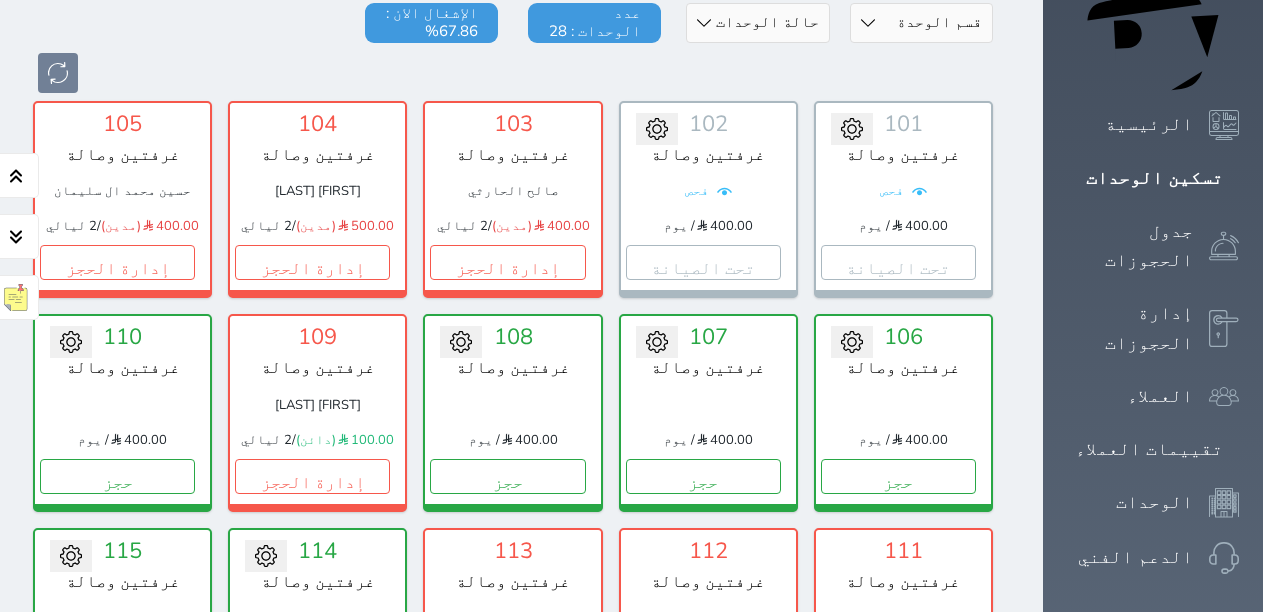 scroll, scrollTop: 200, scrollLeft: 0, axis: vertical 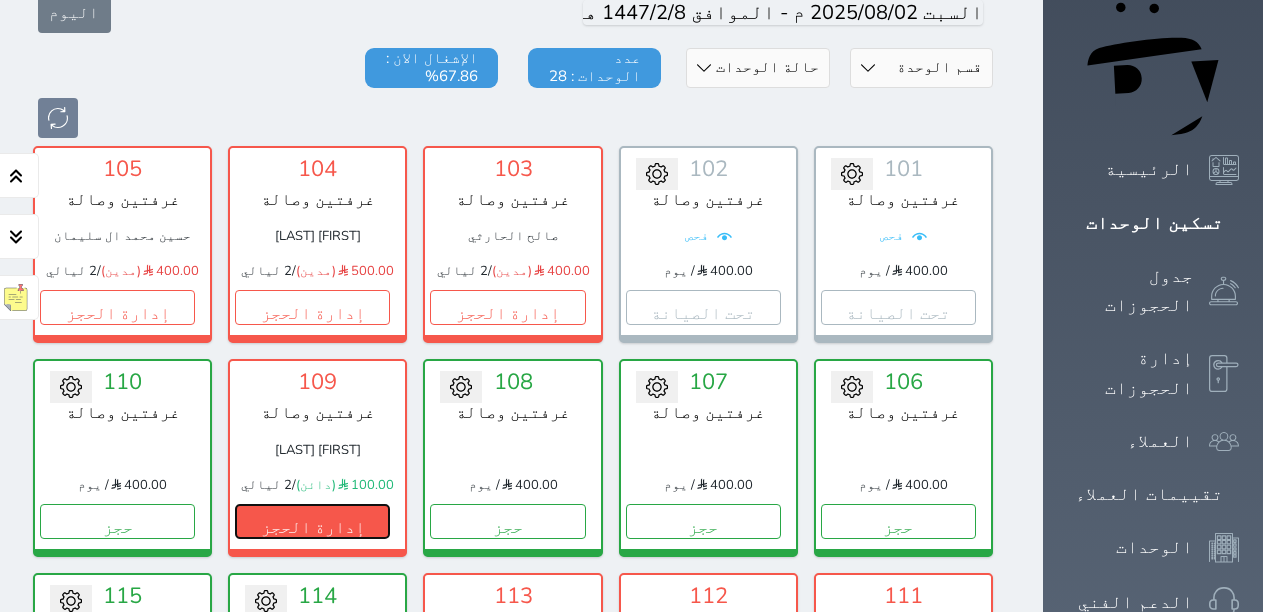 click on "إدارة الحجز" at bounding box center [312, 521] 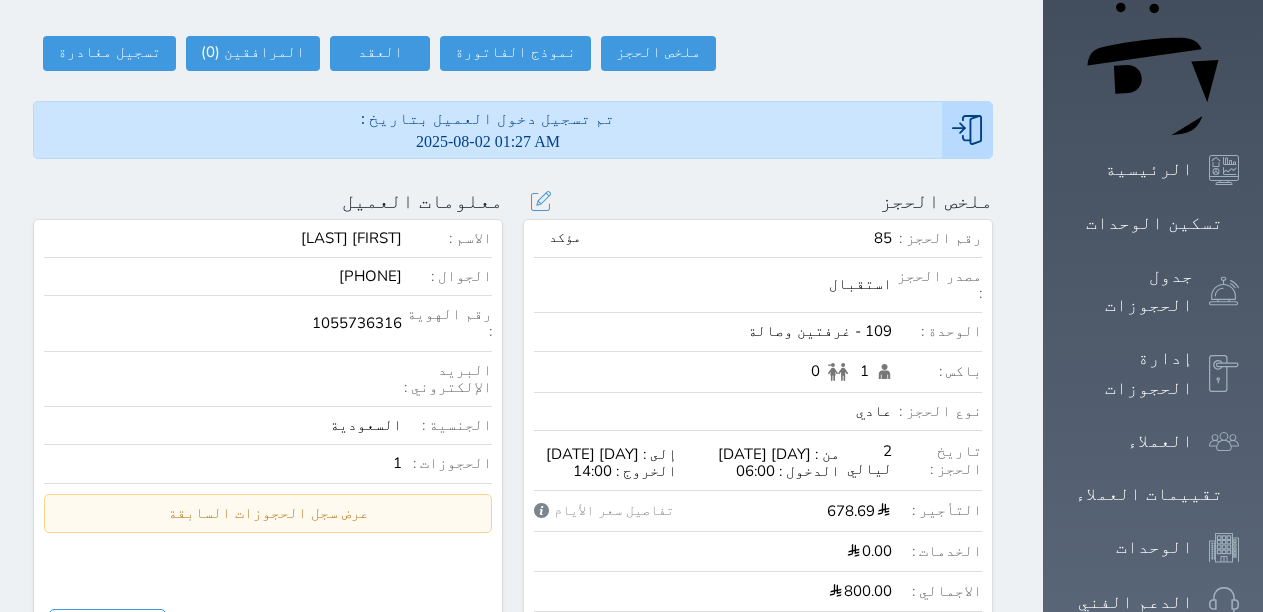 scroll, scrollTop: 735, scrollLeft: 0, axis: vertical 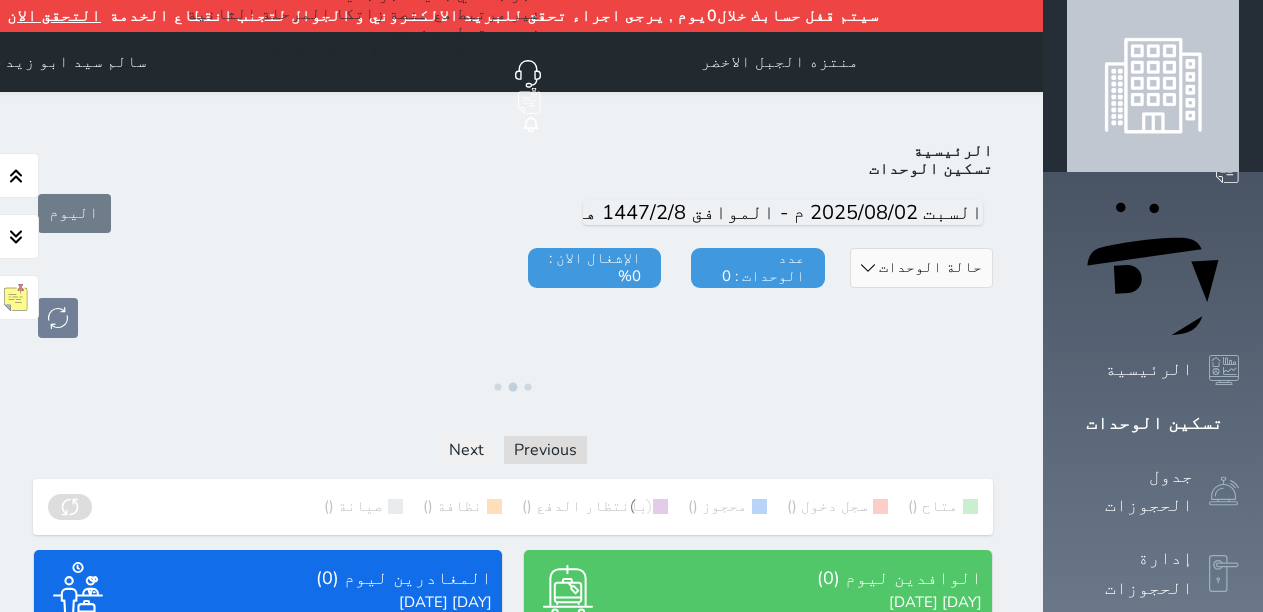 click on "حجز جماعي جديد   حجز جديد             الرئيسية     تسكين الوحدات     جدول الحجوزات     إدارة الحجوزات         العملاء     تقييمات العملاء     الوحدات           الدعم الفني" at bounding box center (1153, 448) 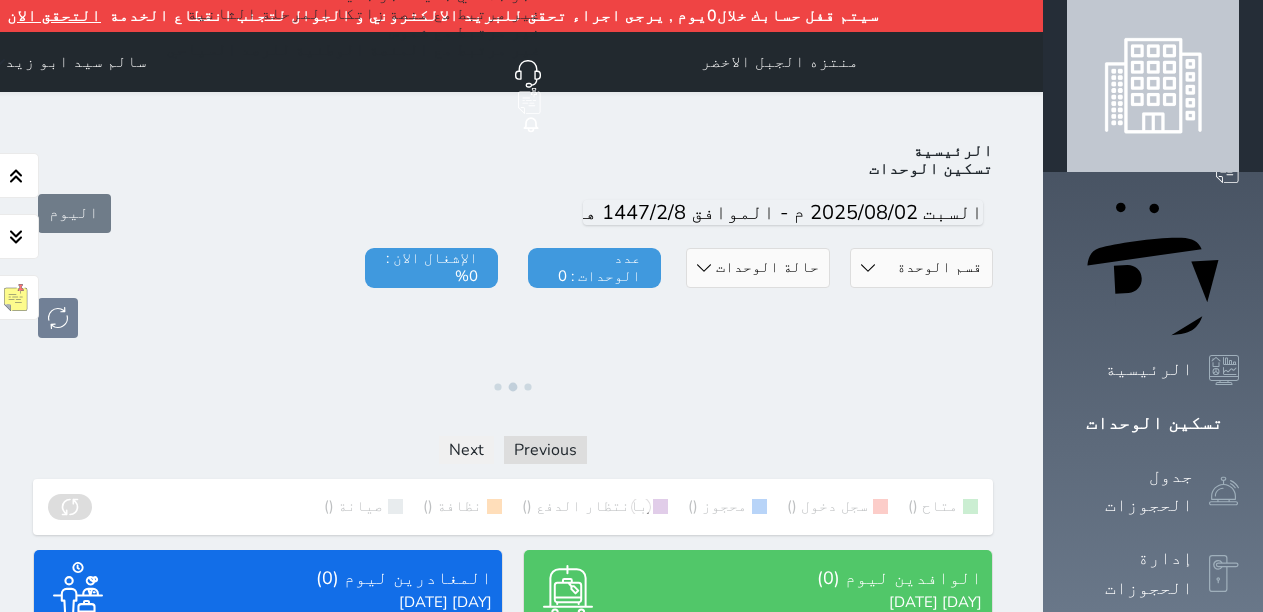 click on "تسكين الوحدات" at bounding box center (1154, 423) 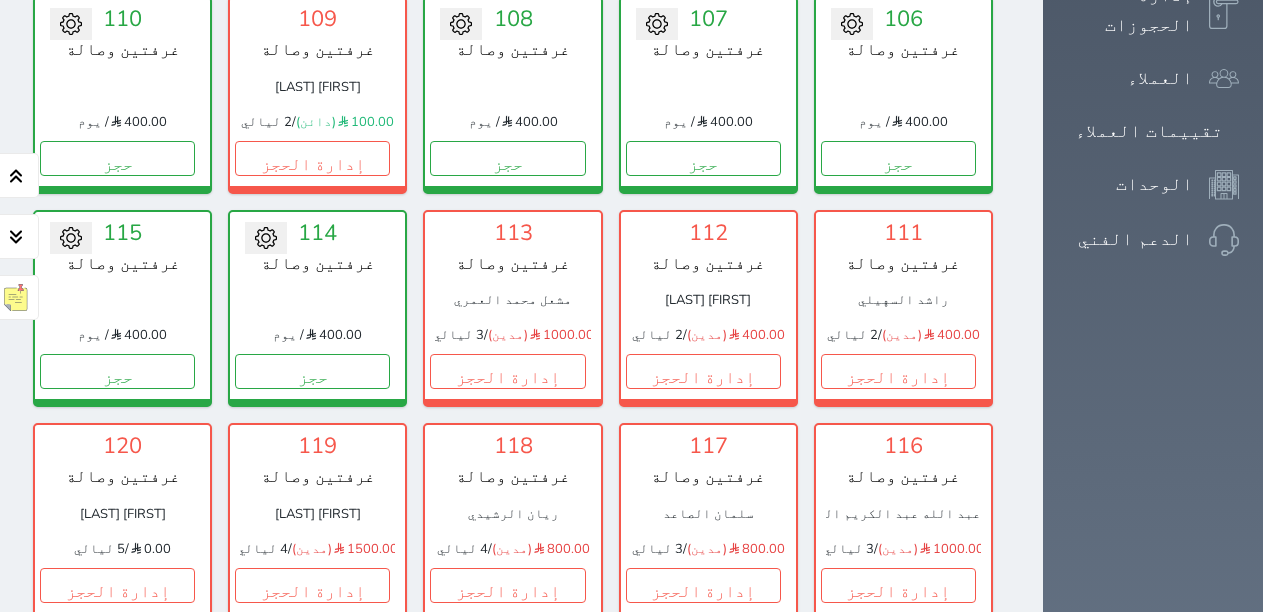 scroll, scrollTop: 600, scrollLeft: 0, axis: vertical 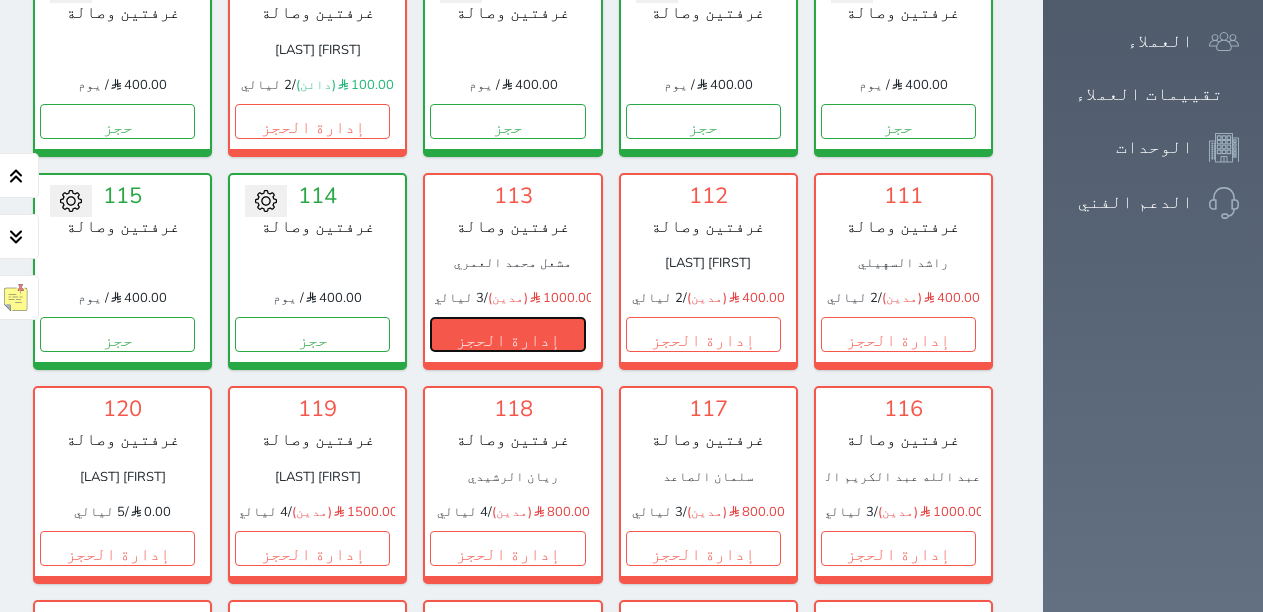 click on "إدارة الحجز" at bounding box center (507, 334) 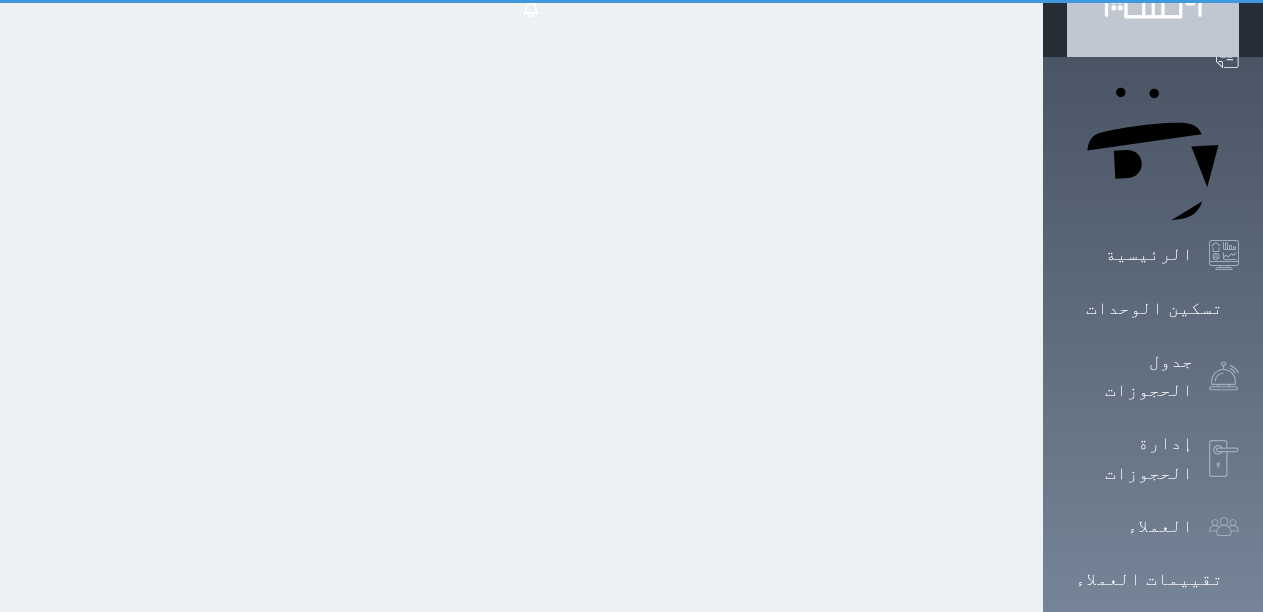 scroll, scrollTop: 0, scrollLeft: 0, axis: both 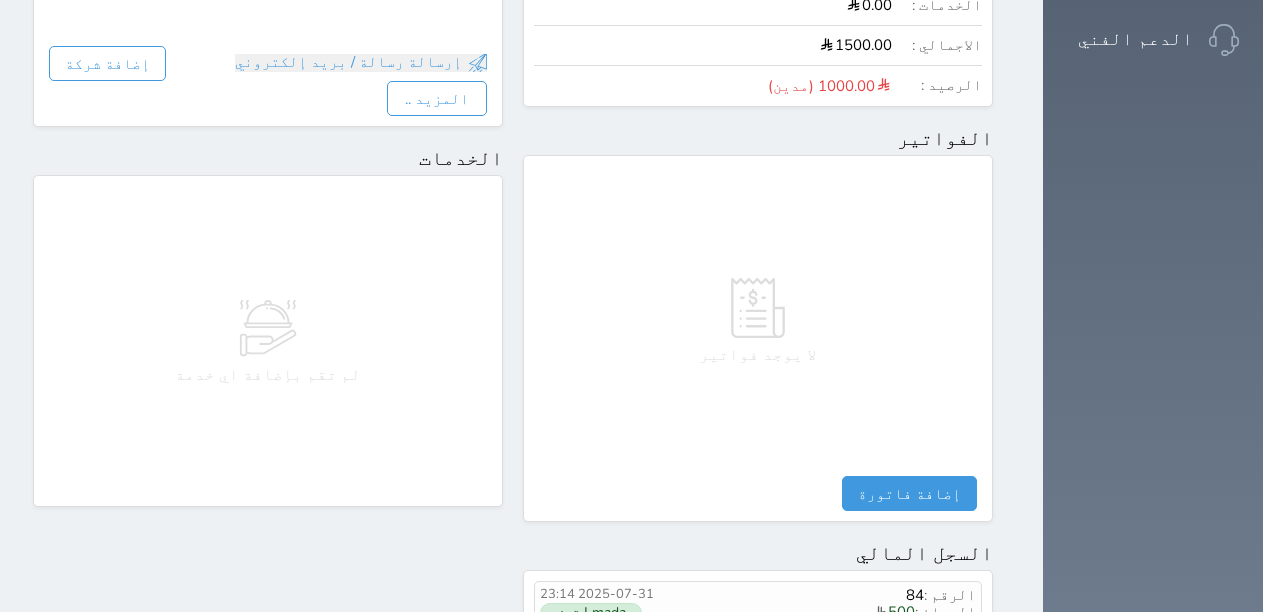 select 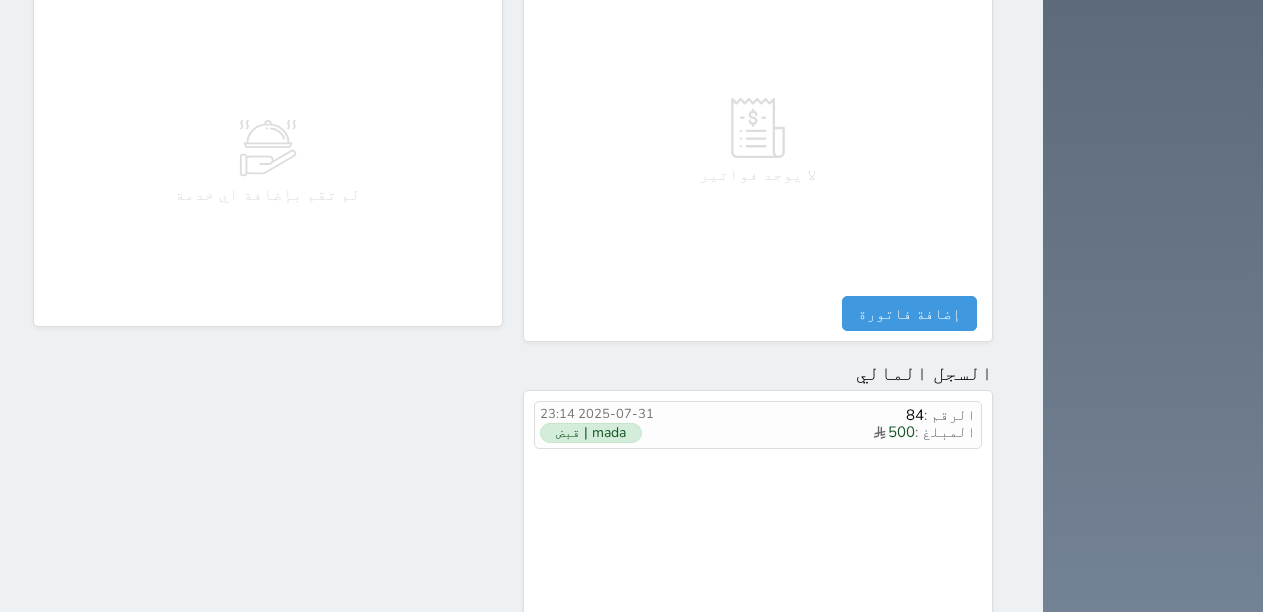 scroll, scrollTop: 1145, scrollLeft: 0, axis: vertical 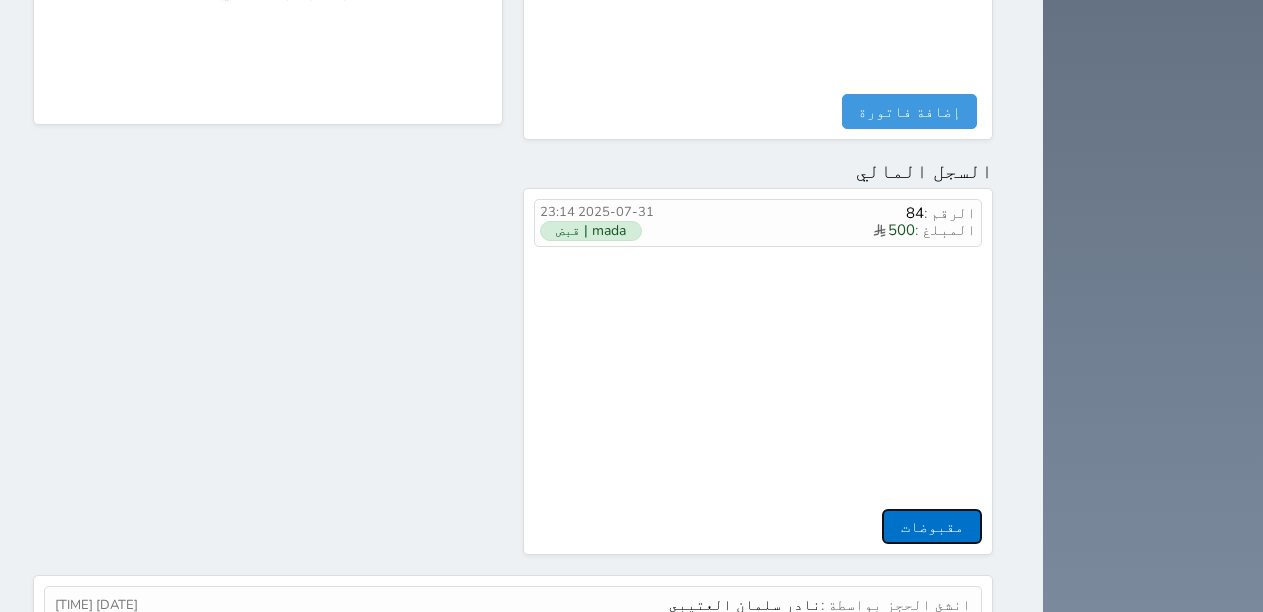 click on "مقبوضات" at bounding box center [932, 526] 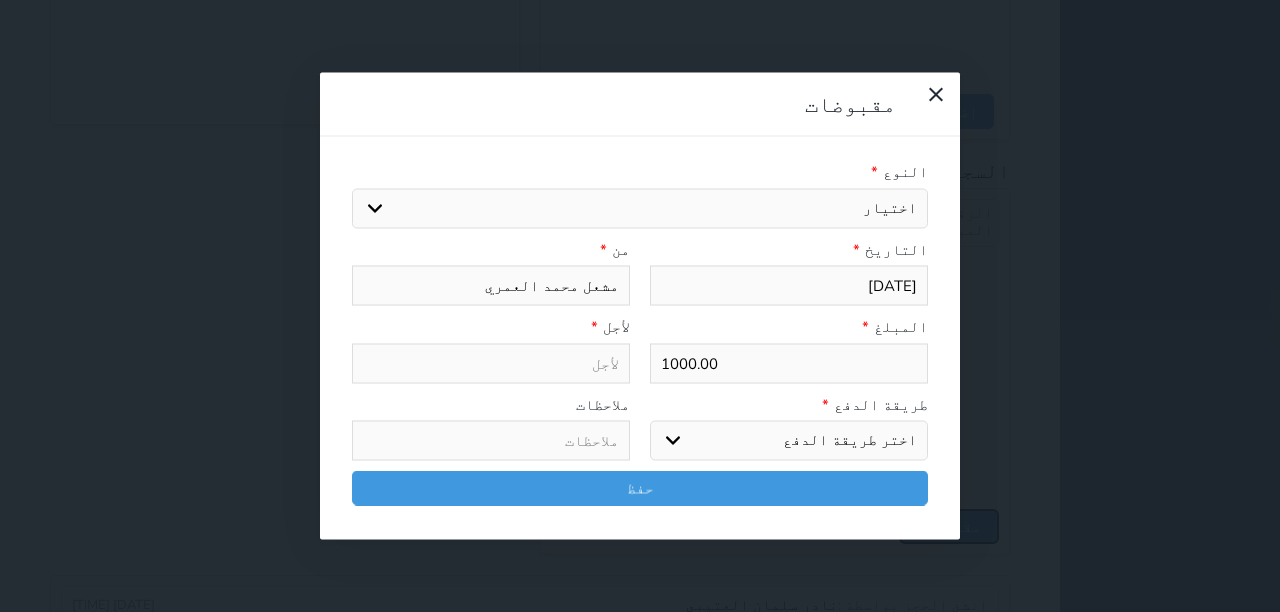select 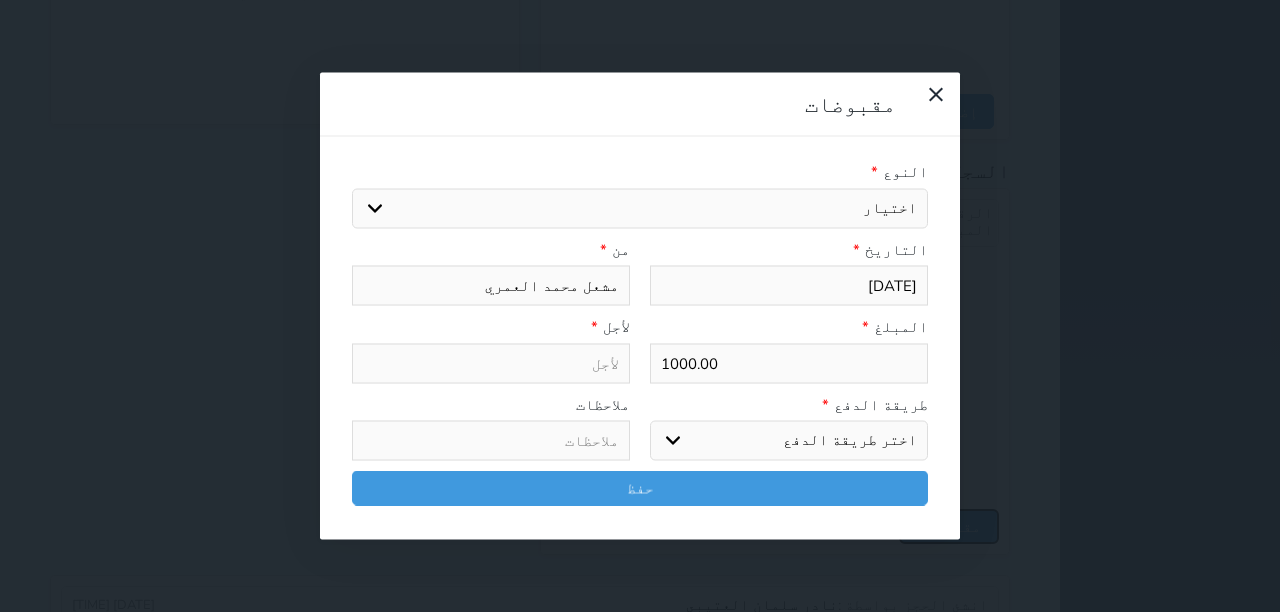 select 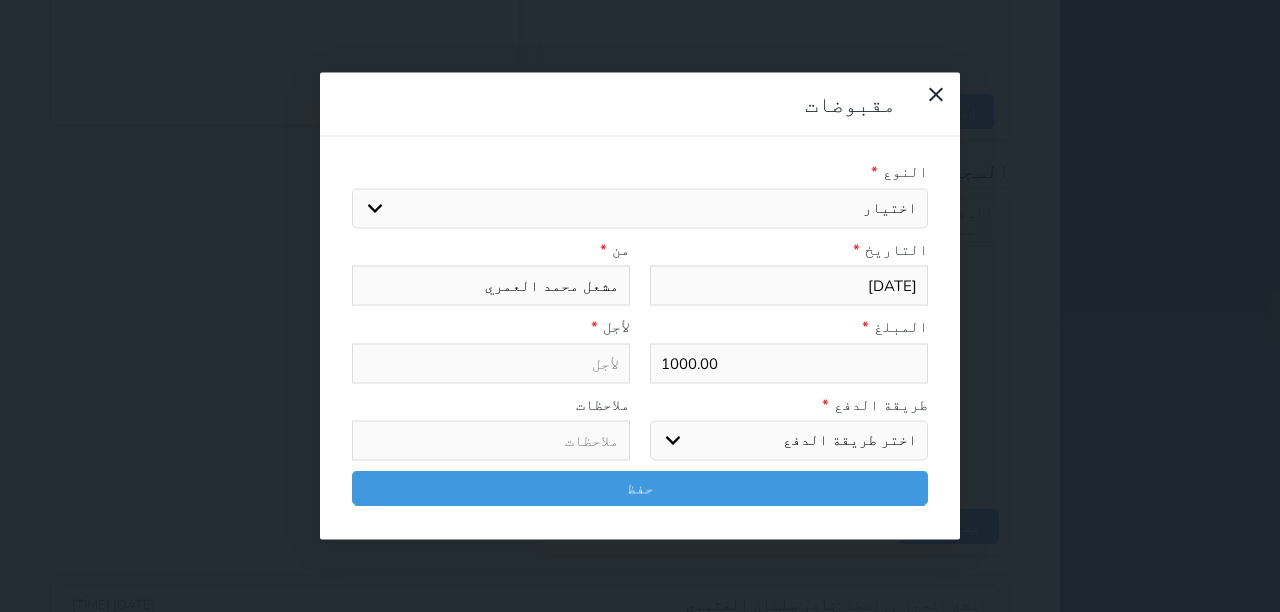 drag, startPoint x: 445, startPoint y: 220, endPoint x: 716, endPoint y: 185, distance: 273.2508 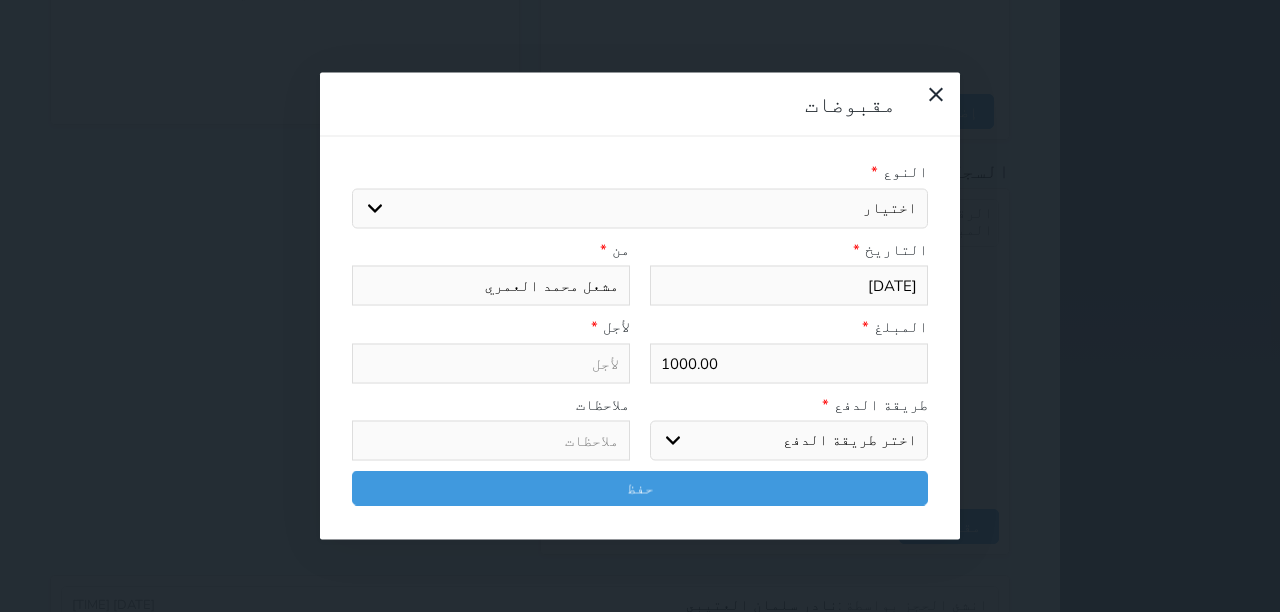 click on "قيمة إيجار   - وحدة -   121
حجز جماعي جديد   حجز جديد             الرئيسية     تسكين الوحدات     جدول الحجوزات     إدارة الحجوزات         العملاء     تقييمات العملاء     الوحدات           الدعم الفني
سيتم قفل حسابك خلال0يوم , يرجى اجراء تحقق للبريد الالكتروني و الجوال لتجنب انقطاع الخدمة
التحقق الان
منتزه الجبل الاخضر
حجز جماعي جديد   حجز جديد   غير مرتبط مع منصة زاتكا المرحلة الثانية   غير مرتبط مع شموس   غير مرتبط مع المنصة الوطنية للرصد السياحي             إشعار   الغرفة   النزيل   المصدر" at bounding box center [640, 306] 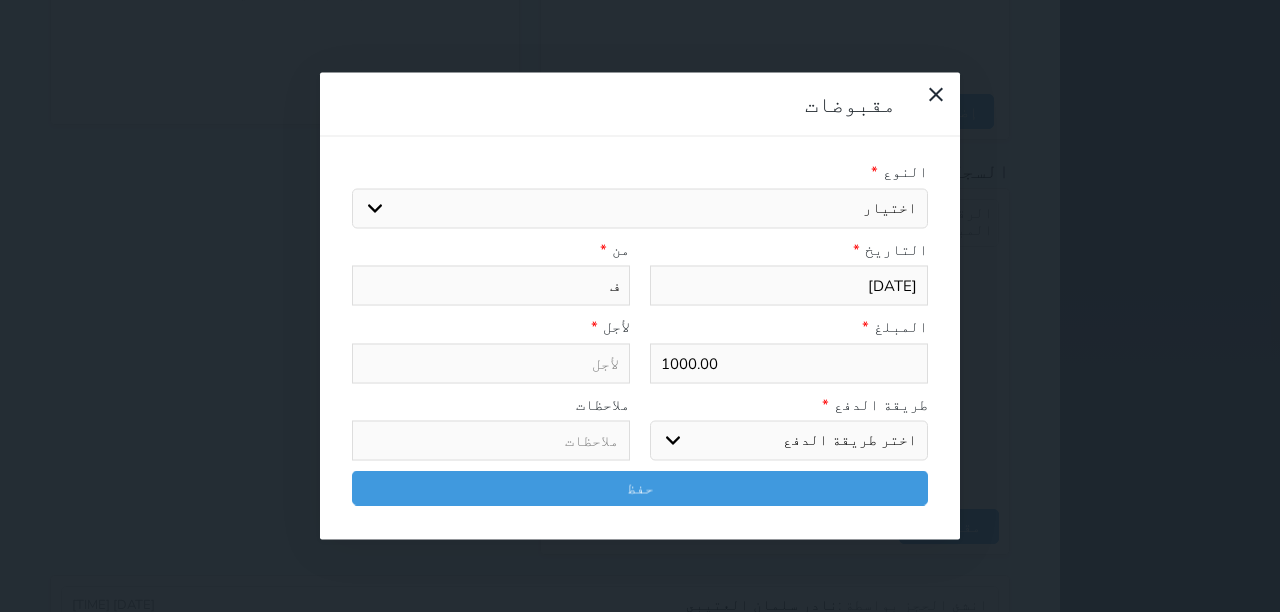 select 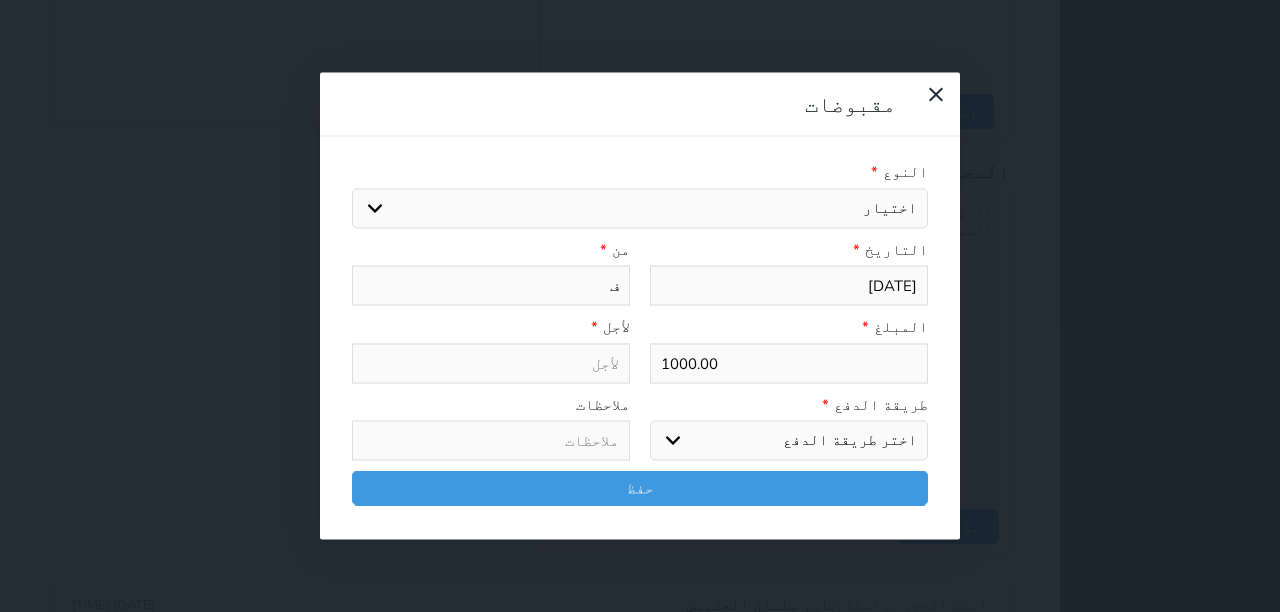 type on "فع" 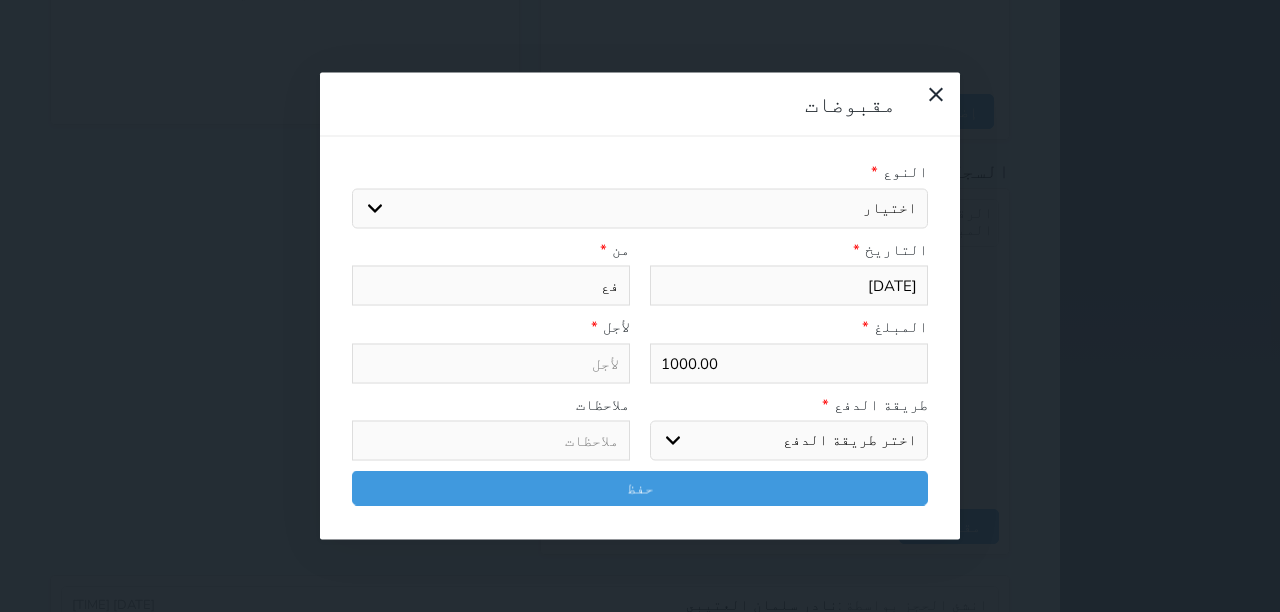 select 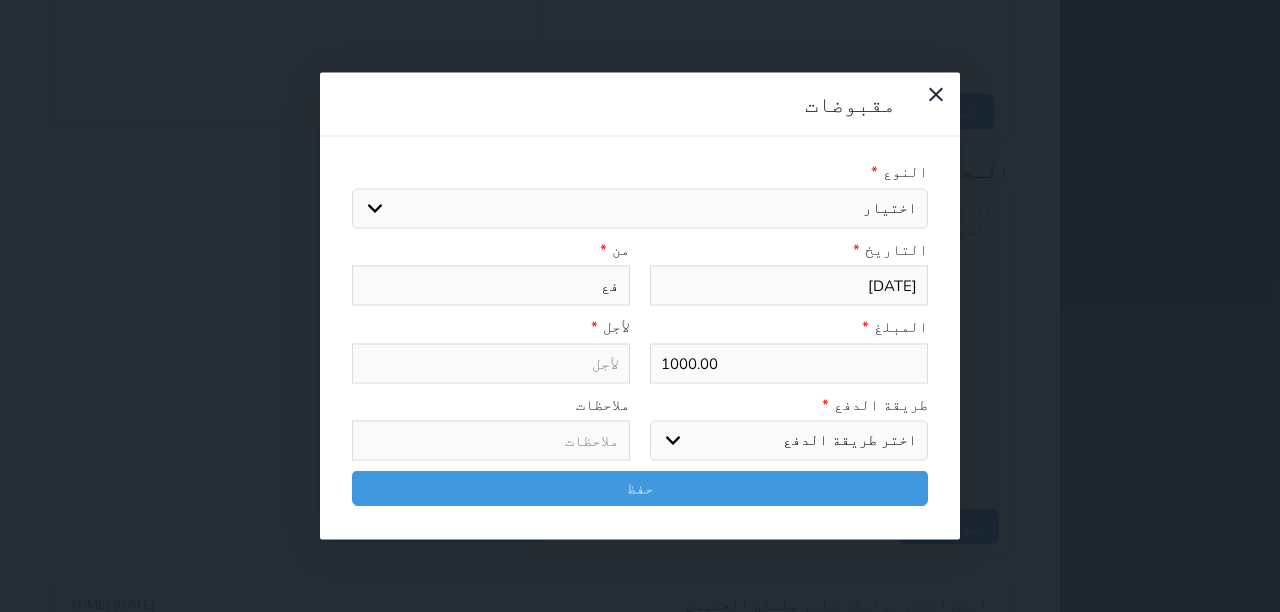 type on "فعع" 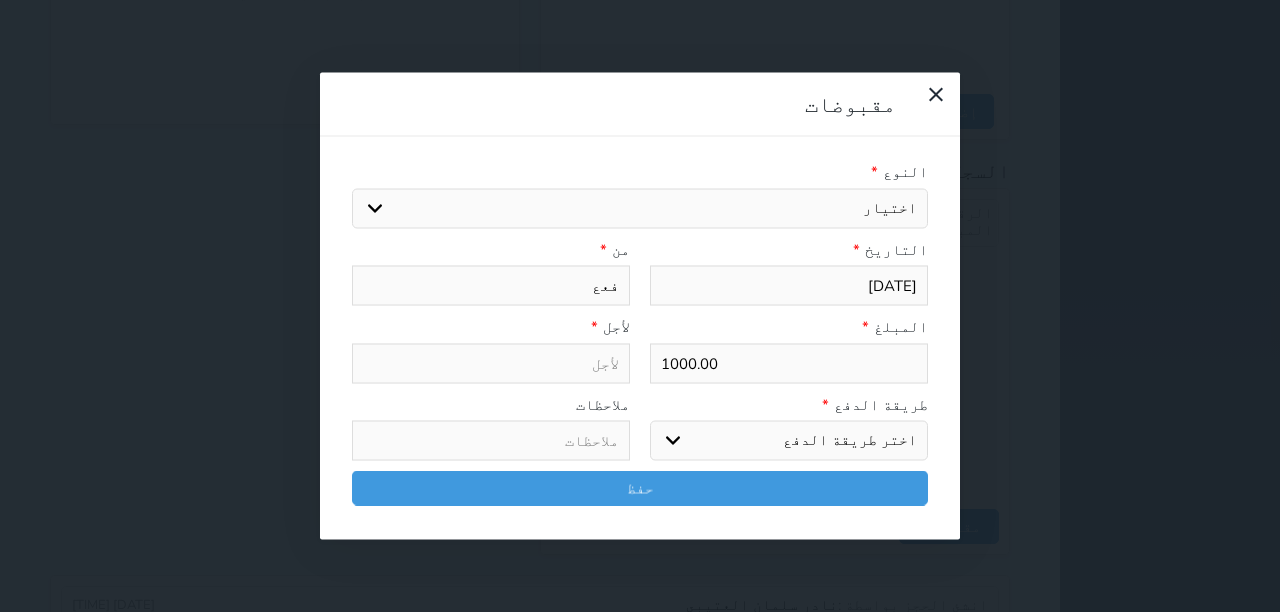 select 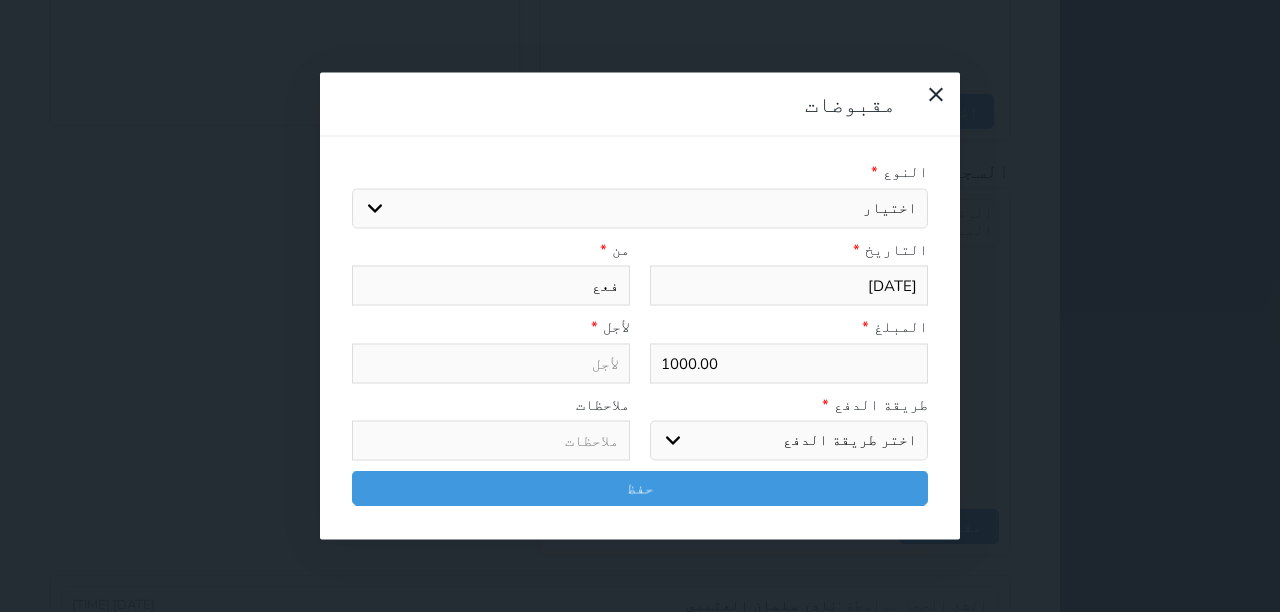 type on "فععف" 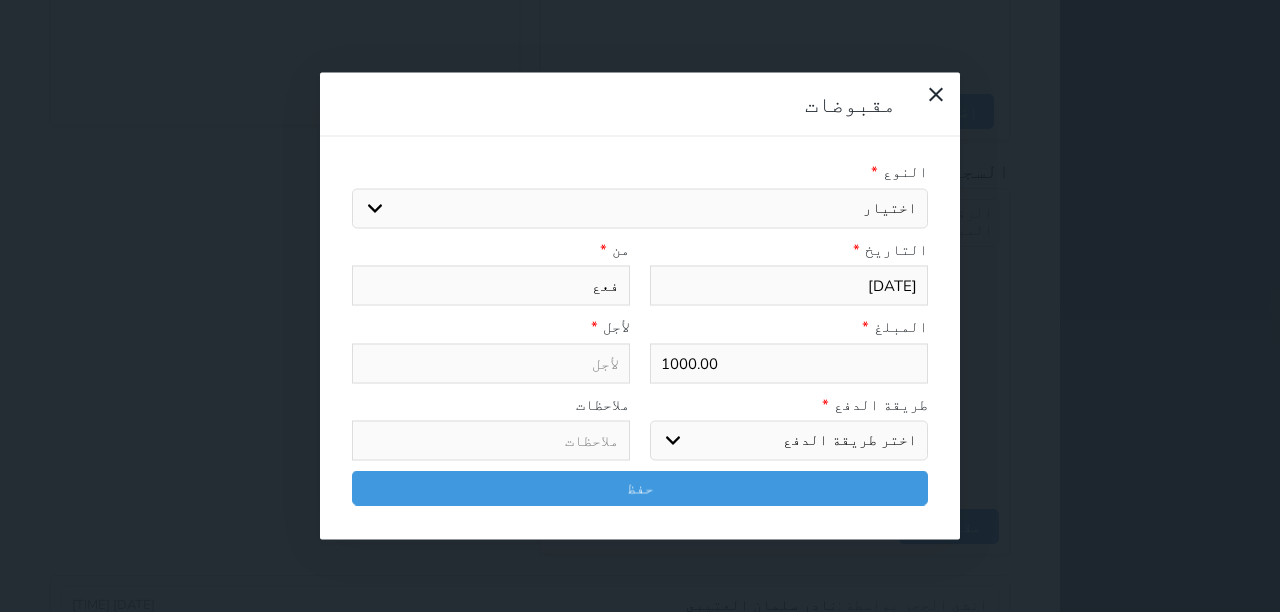 select 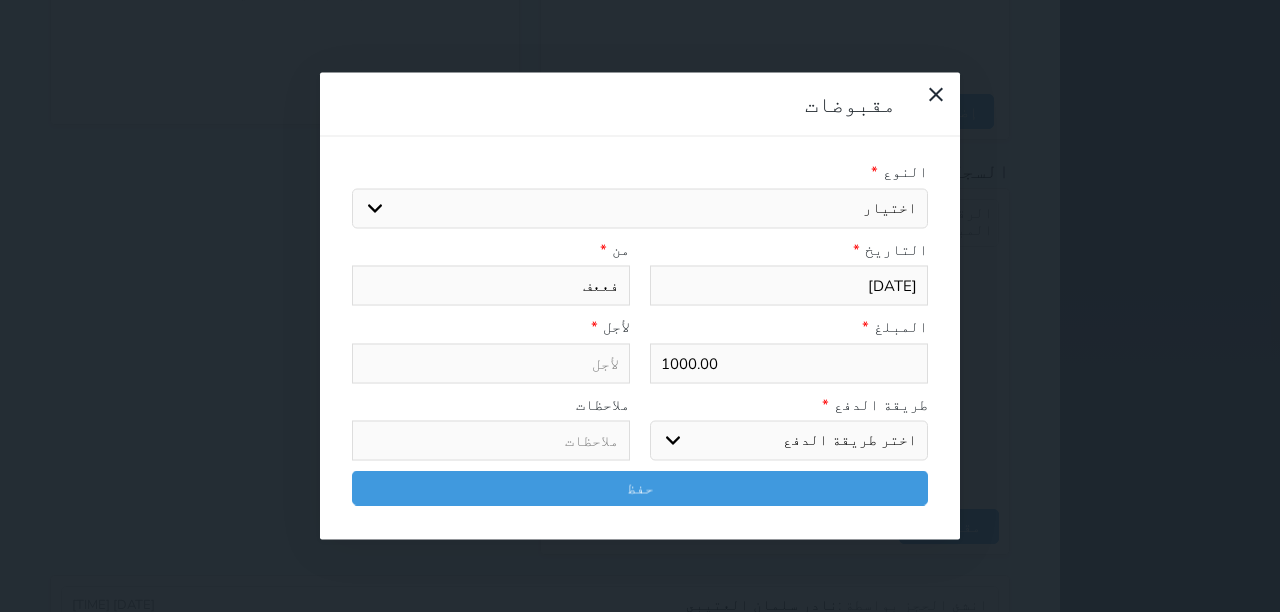 select 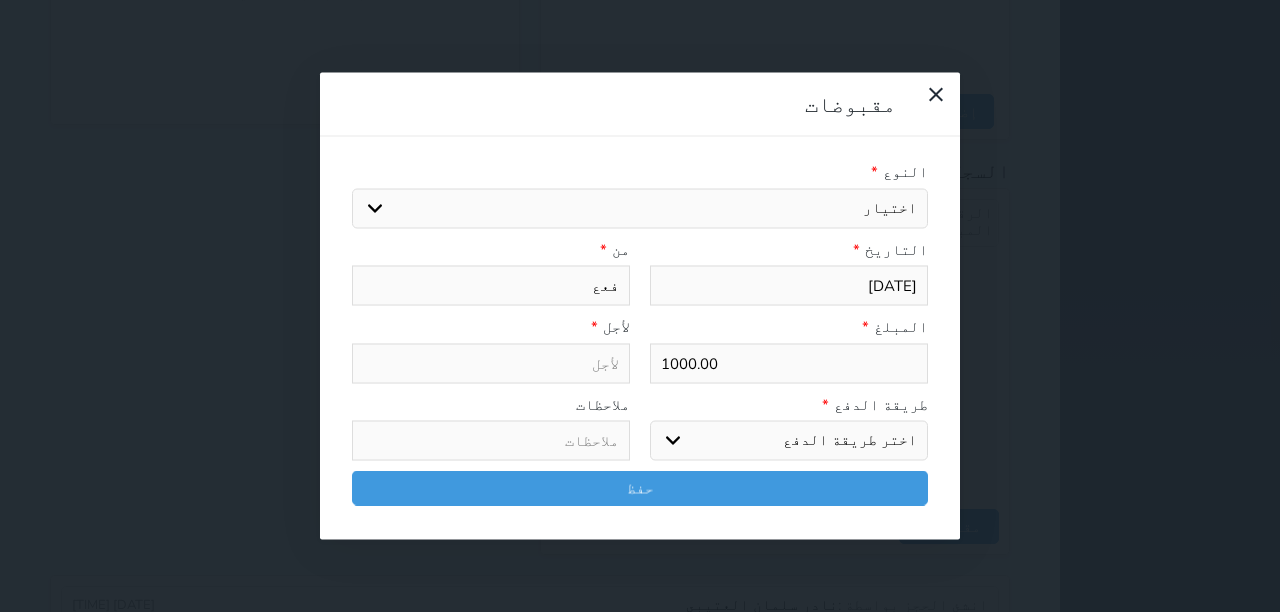 select 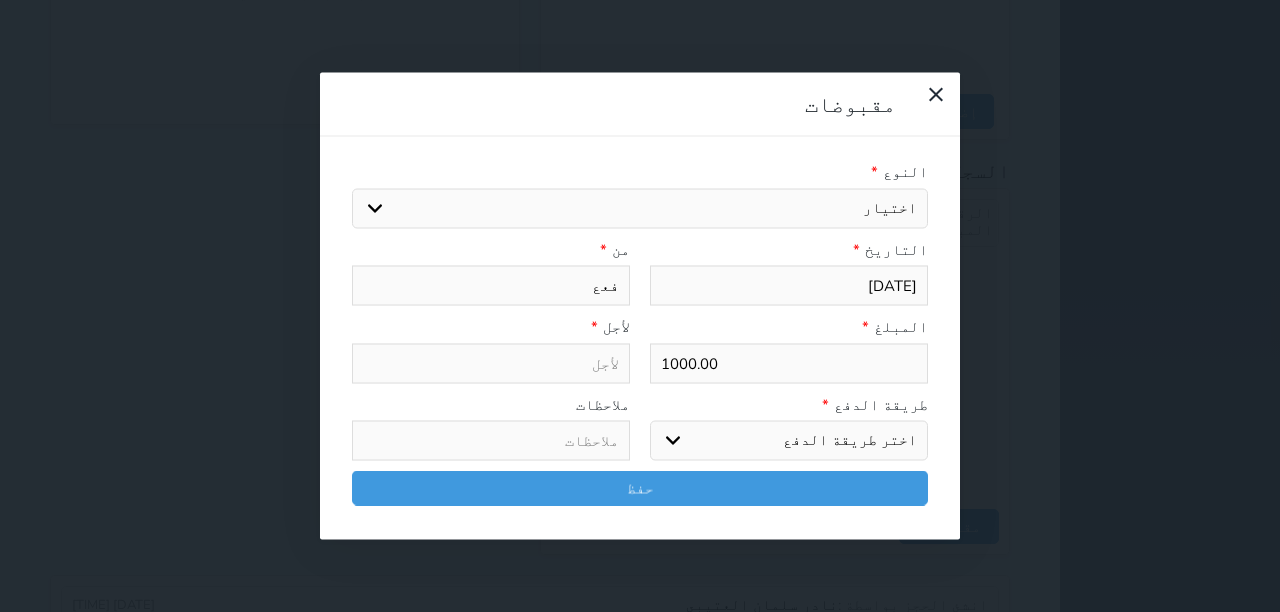 select 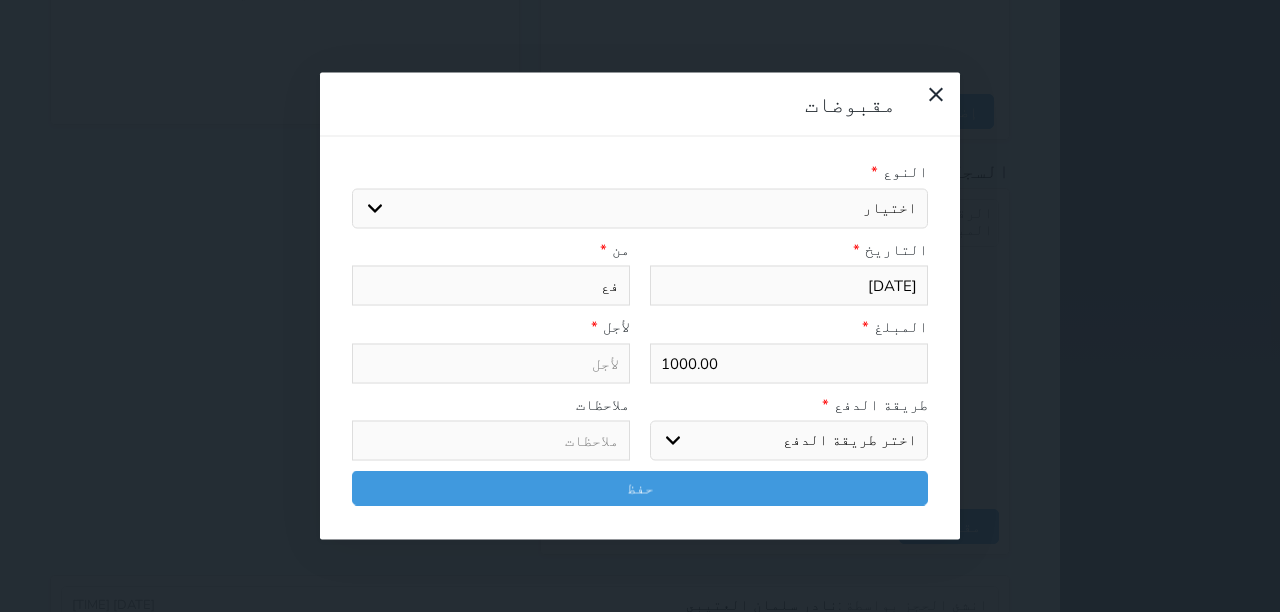 select 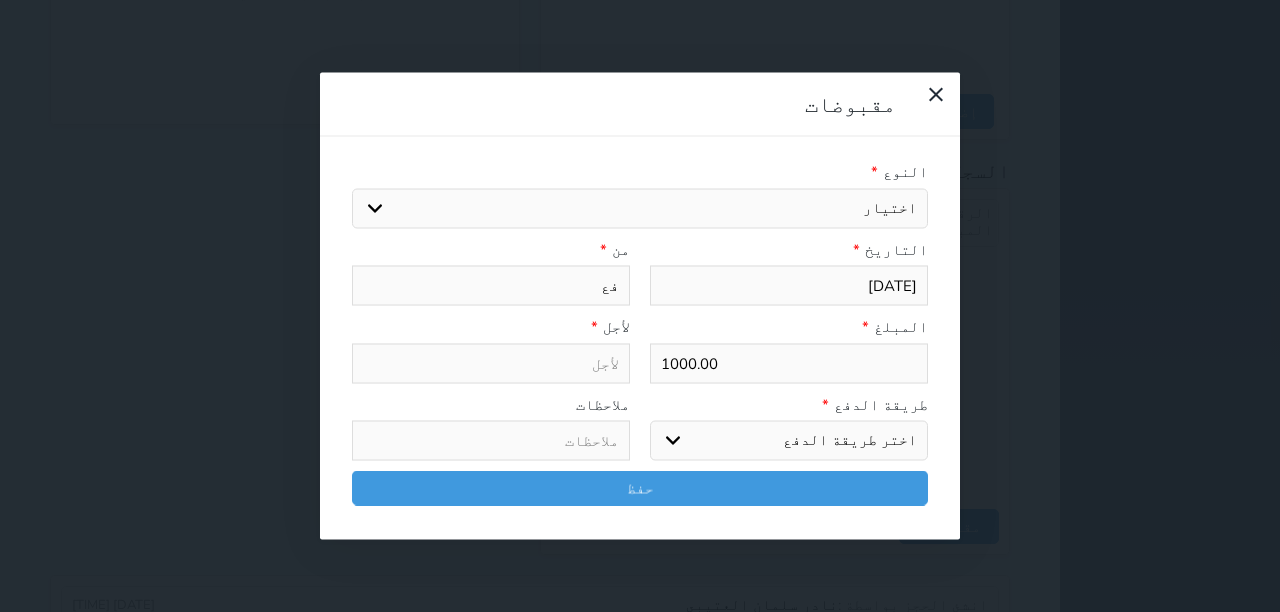 type on "ف" 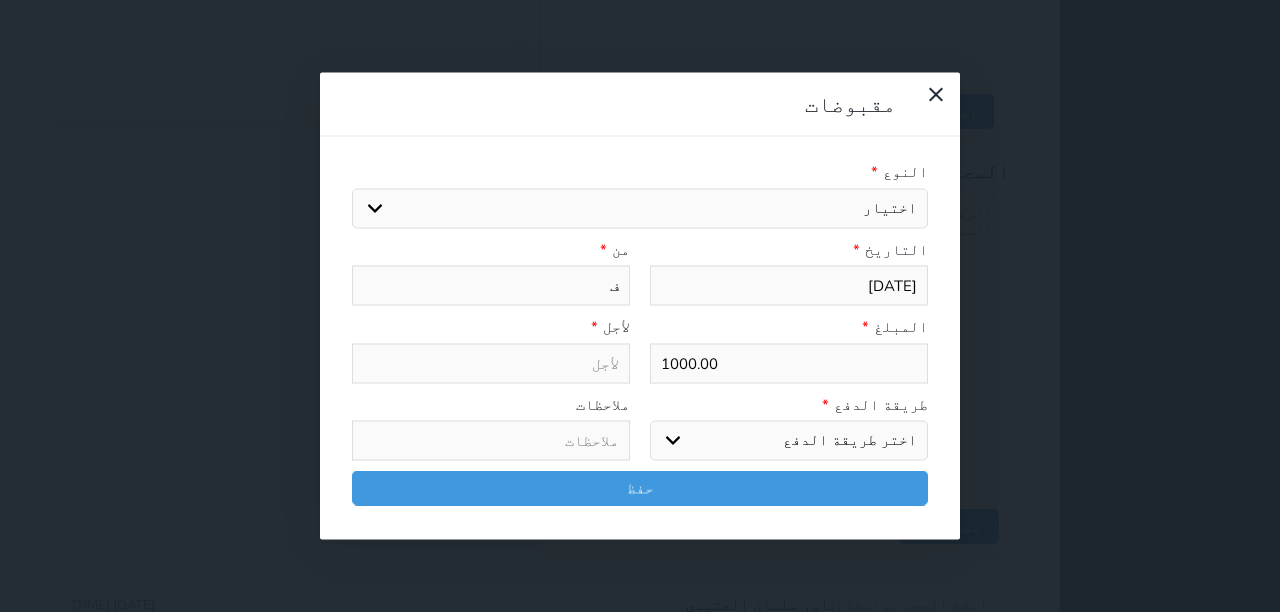 select 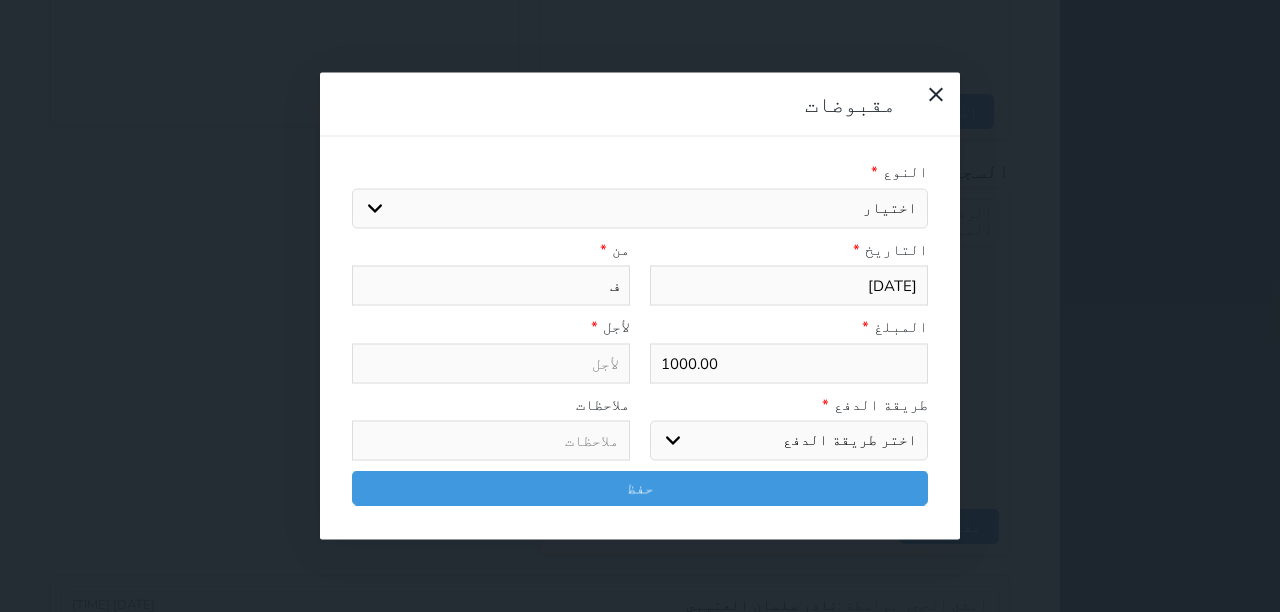 type 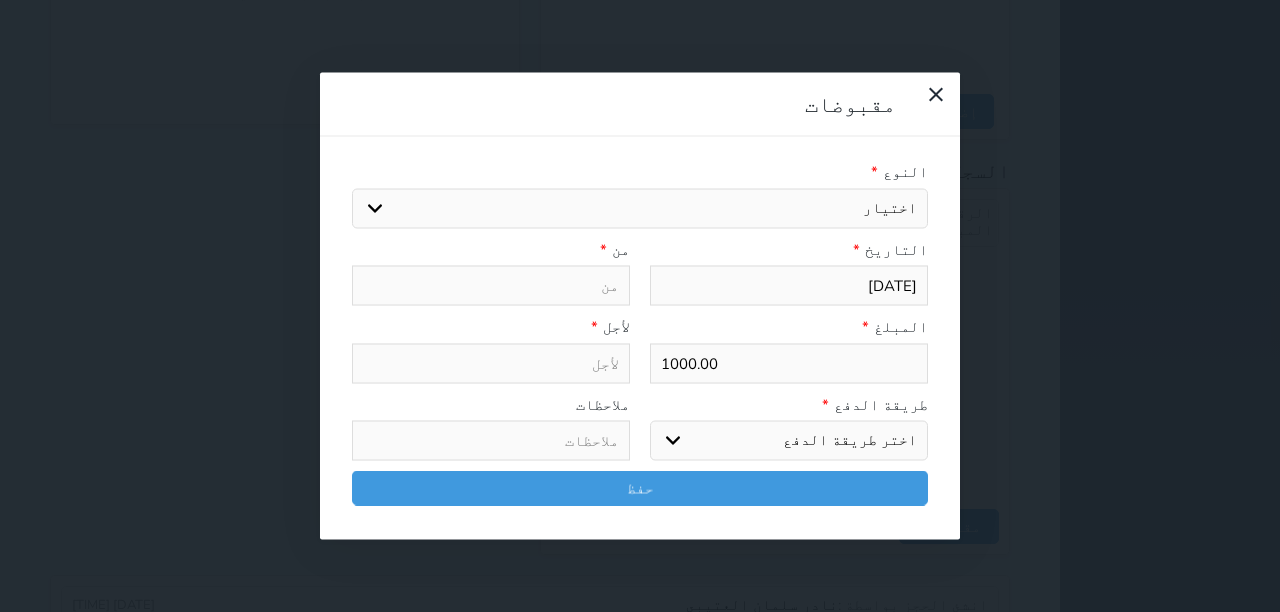 type 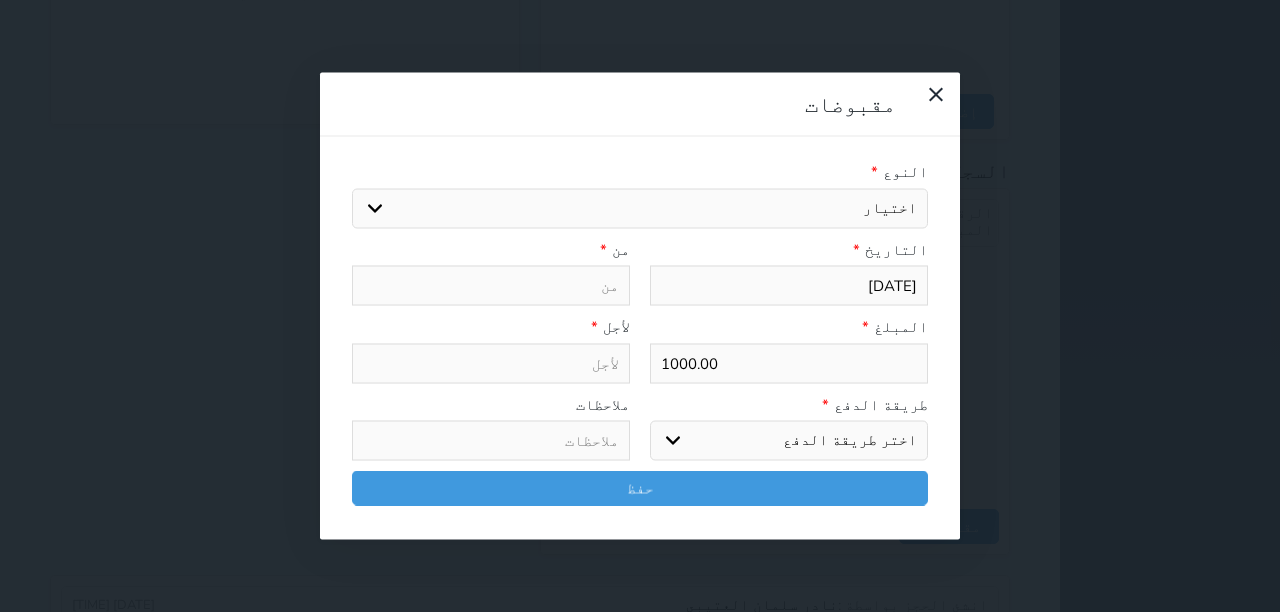 click at bounding box center (491, 363) 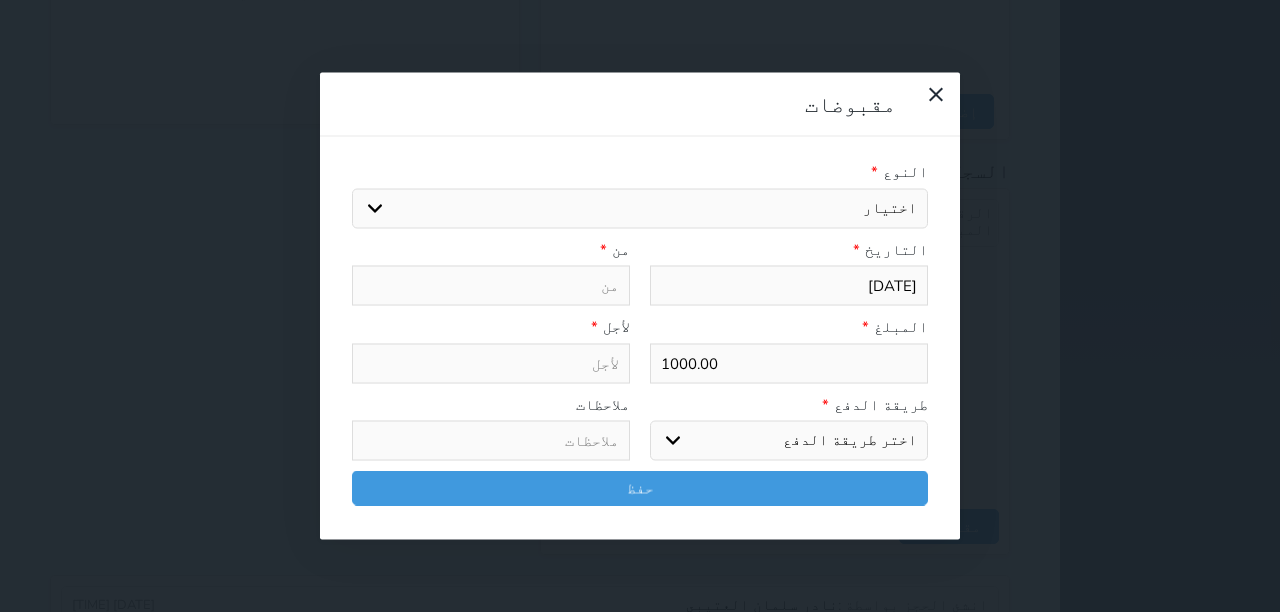 click on "مقبوضات                 النوع  *    اختيار   مقبوضات عامة قيمة إيجار فواتير تامين عربون لا ينطبق آخر مغسلة واي فاي - الإنترنت مواقف السيارات طعام الأغذية والمشروبات مشروبات المشروبات الباردة المشروبات الساخنة الإفطار غداء عشاء مخبز و كعك حمام سباحة الصالة الرياضية سبا و خدمات الجمال اختيار وإسقاط (خدمات النقل) ميني بار كابل - تلفزيون سرير إضافي تصفيف الشعر التسوق خدمات الجولات السياحية المنظمة خدمات الدليل السياحي   التاريخ *   [DATE] [TIME]   من *     المبلغ *   [PRICE]   لأجل *     طريقة الدفع *   اختر طريقة الدفع   دفع نقدى   تحويل بنكى   مدى   بطاقة ائتمان   آجل   ملاحظات         حفظ" at bounding box center [640, 306] 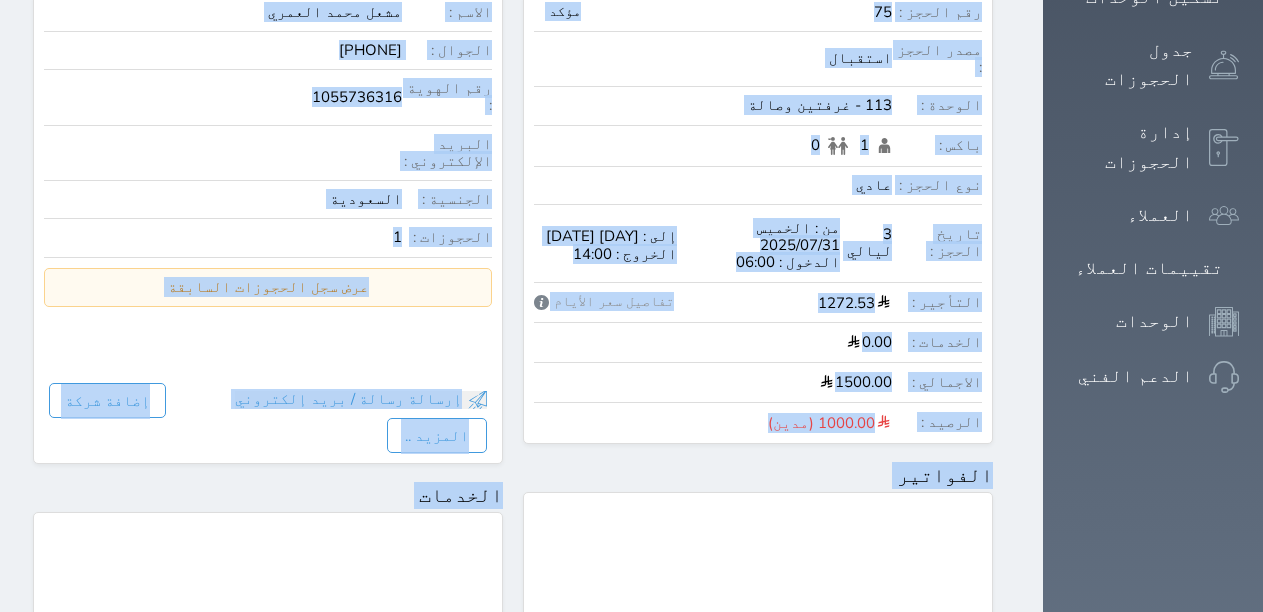 scroll, scrollTop: 0, scrollLeft: 0, axis: both 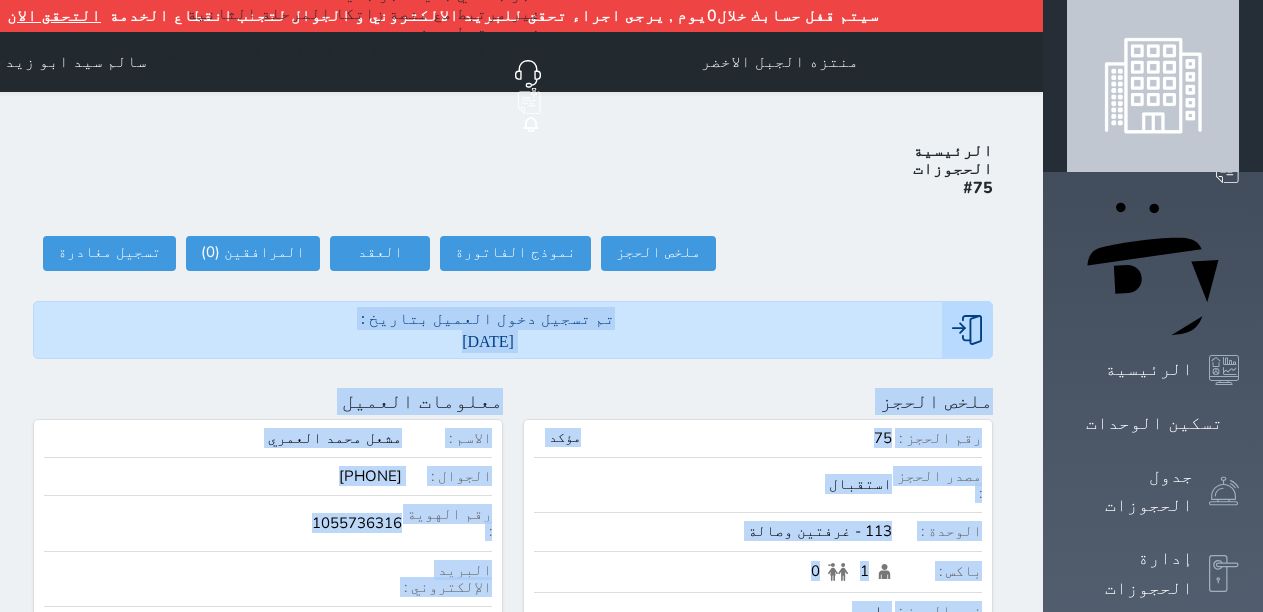 drag, startPoint x: 220, startPoint y: 76, endPoint x: 494, endPoint y: 347, distance: 385.37903 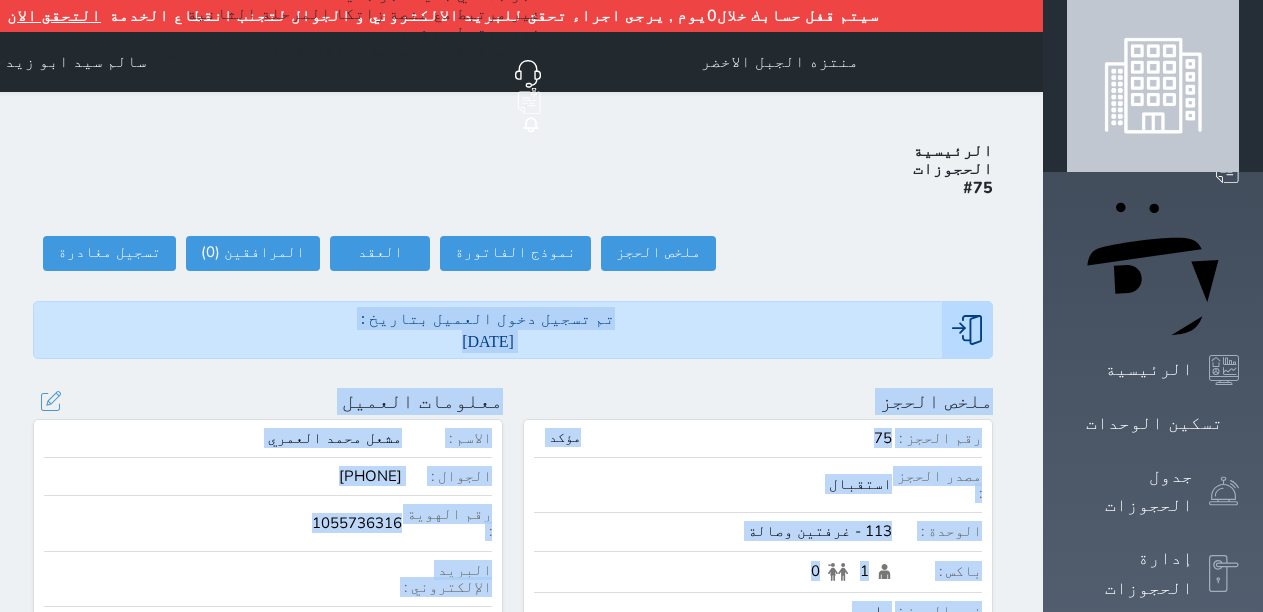 click on "Your browser does not support the audio element.
حجز جماعي جديد   حجز جديد             الرئيسية     تسكين الوحدات     جدول الحجوزات     إدارة الحجوزات         العملاء     تقييمات العملاء     الوحدات           الدعم الفني
سيتم قفل حسابك خلال0يوم , يرجى اجراء تحقق للبريد الالكتروني و الجوال لتجنب انقطاع الخدمة
التحقق الان
منتزه الجبل الاخضر
حجز جماعي جديد   حجز جديد   غير مرتبط مع منصة زاتكا المرحلة الثانية   غير مرتبط مع شموس   غير مرتبط مع المنصة الوطنية للرصد السياحي             إشعار   الغرفة   النزيل   المصدر" at bounding box center [631, 306] 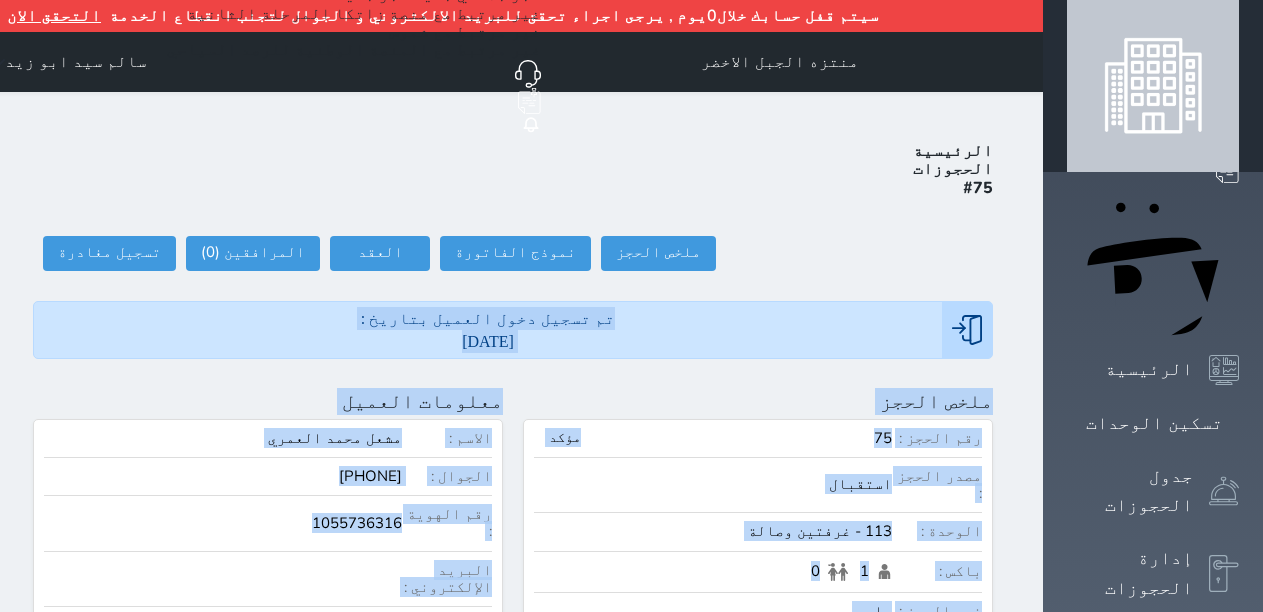 click on "سالم سيد ابو زيد" at bounding box center [76, 62] 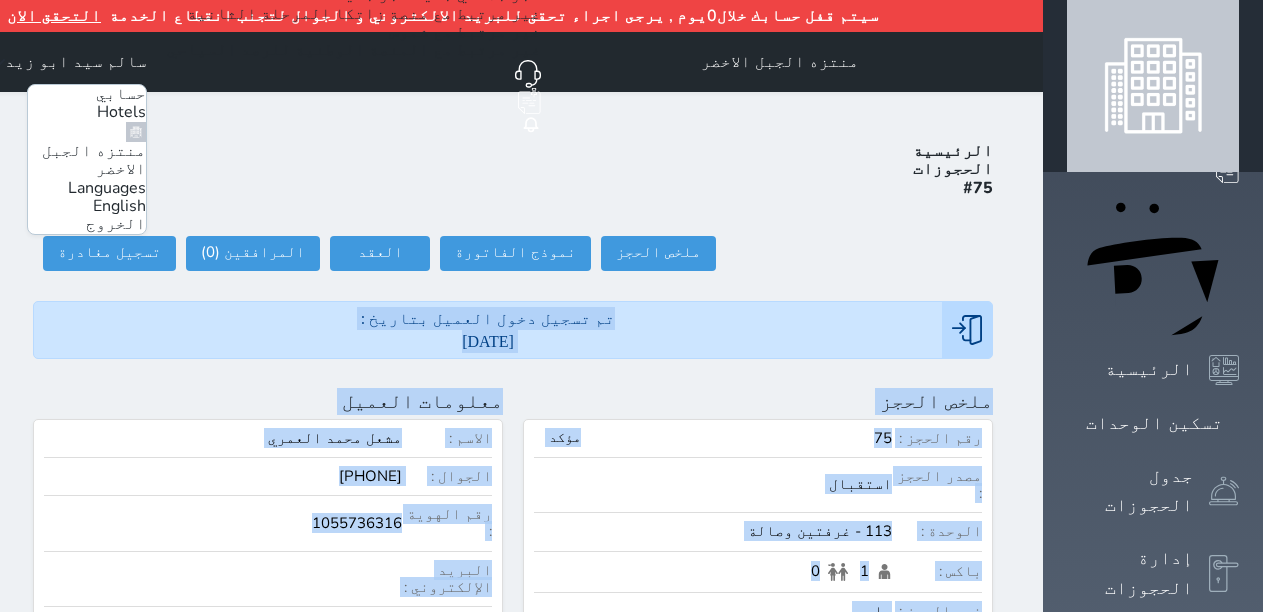 click on "الخروج" at bounding box center (116, 224) 